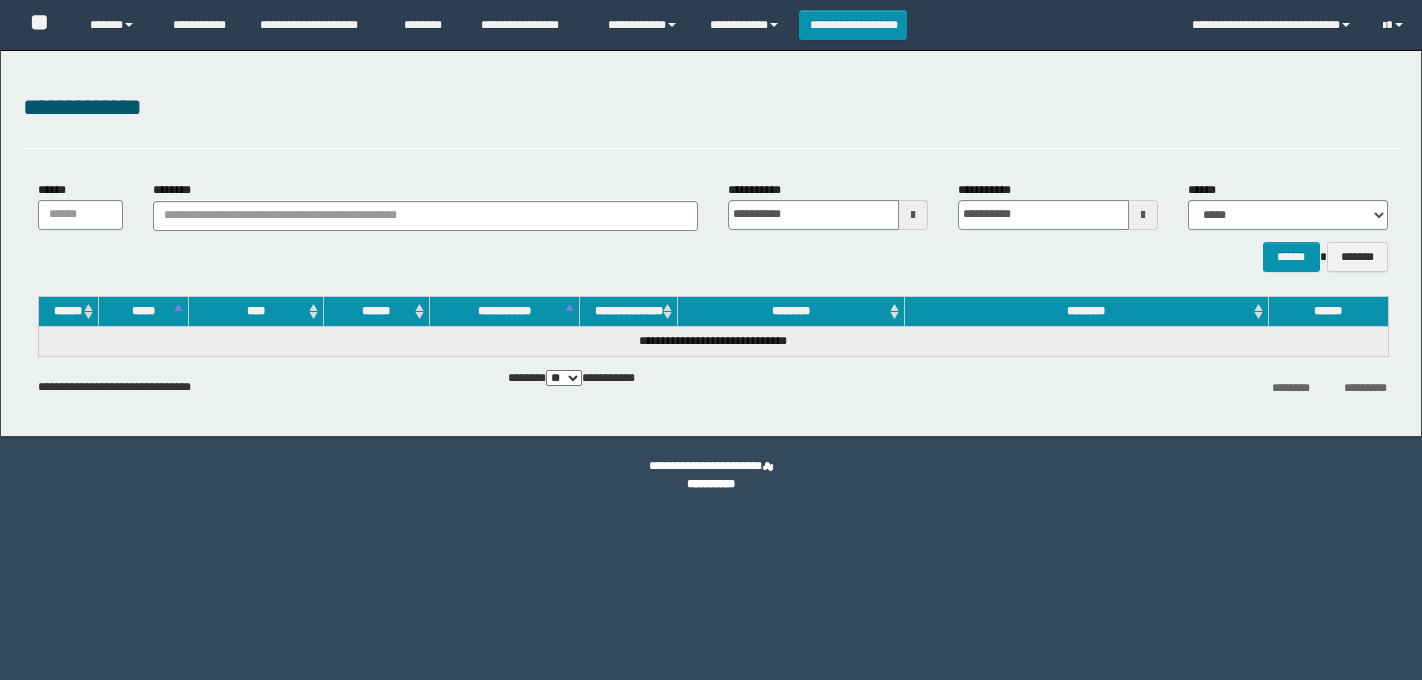 scroll, scrollTop: 0, scrollLeft: 0, axis: both 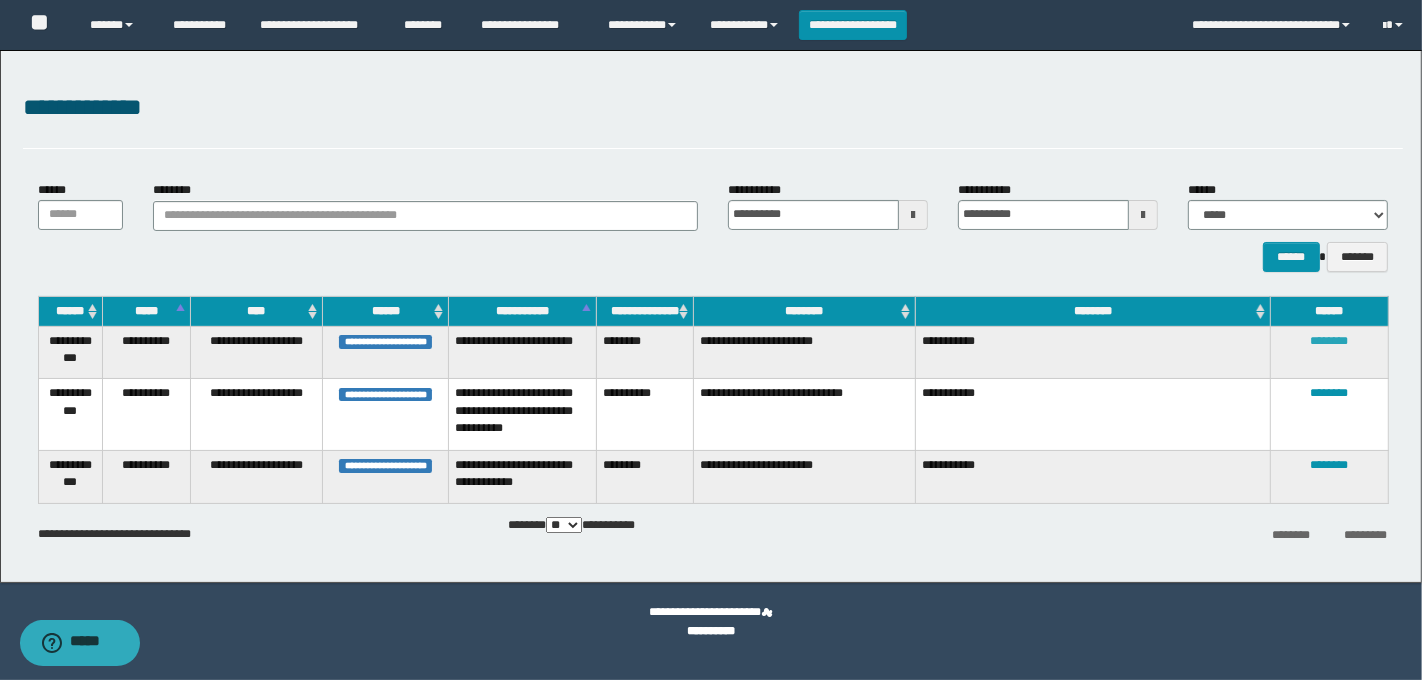 click on "********" at bounding box center [1330, 341] 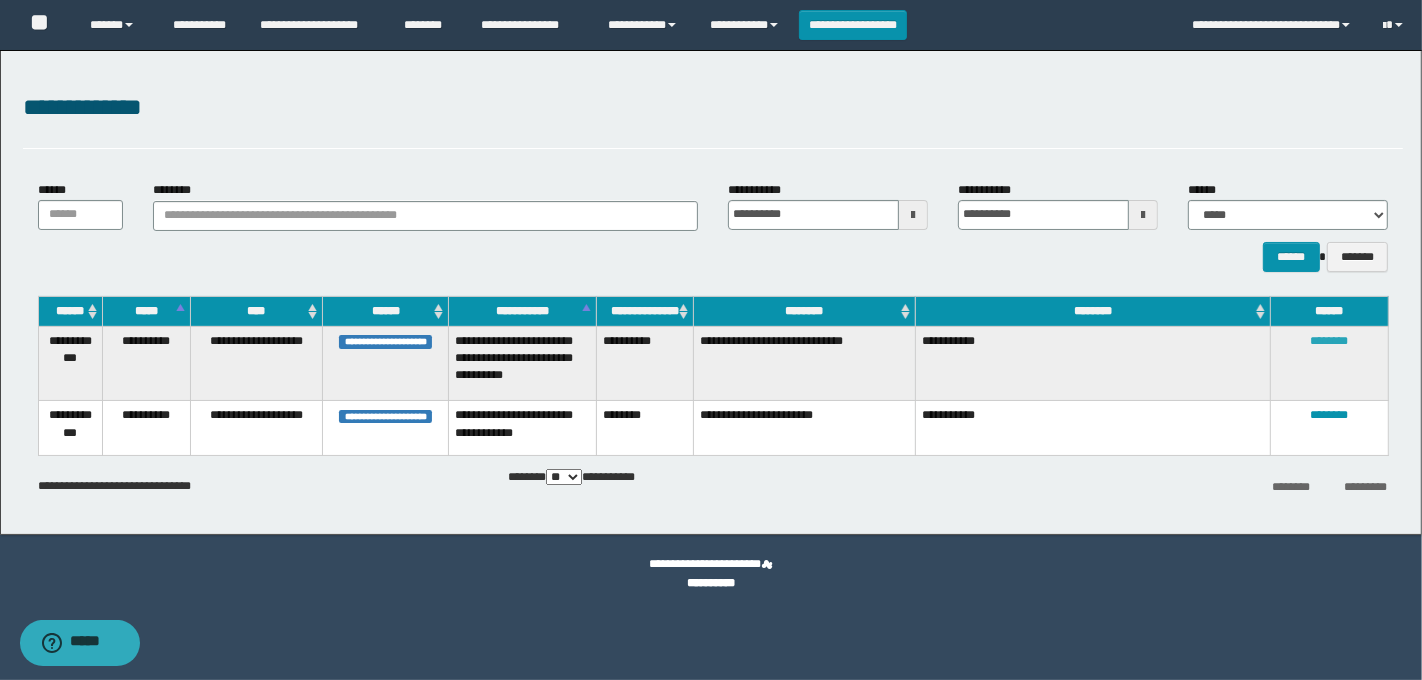 click on "********" at bounding box center (1330, 341) 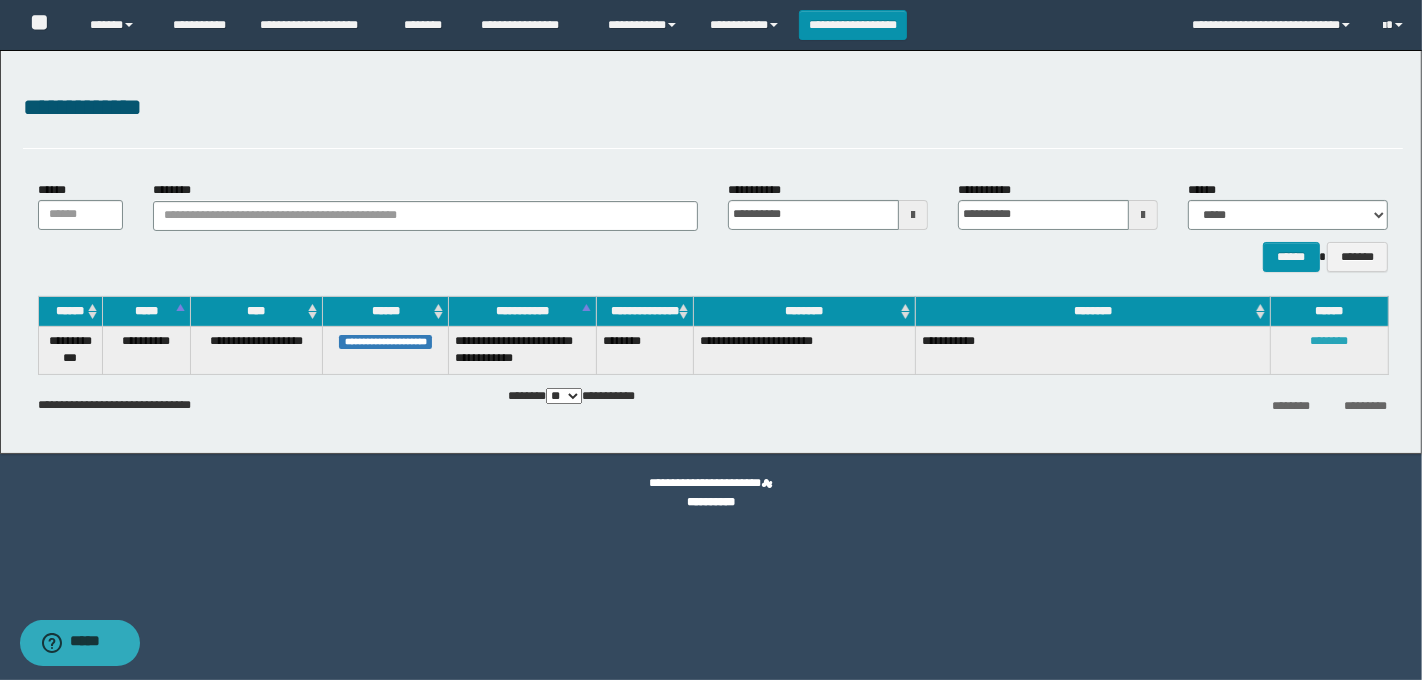 click on "********" at bounding box center (1330, 341) 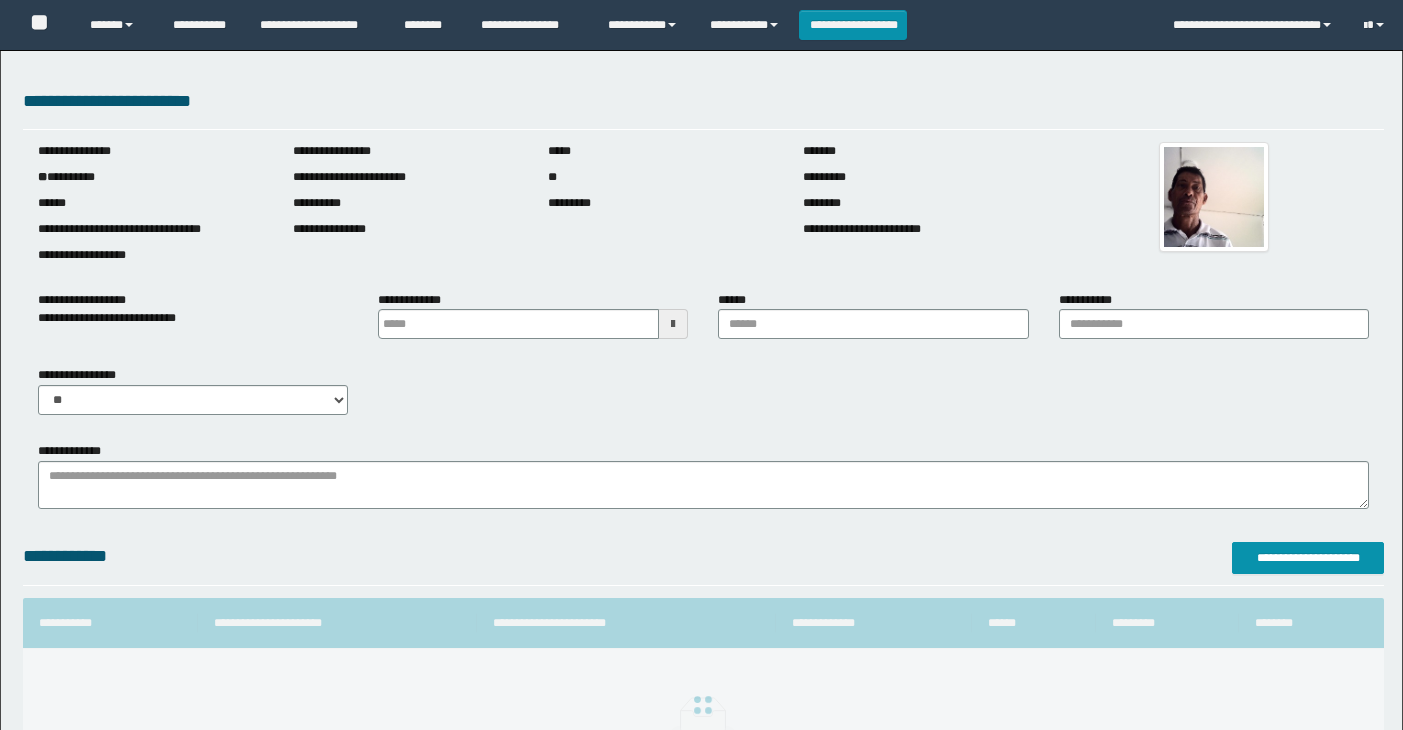 scroll, scrollTop: 0, scrollLeft: 0, axis: both 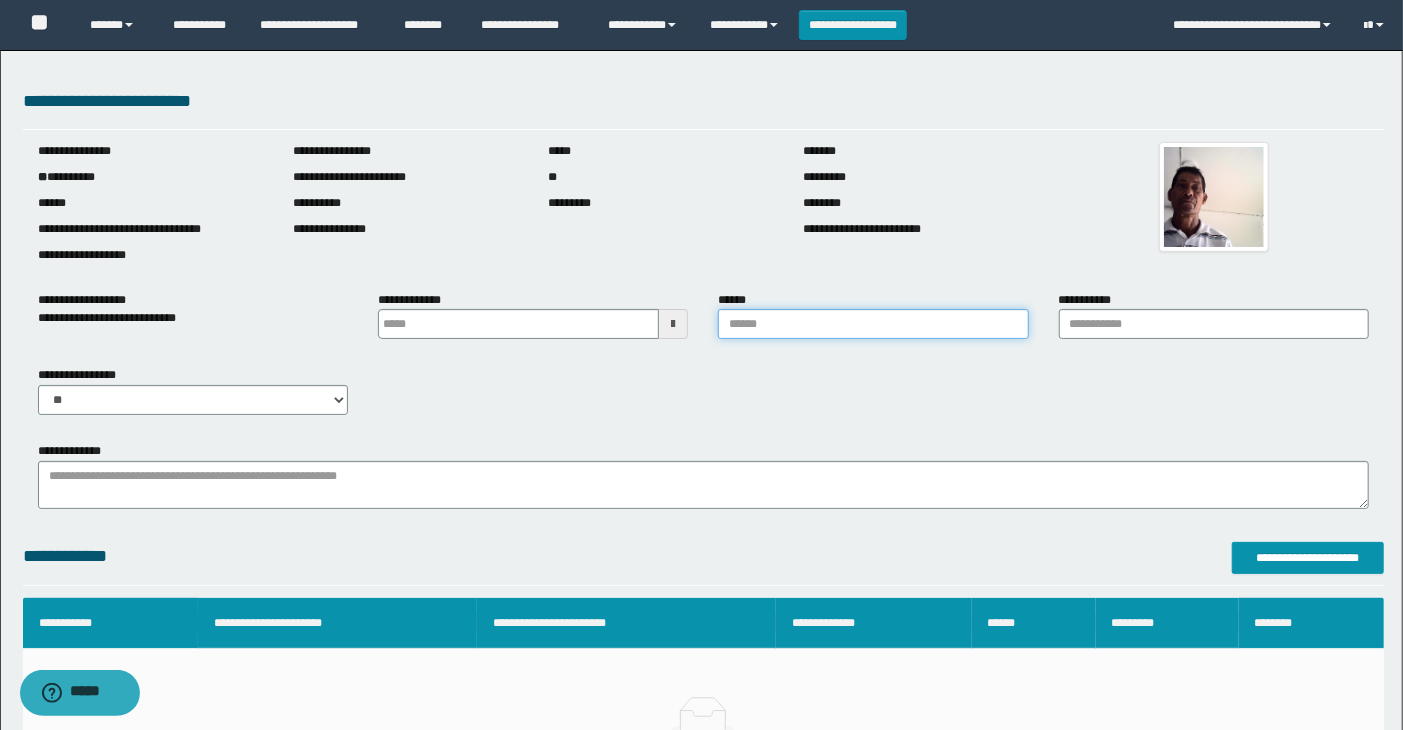 click on "******" at bounding box center (873, 324) 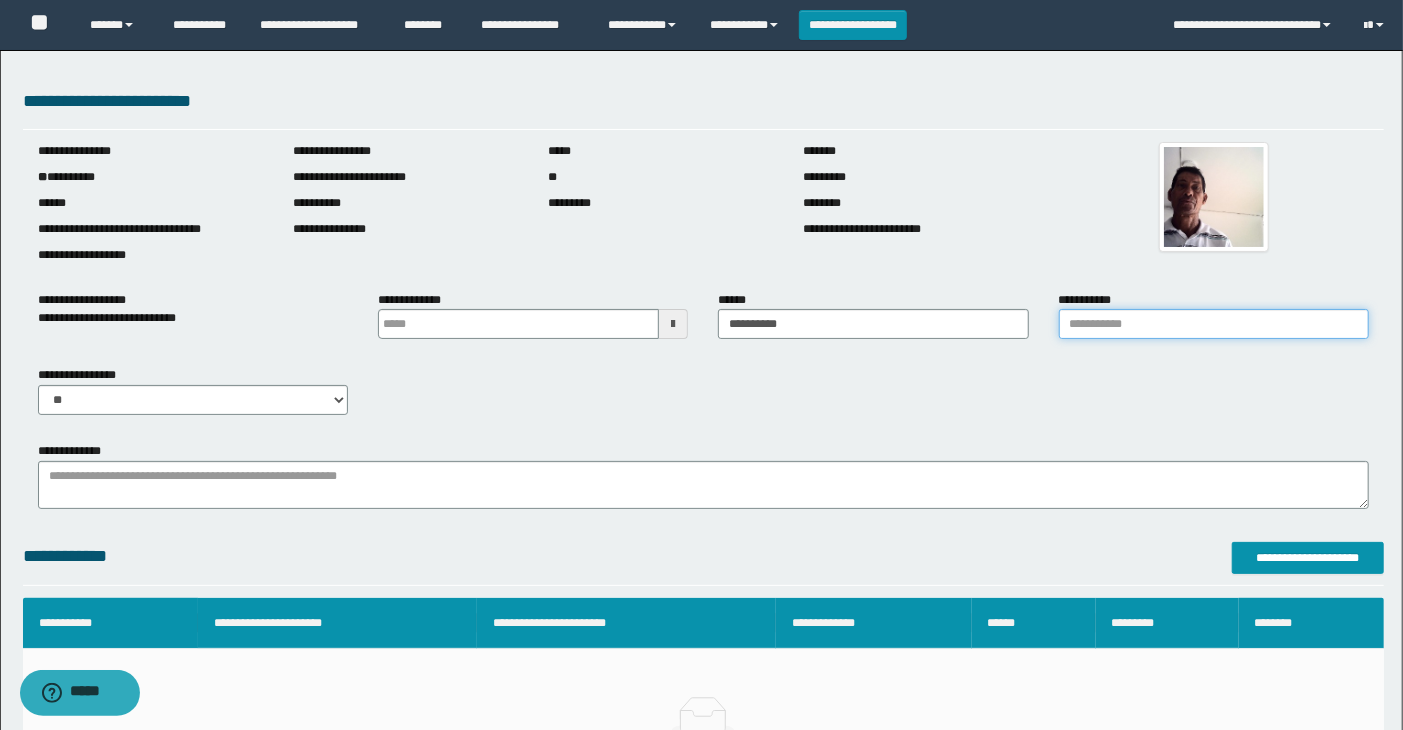 click on "**********" at bounding box center (1214, 324) 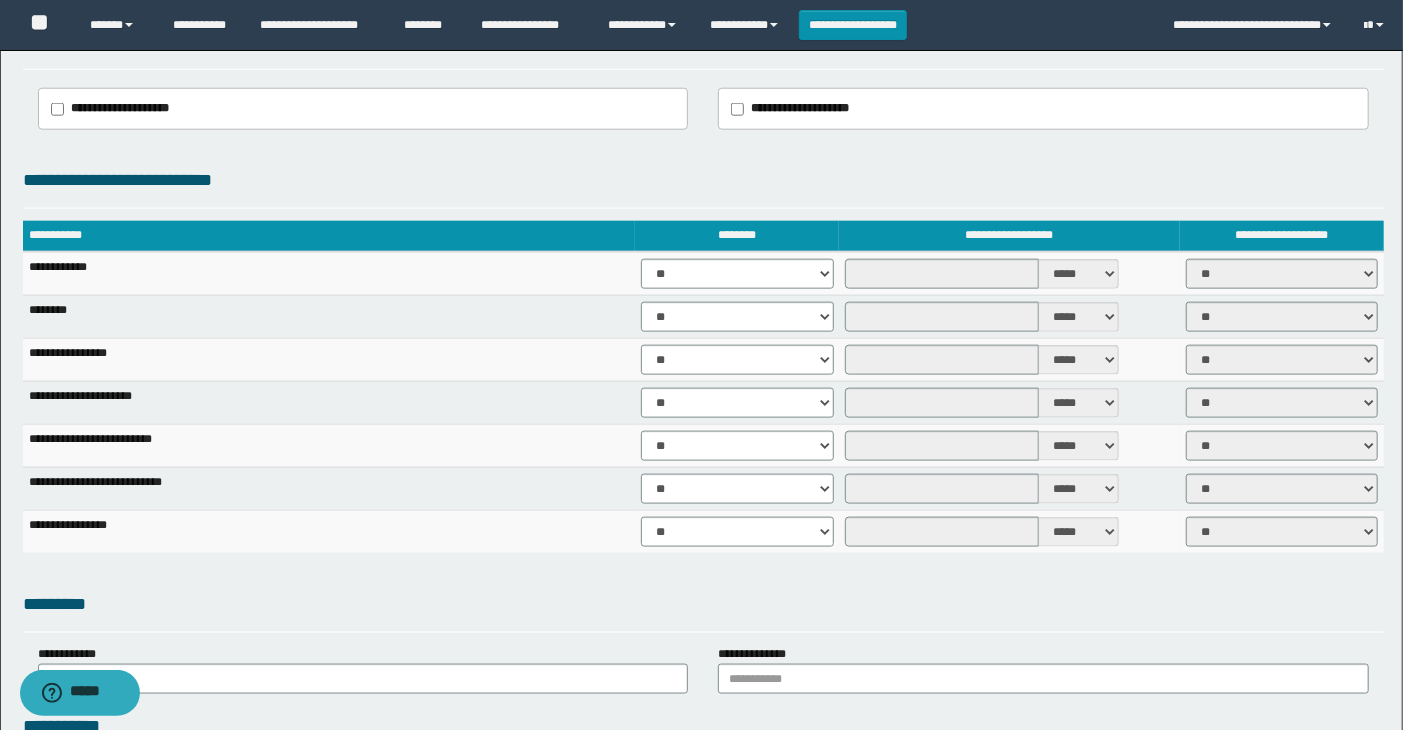 scroll, scrollTop: 1666, scrollLeft: 0, axis: vertical 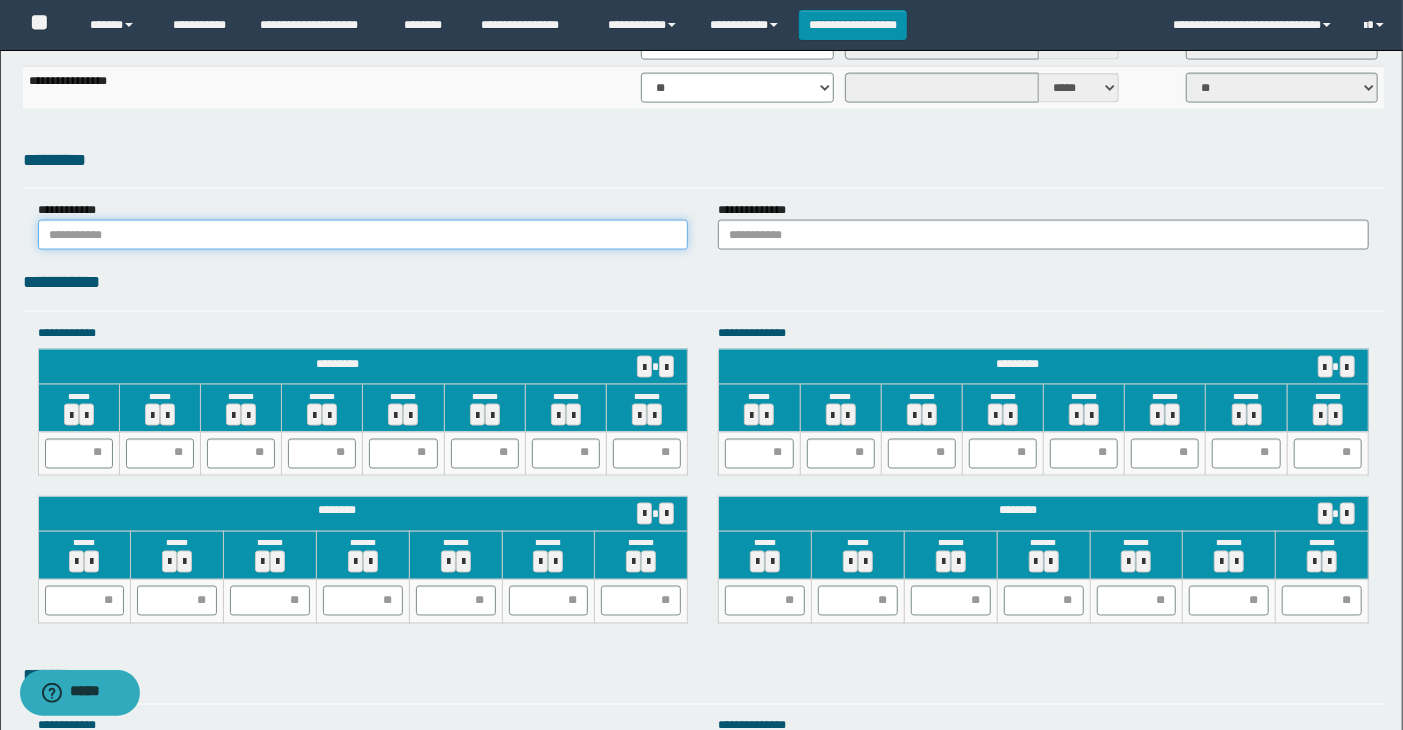 click at bounding box center (363, 235) 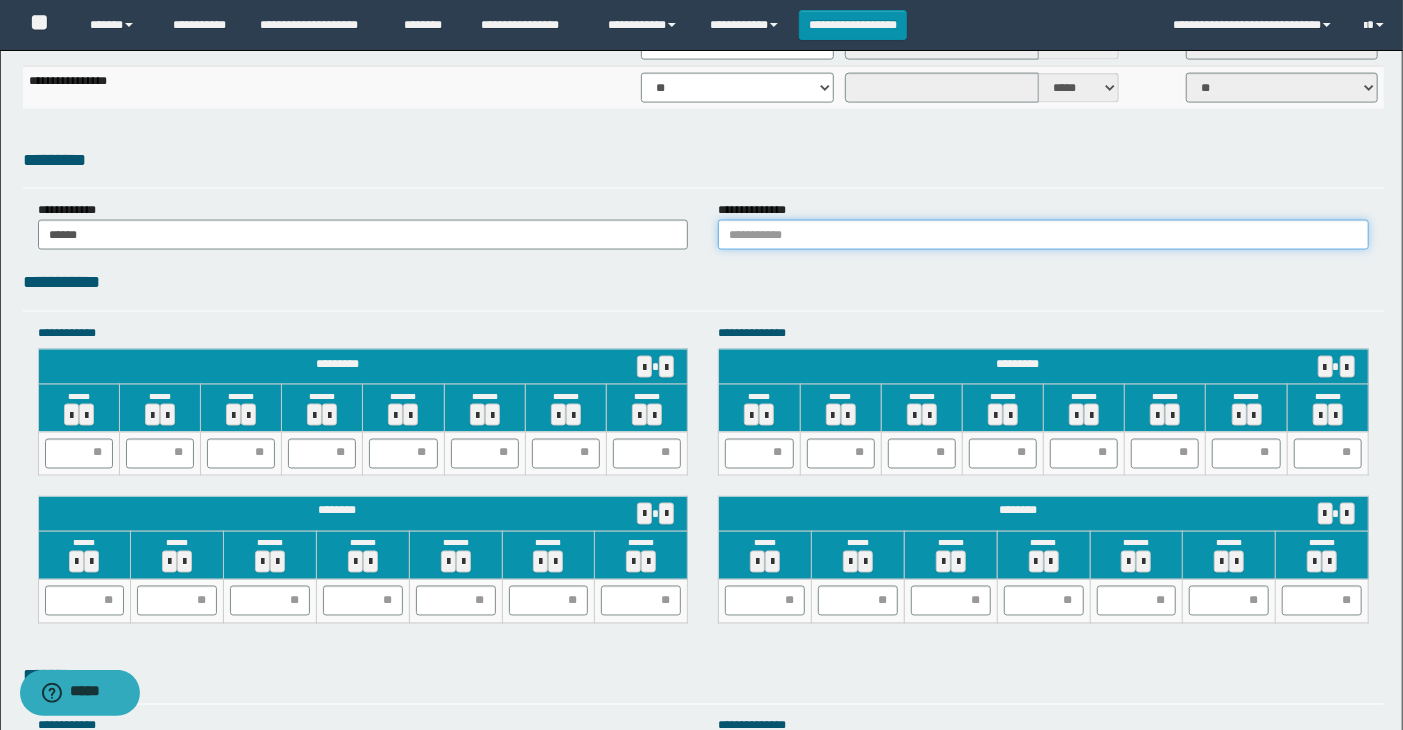 drag, startPoint x: 758, startPoint y: 236, endPoint x: 826, endPoint y: 241, distance: 68.18358 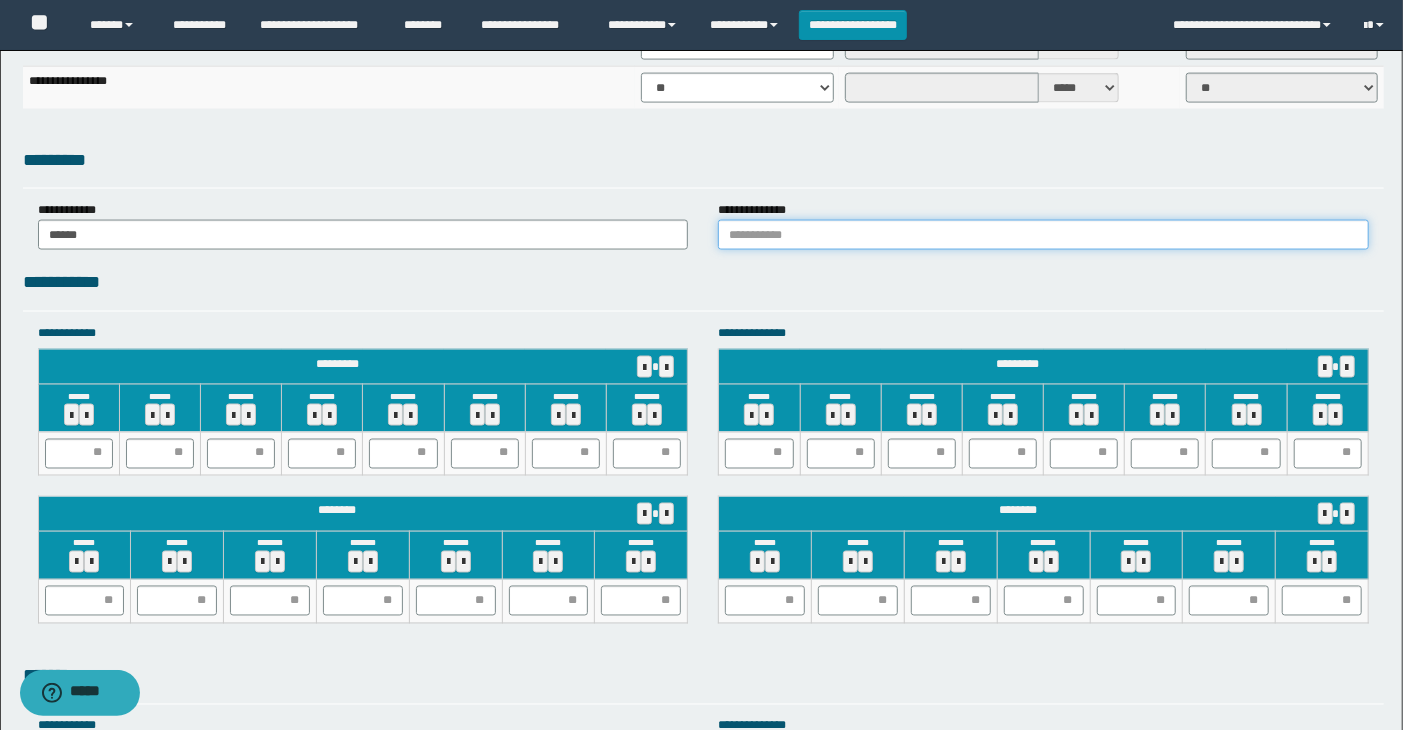 click at bounding box center (1043, 235) 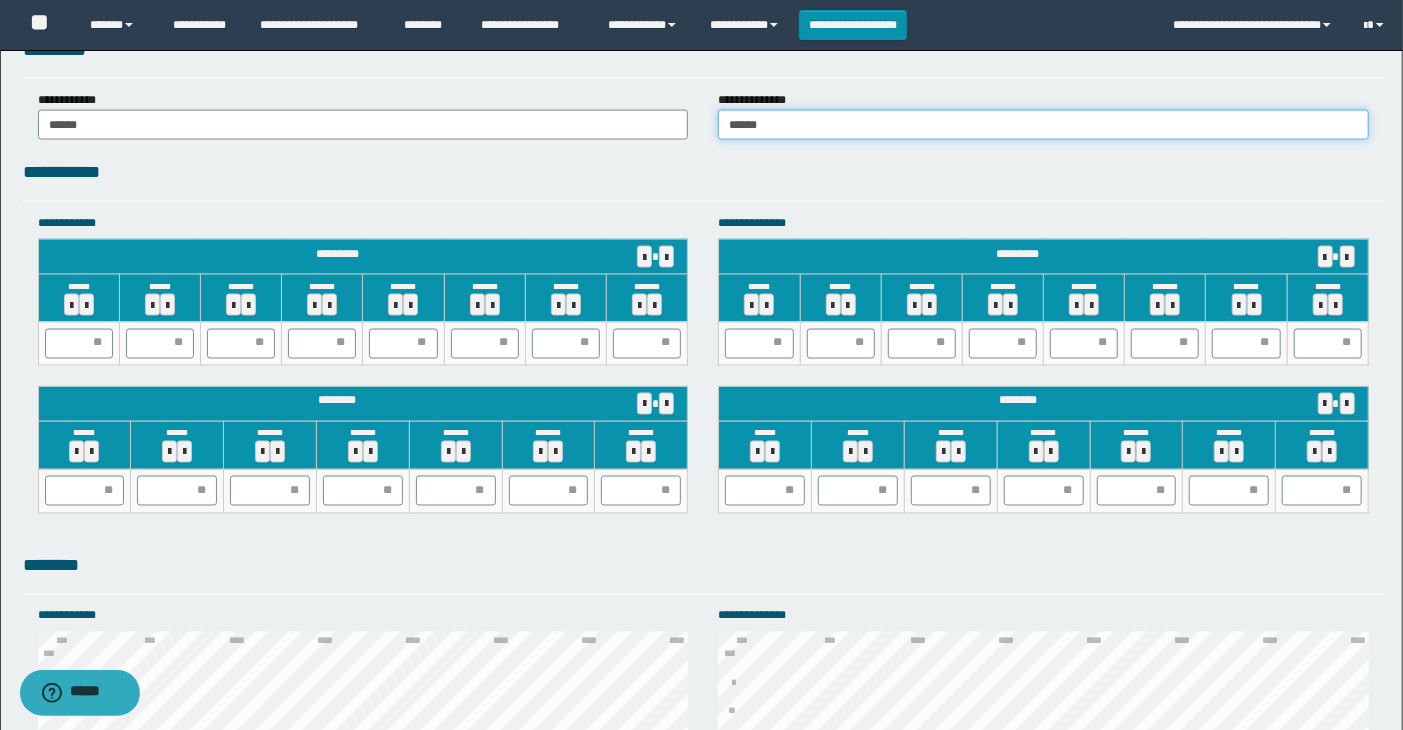 scroll, scrollTop: 1777, scrollLeft: 0, axis: vertical 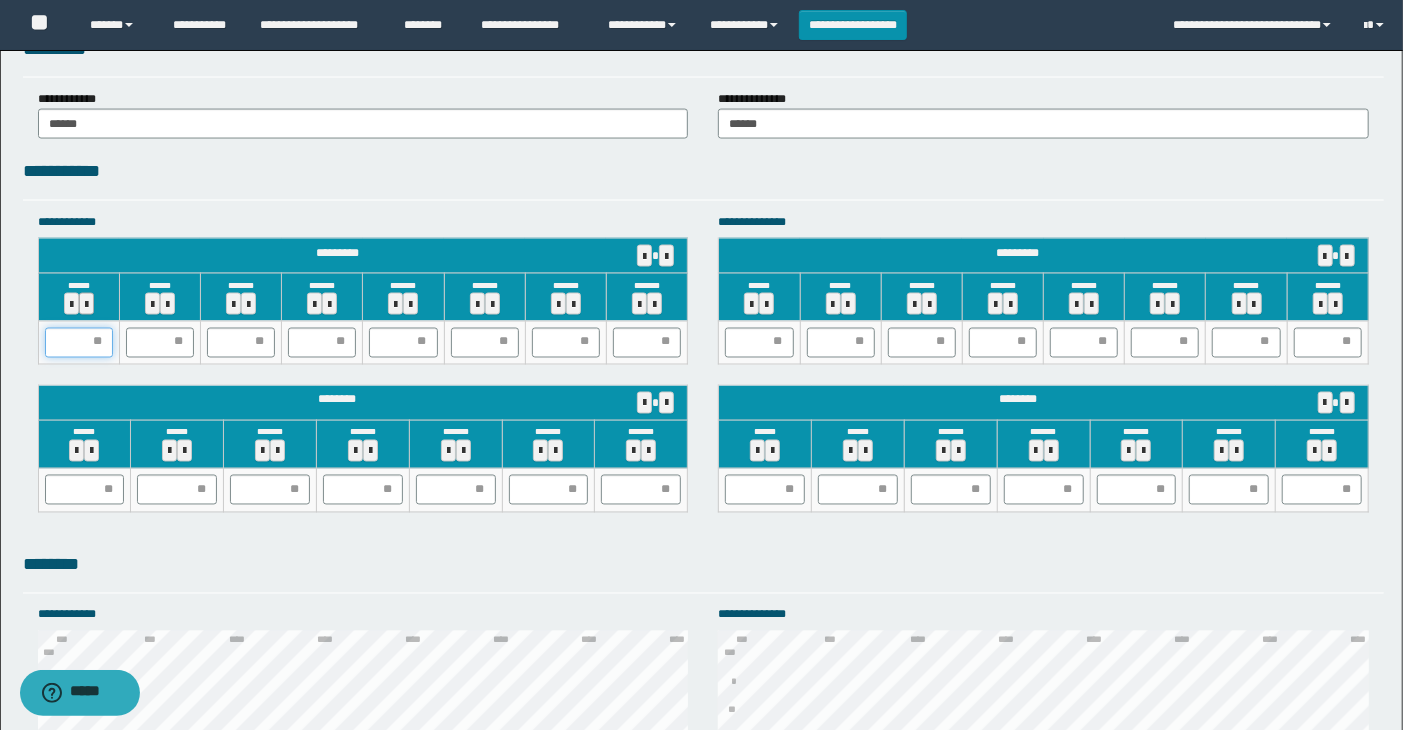 drag, startPoint x: 80, startPoint y: 346, endPoint x: 102, endPoint y: 303, distance: 48.30114 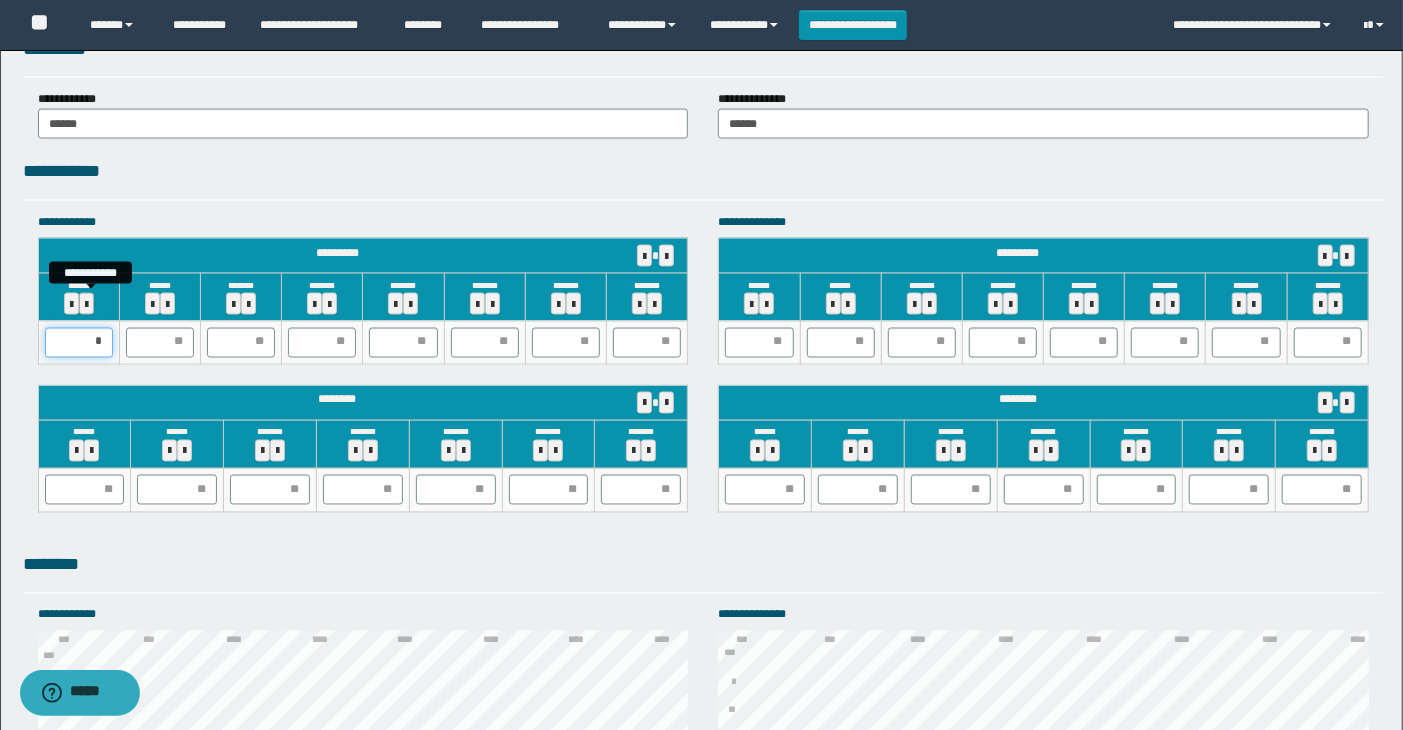 type on "**" 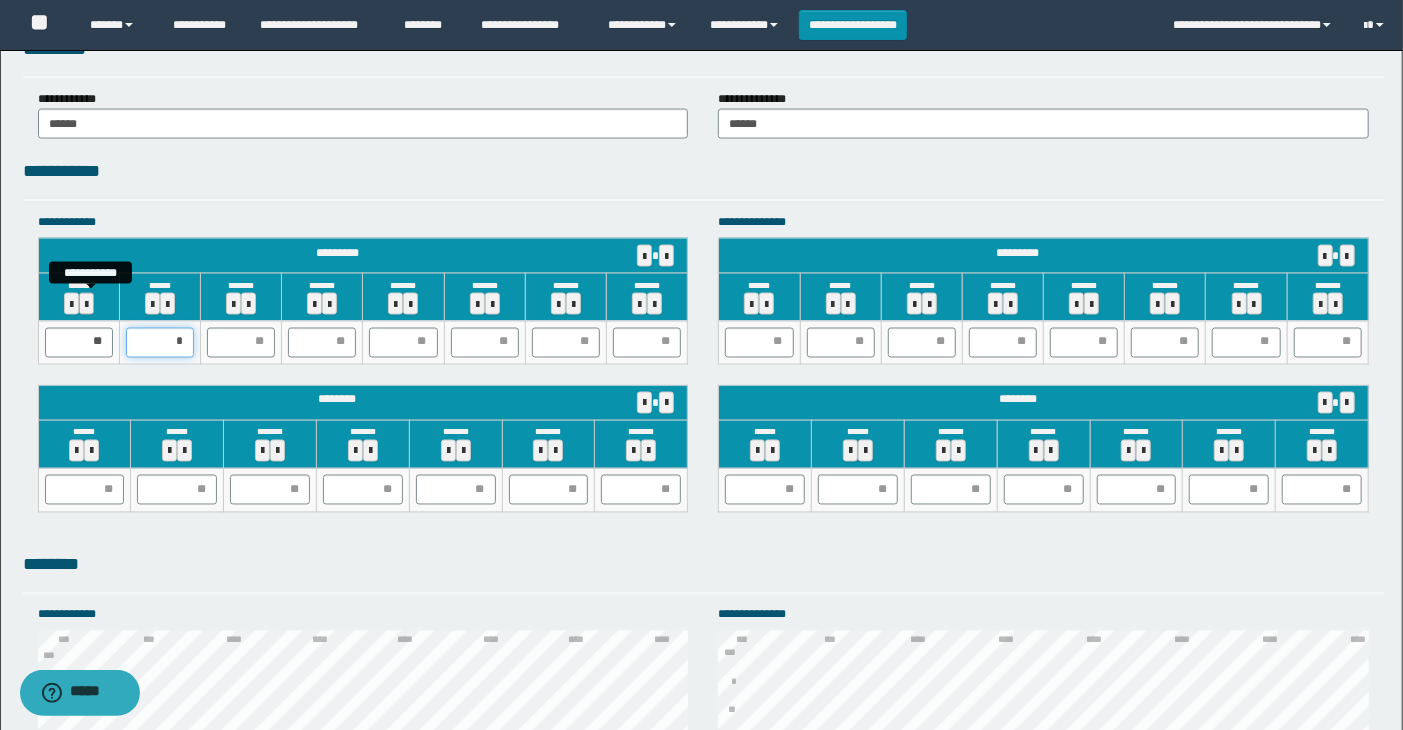 type on "**" 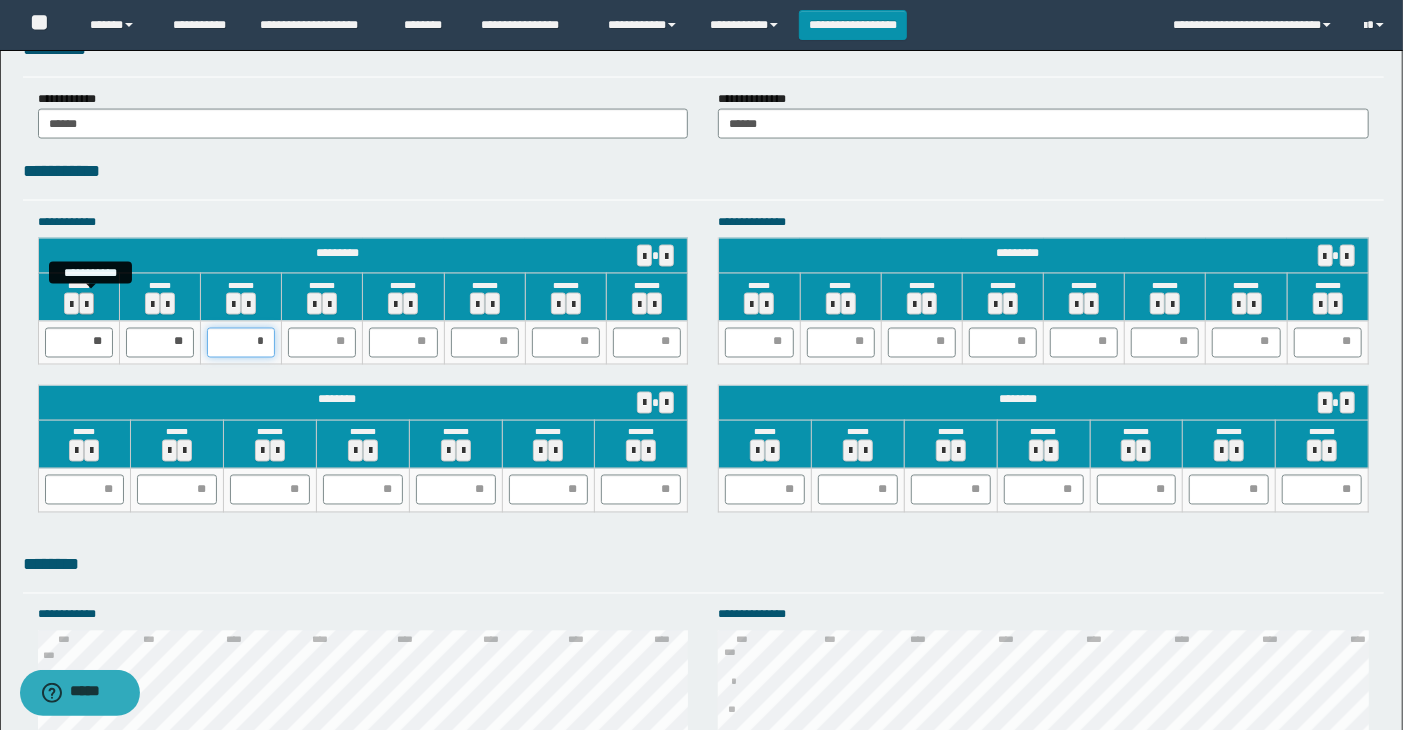 type on "**" 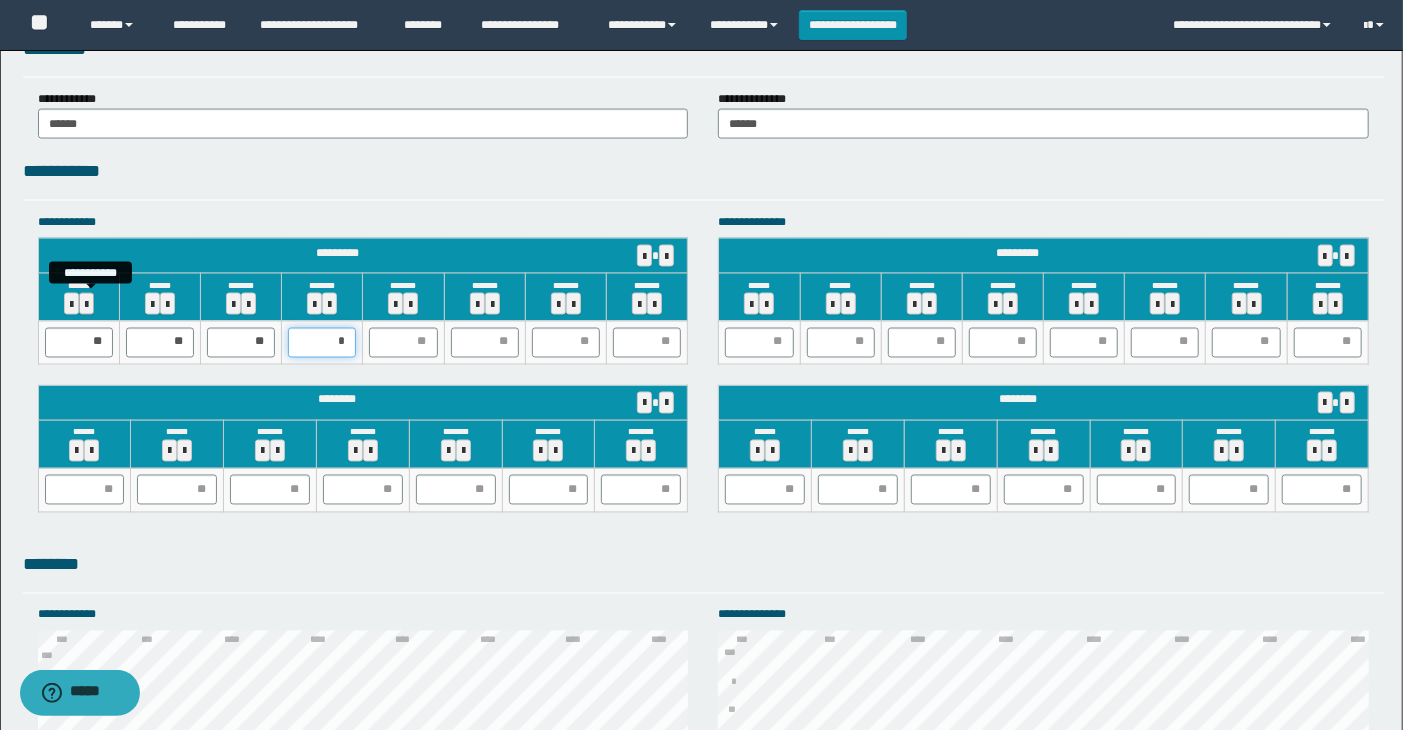 type on "**" 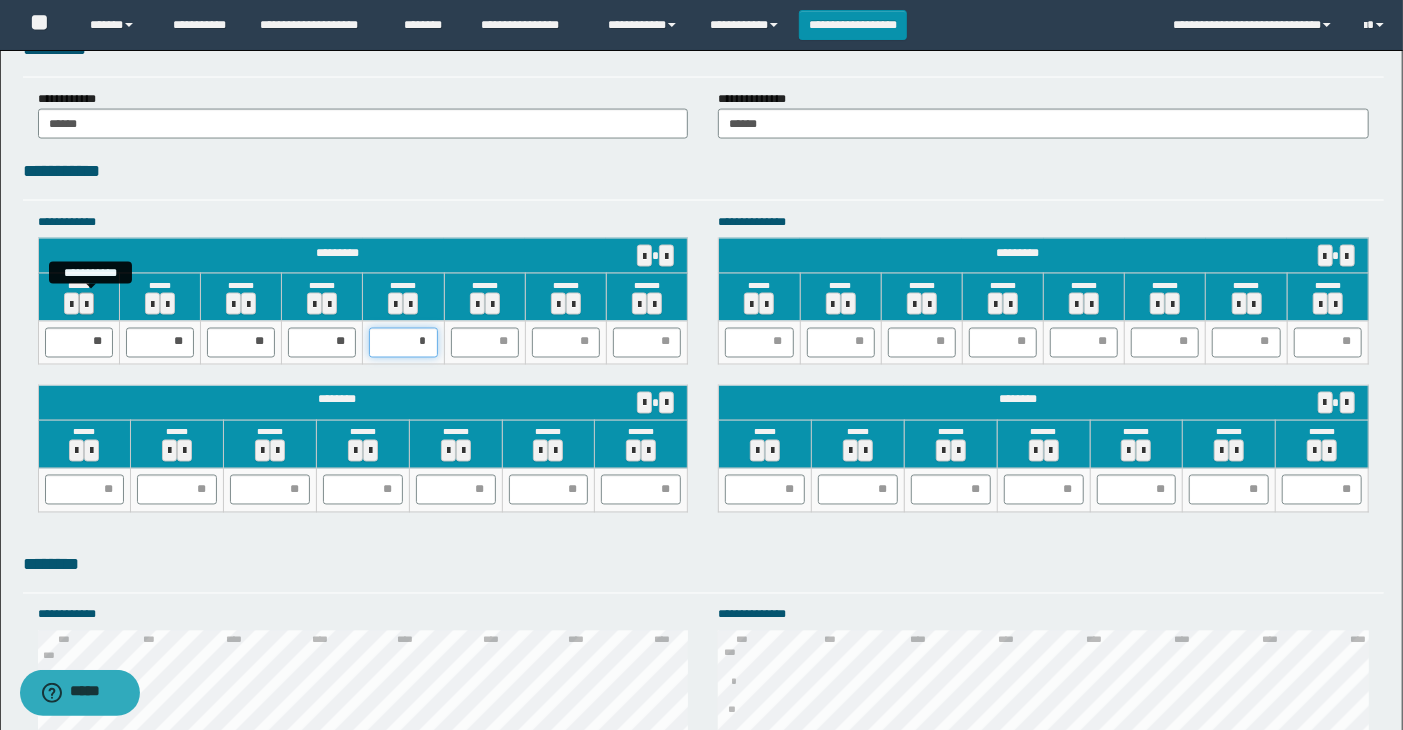 type on "**" 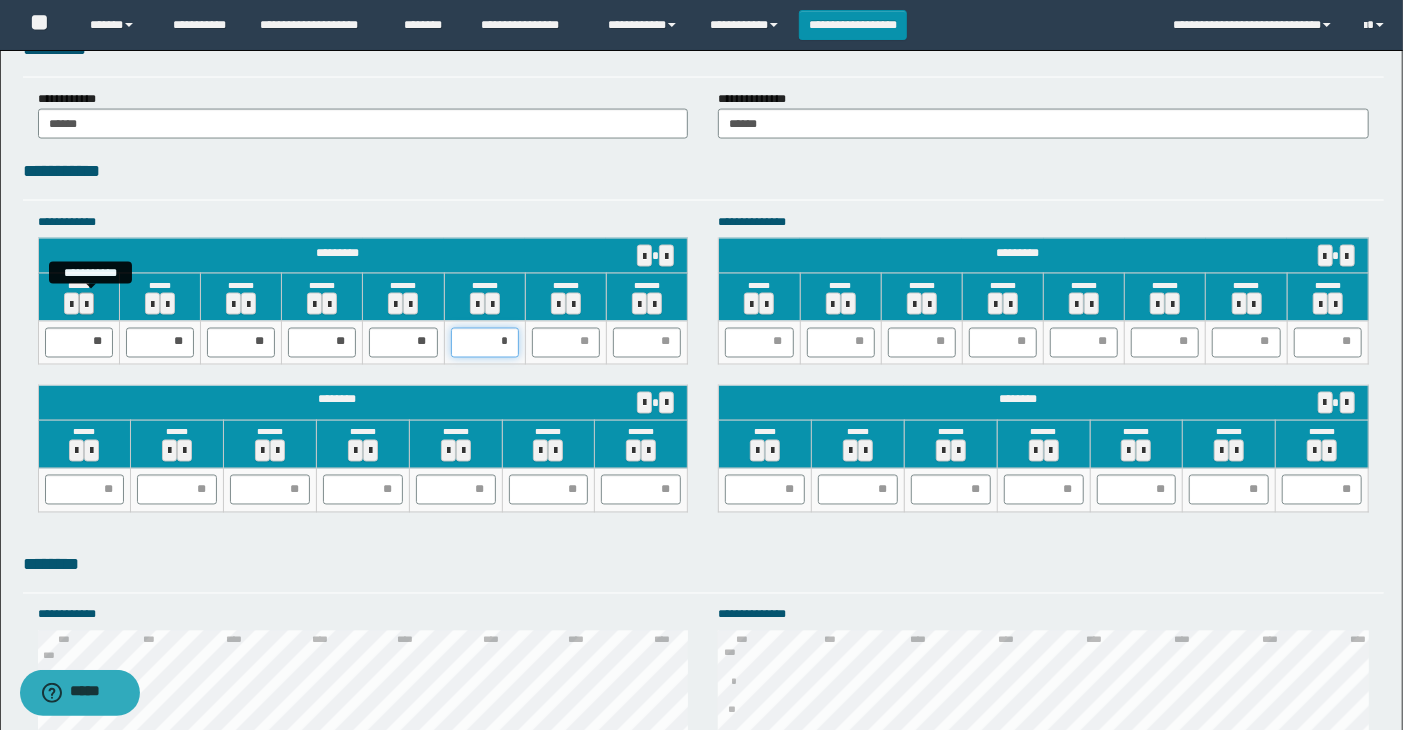 type on "**" 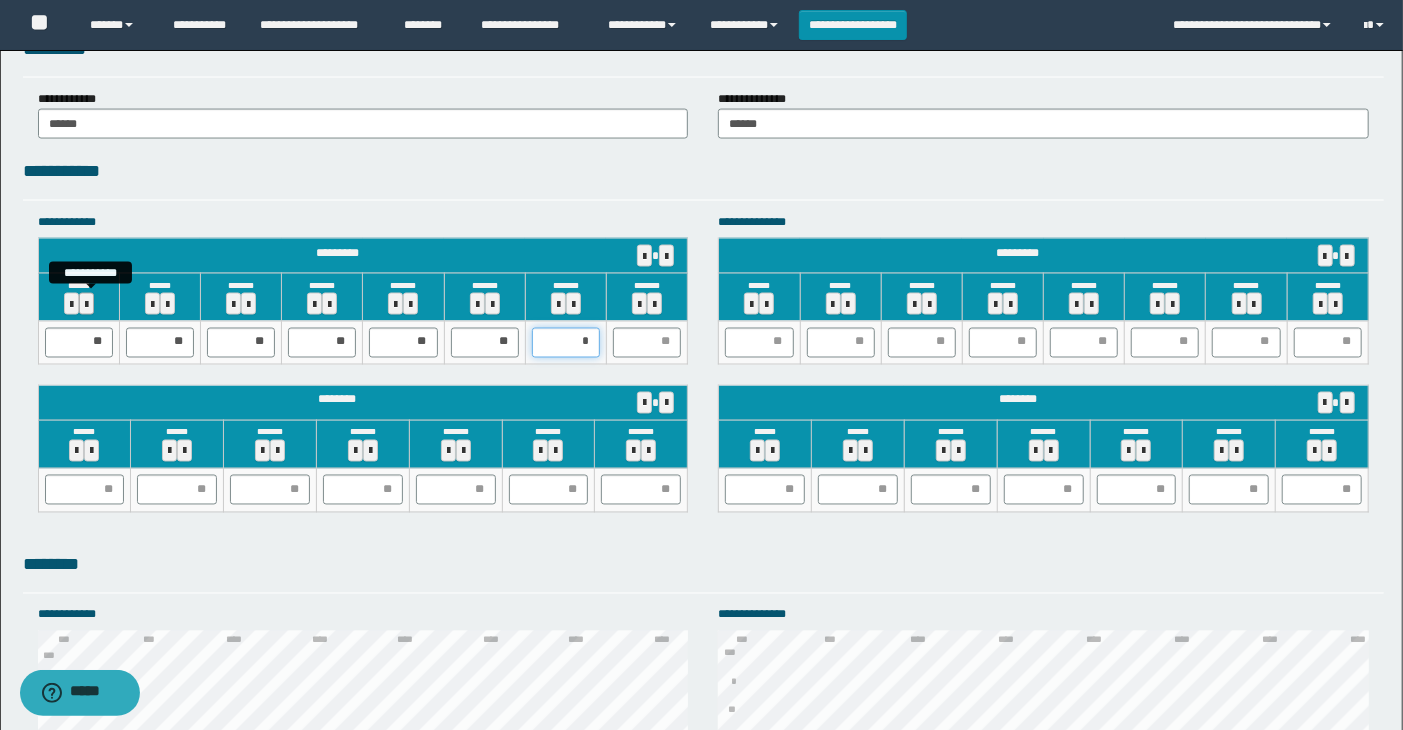 type on "**" 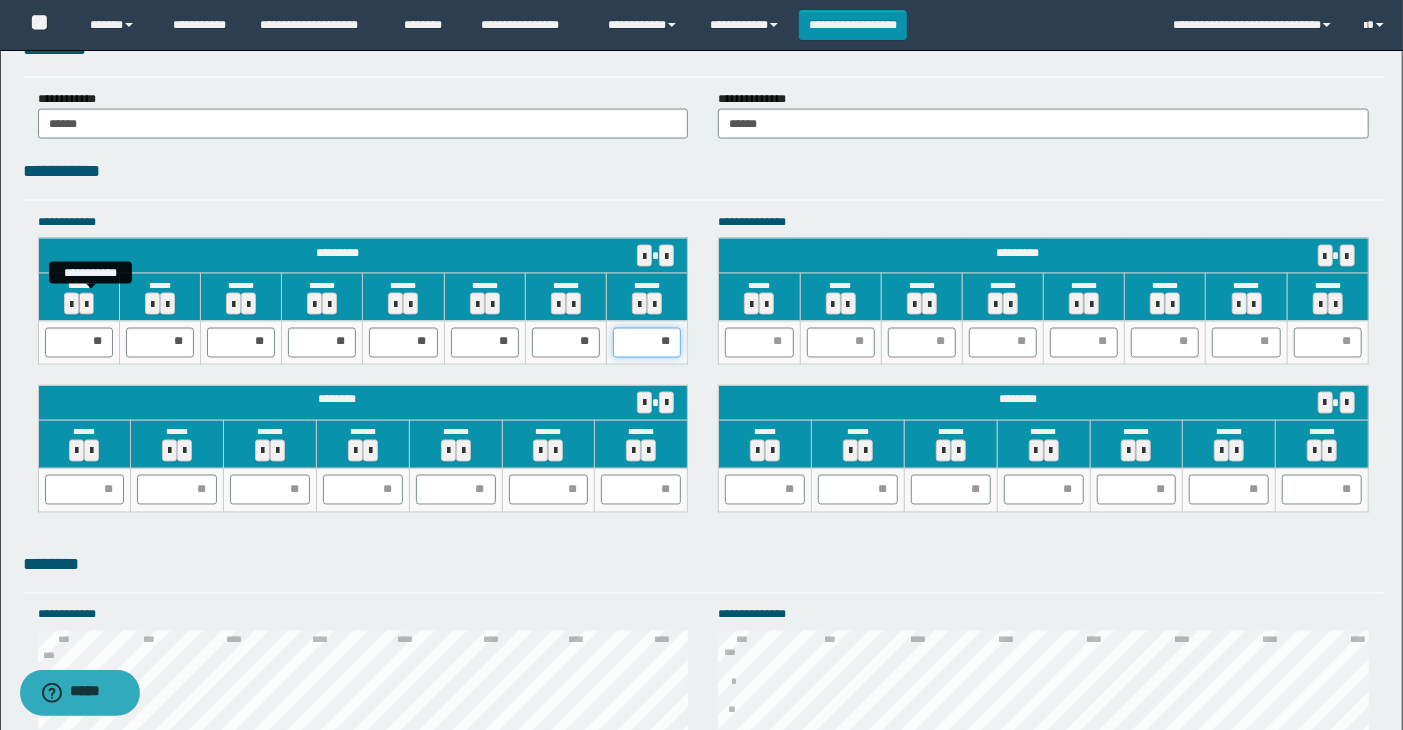 type on "*" 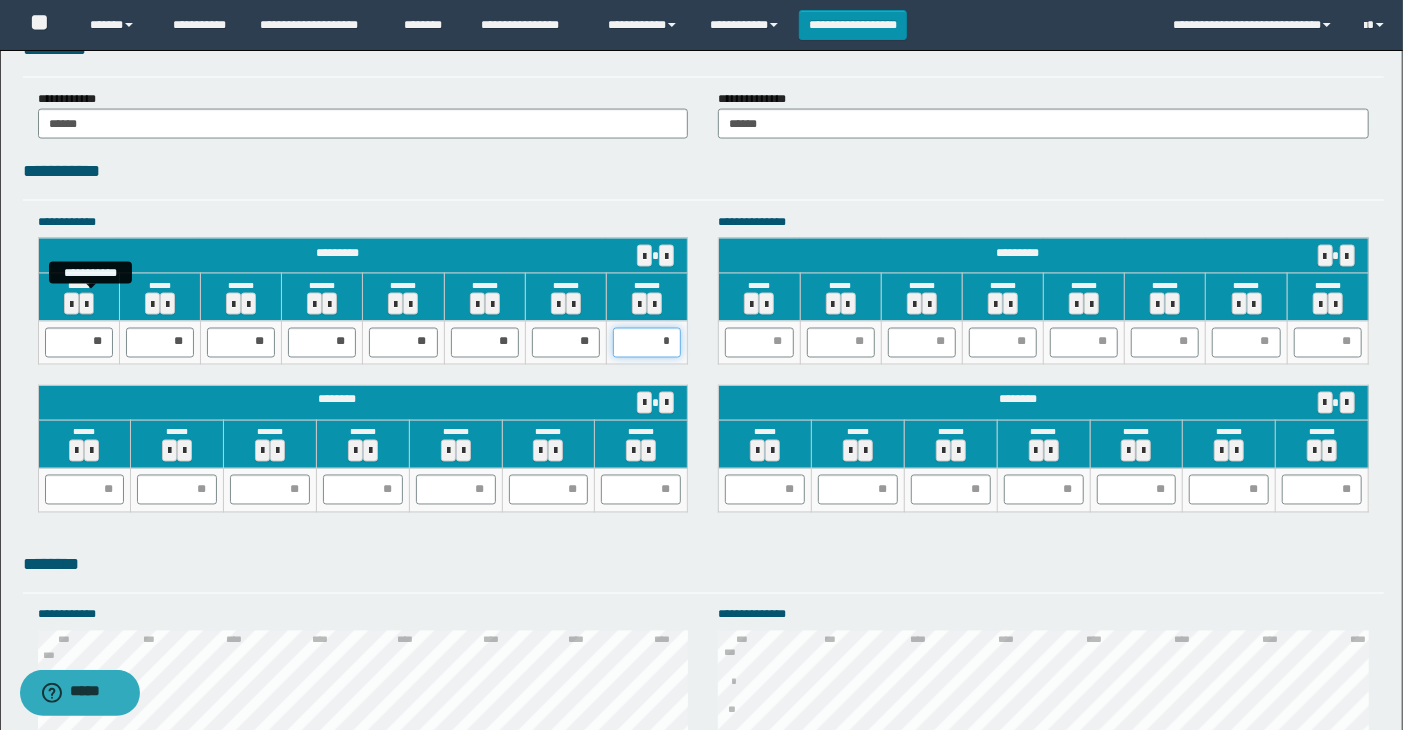 type on "**" 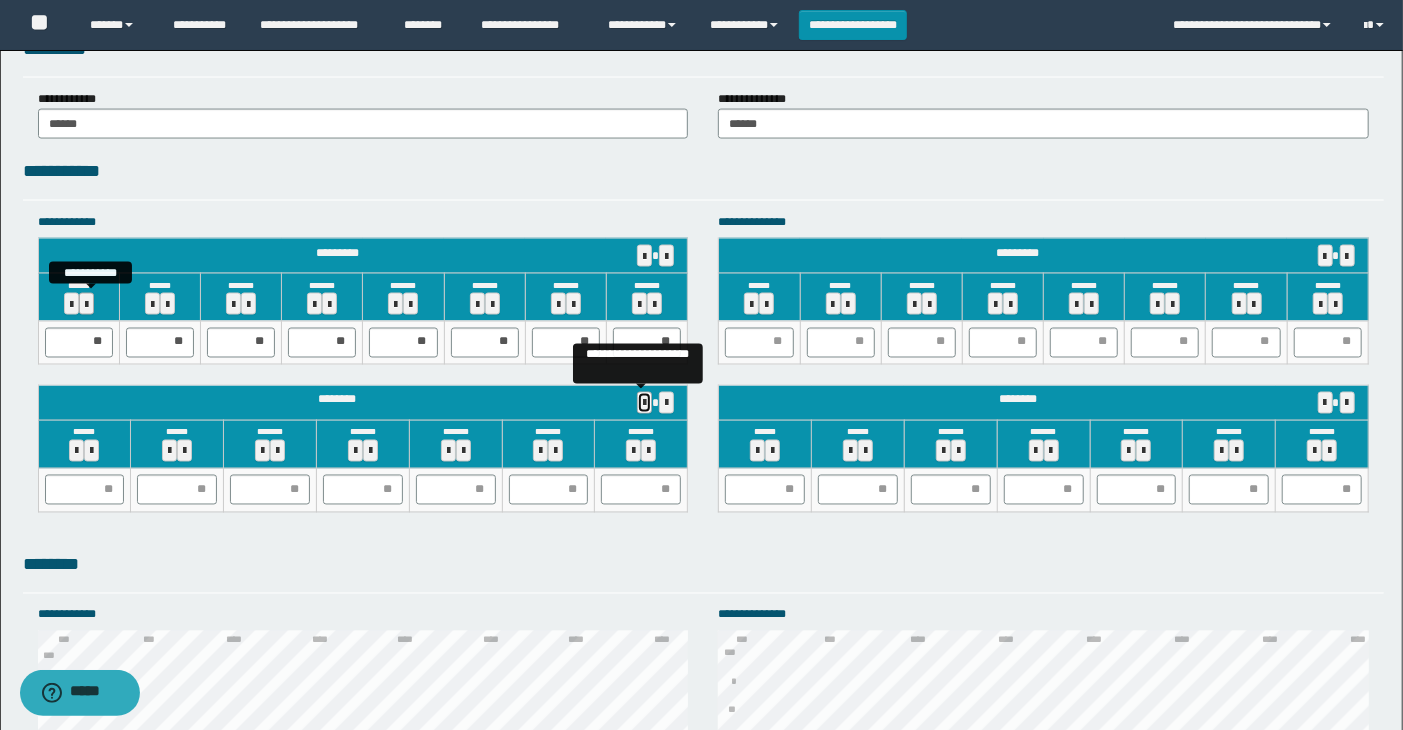 type 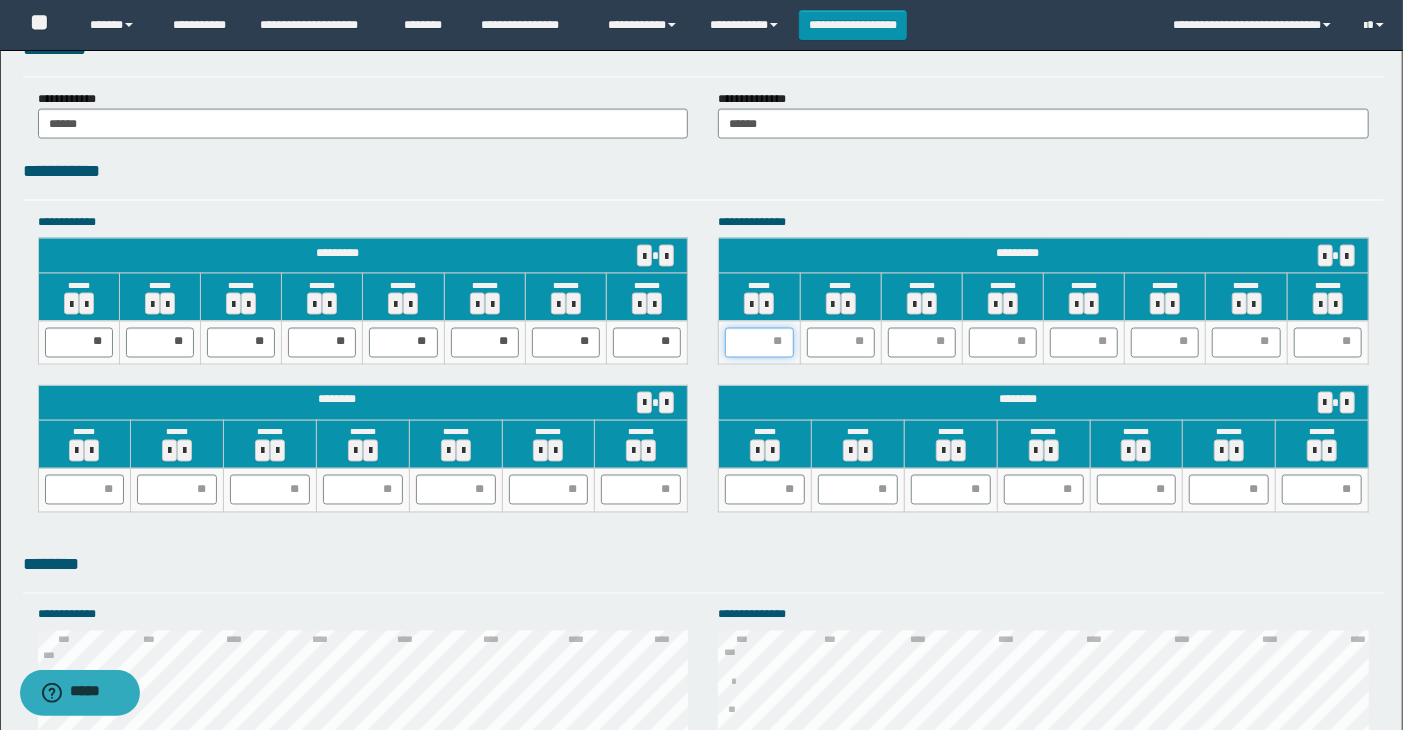 click at bounding box center [759, 343] 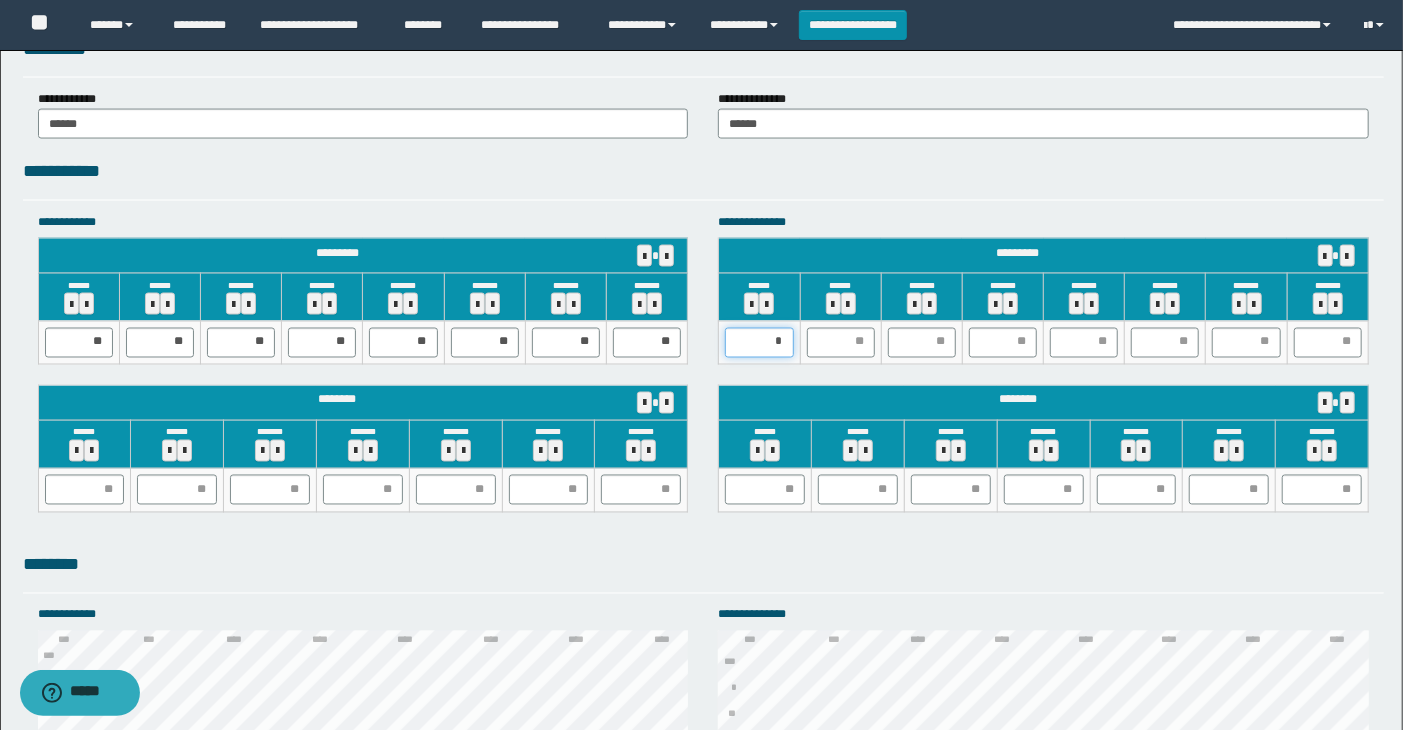 type on "**" 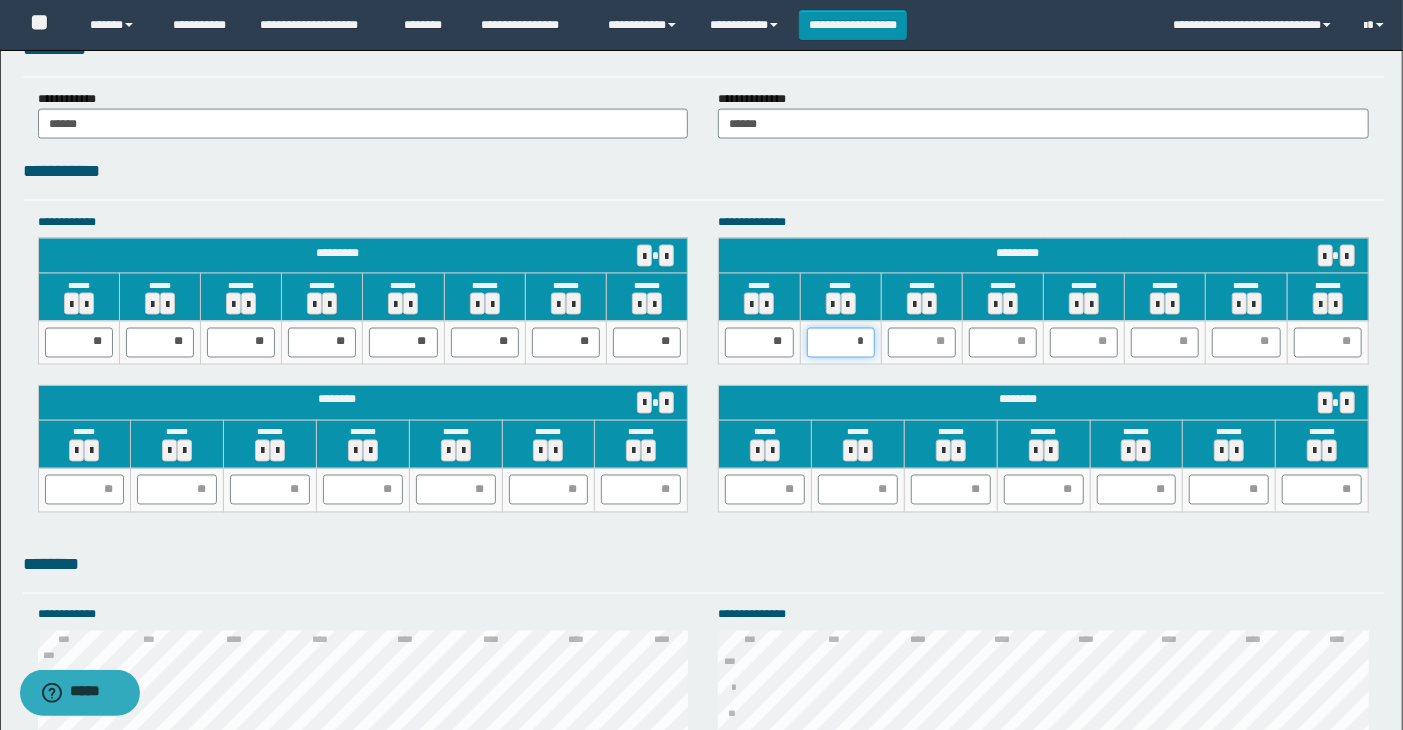 type on "**" 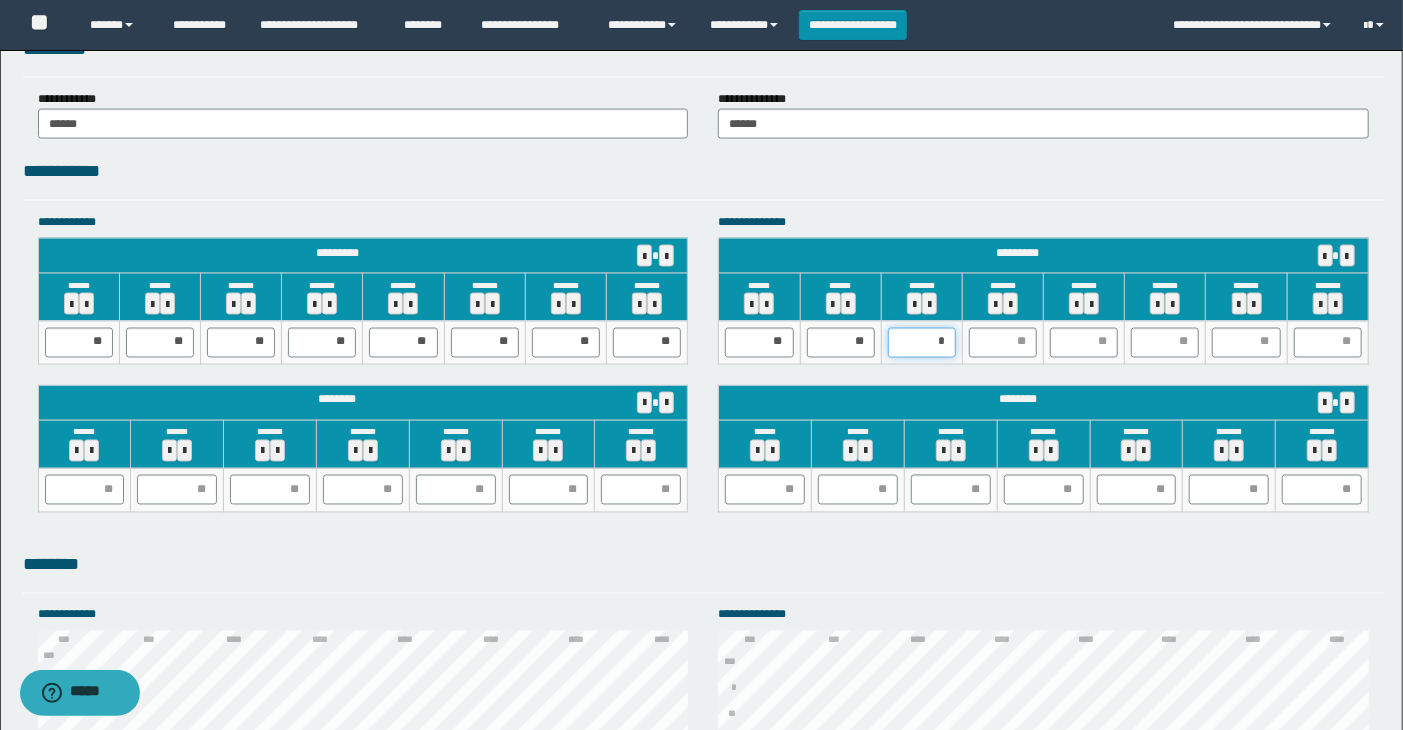 type on "**" 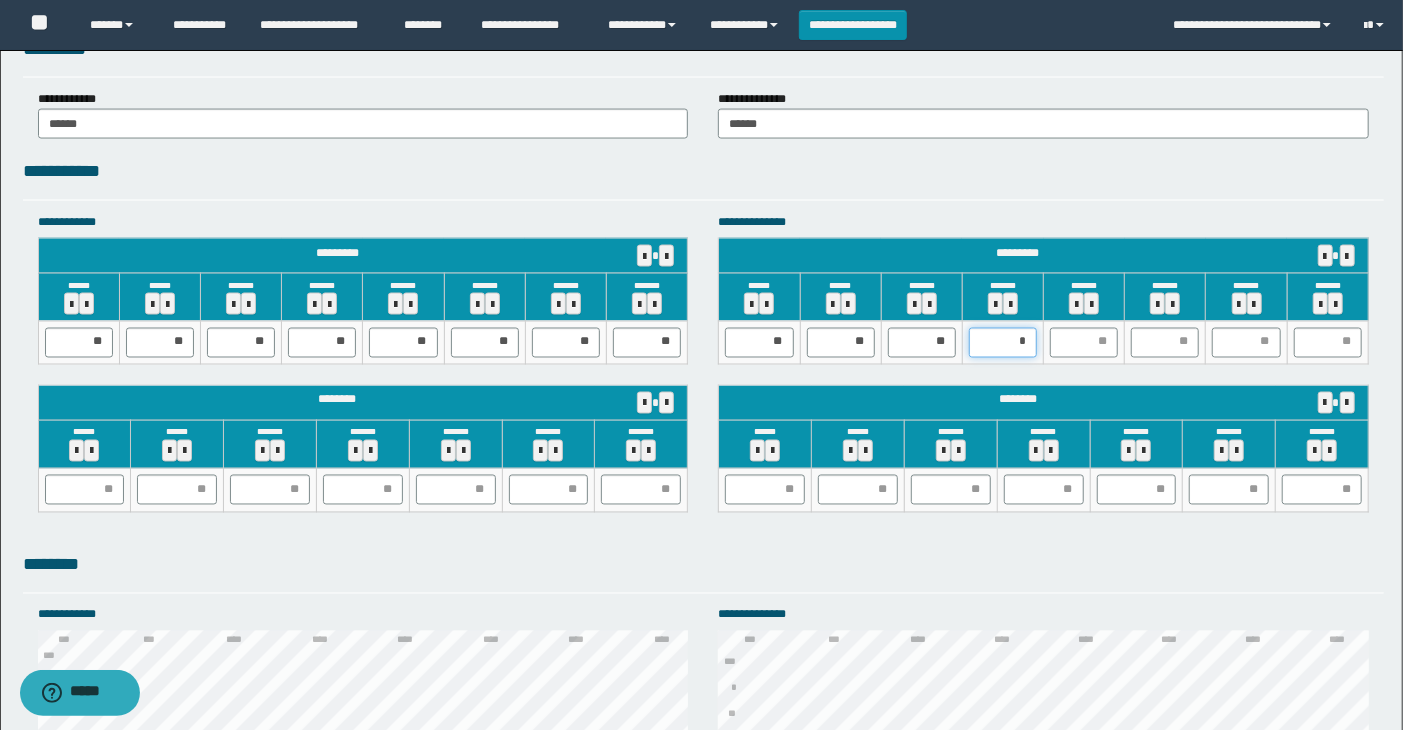 type on "**" 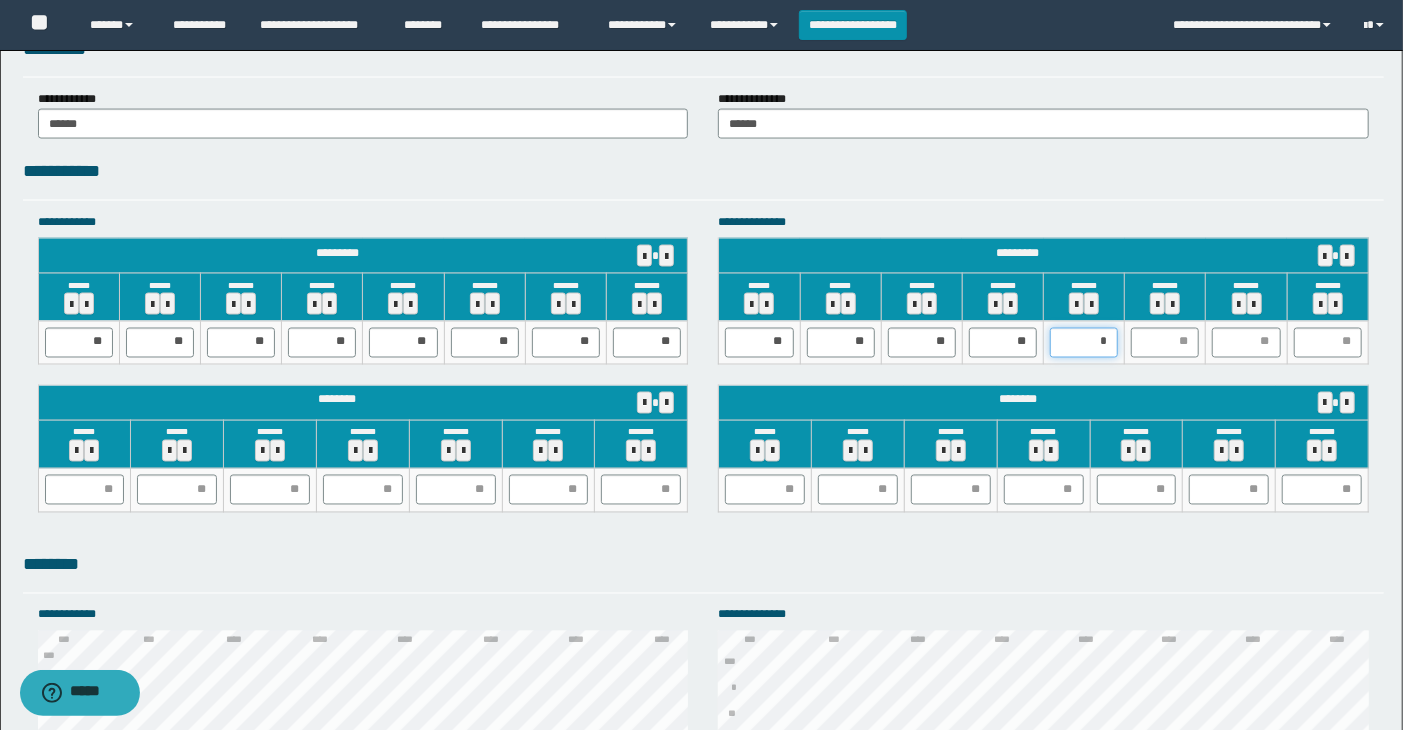 type on "**" 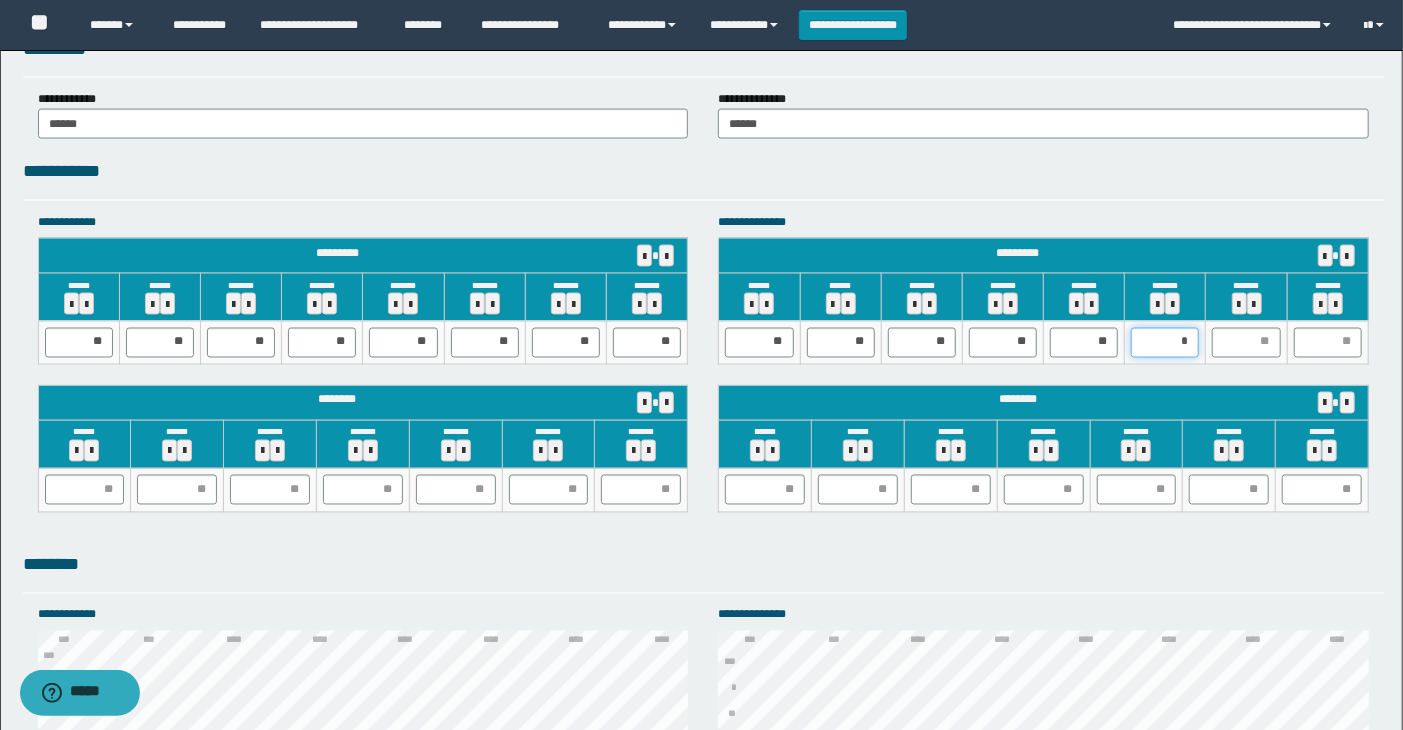 type on "**" 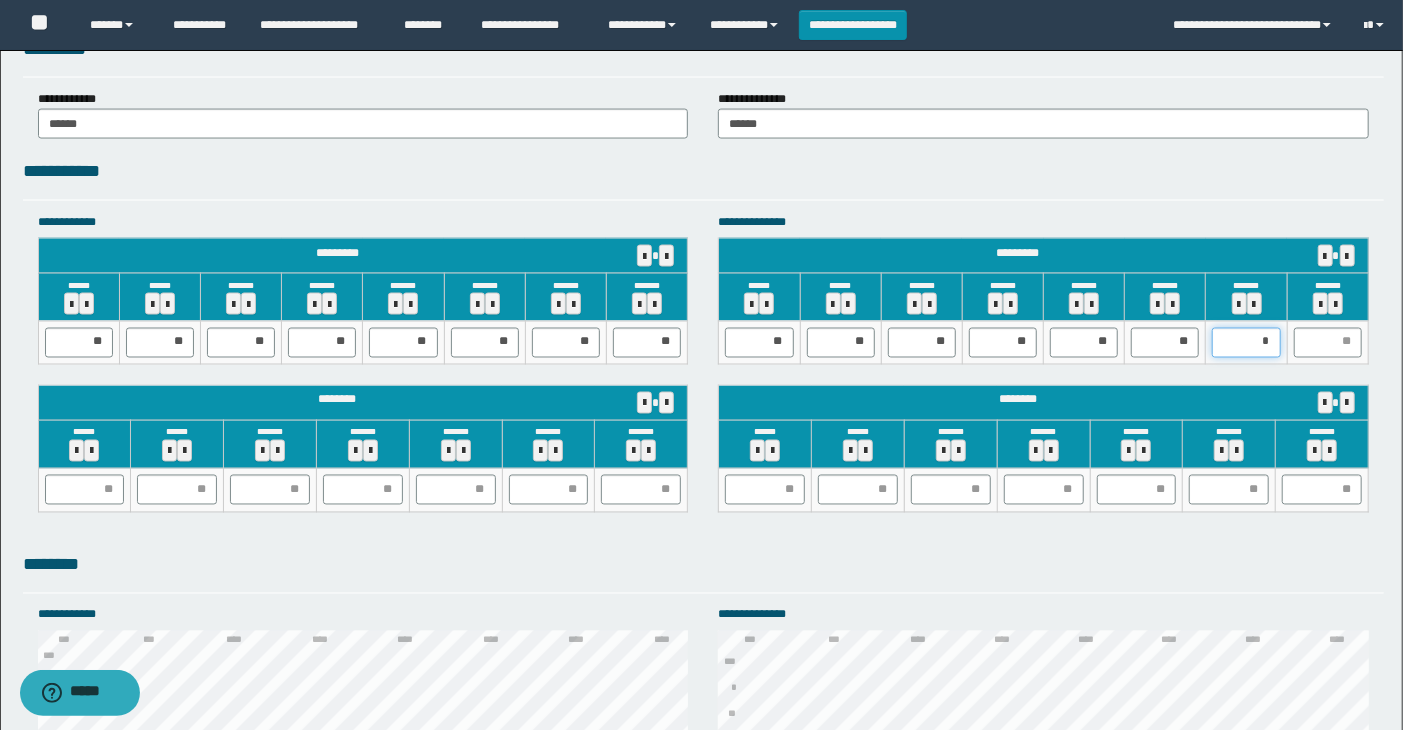 type on "**" 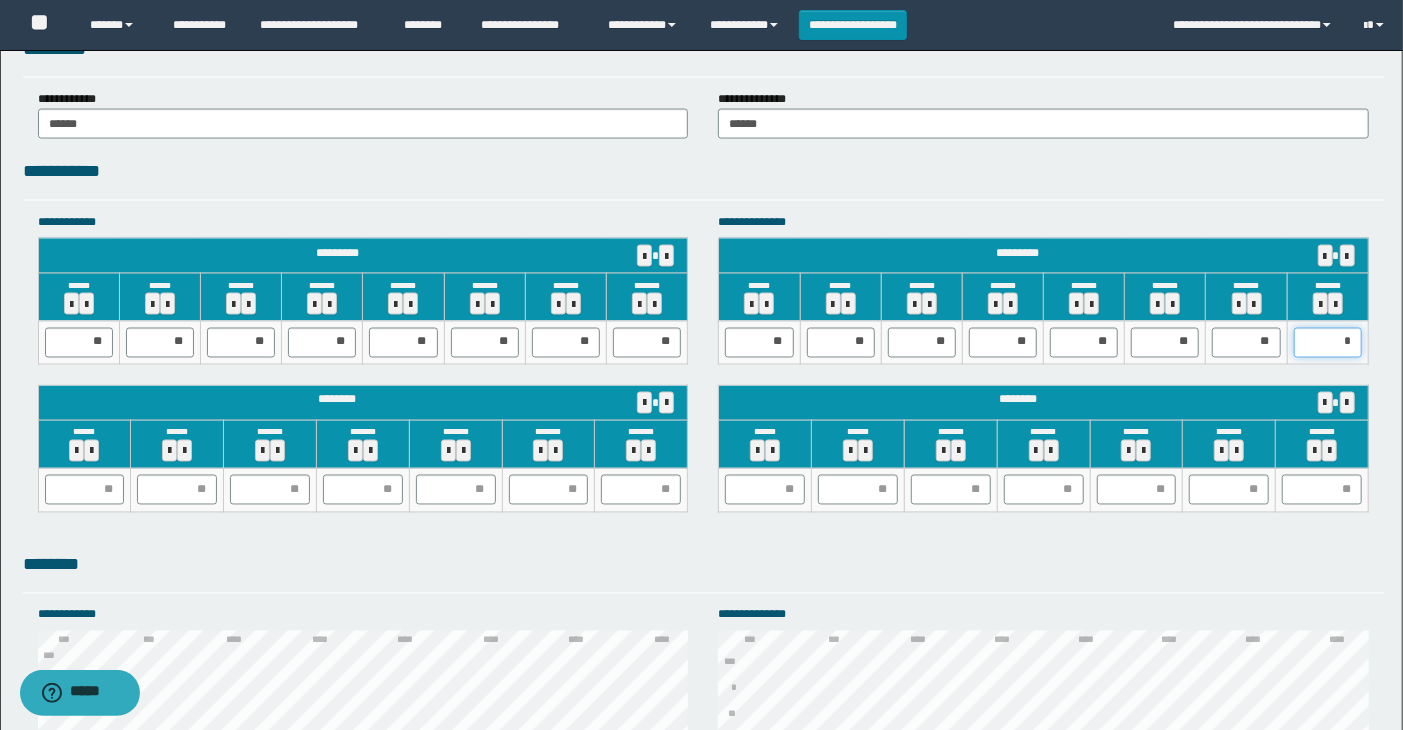 type on "**" 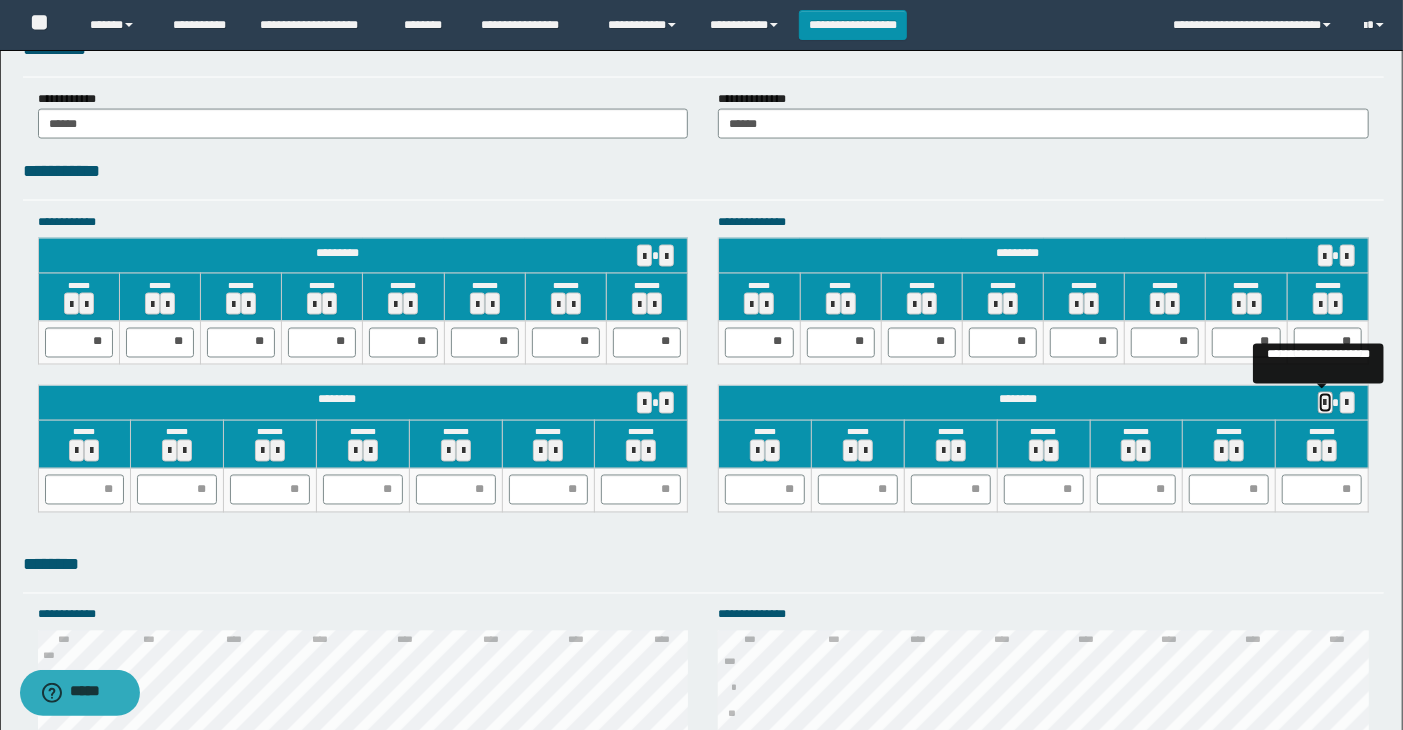type 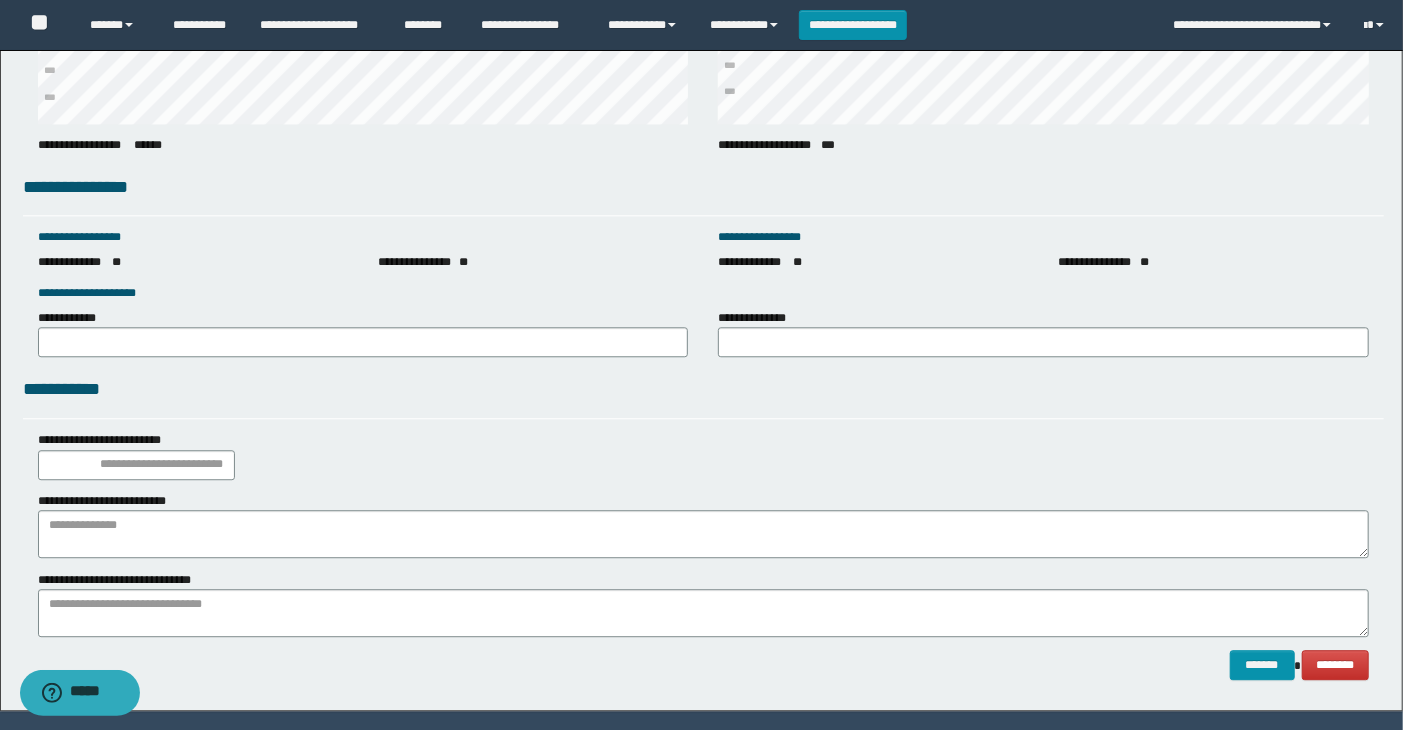 scroll, scrollTop: 2743, scrollLeft: 0, axis: vertical 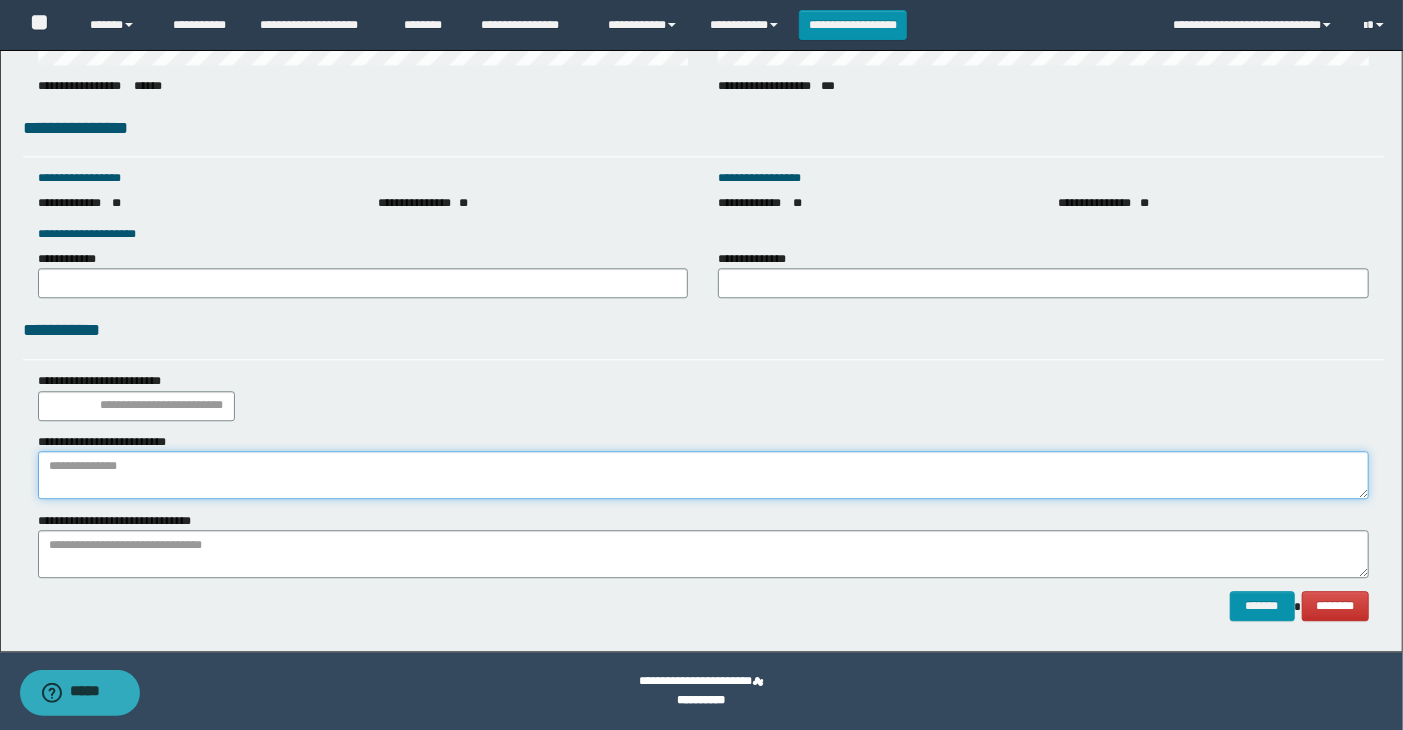click at bounding box center (704, 475) 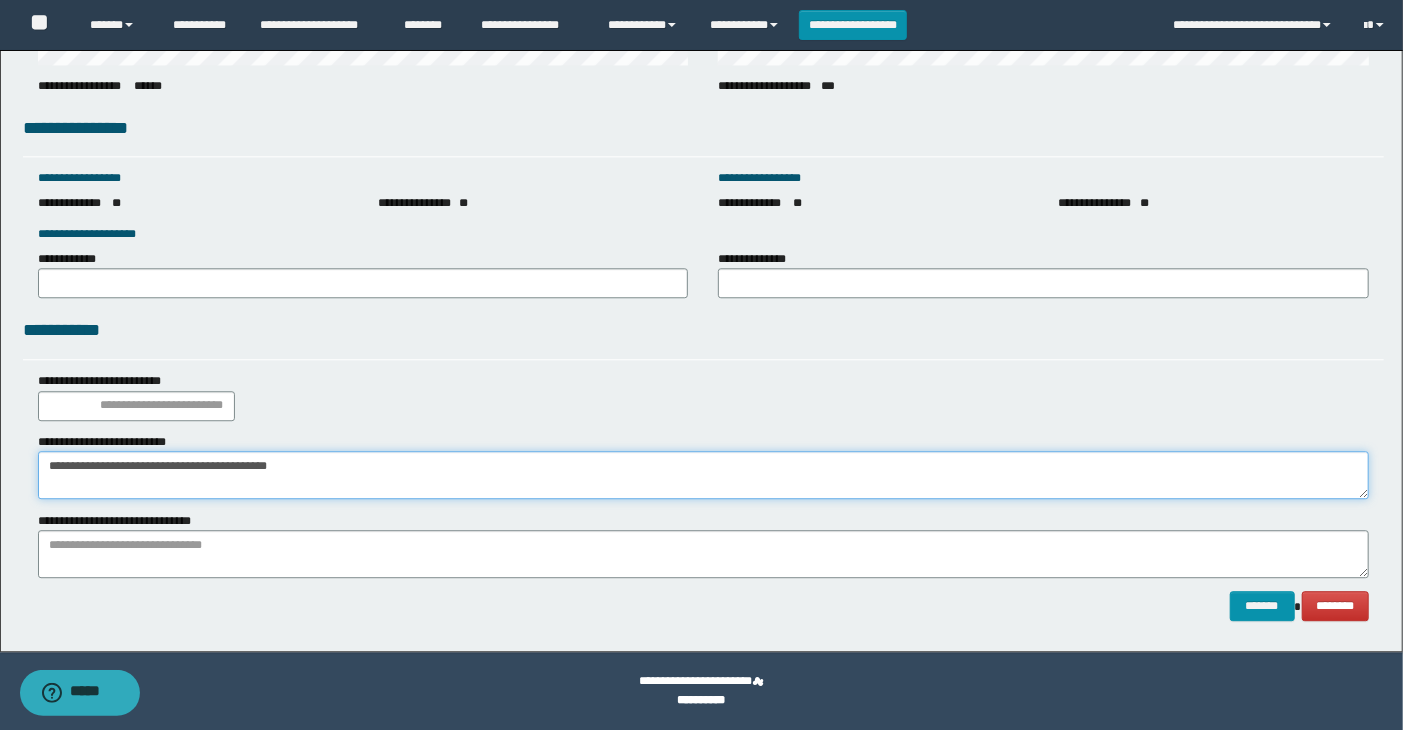 type on "**********" 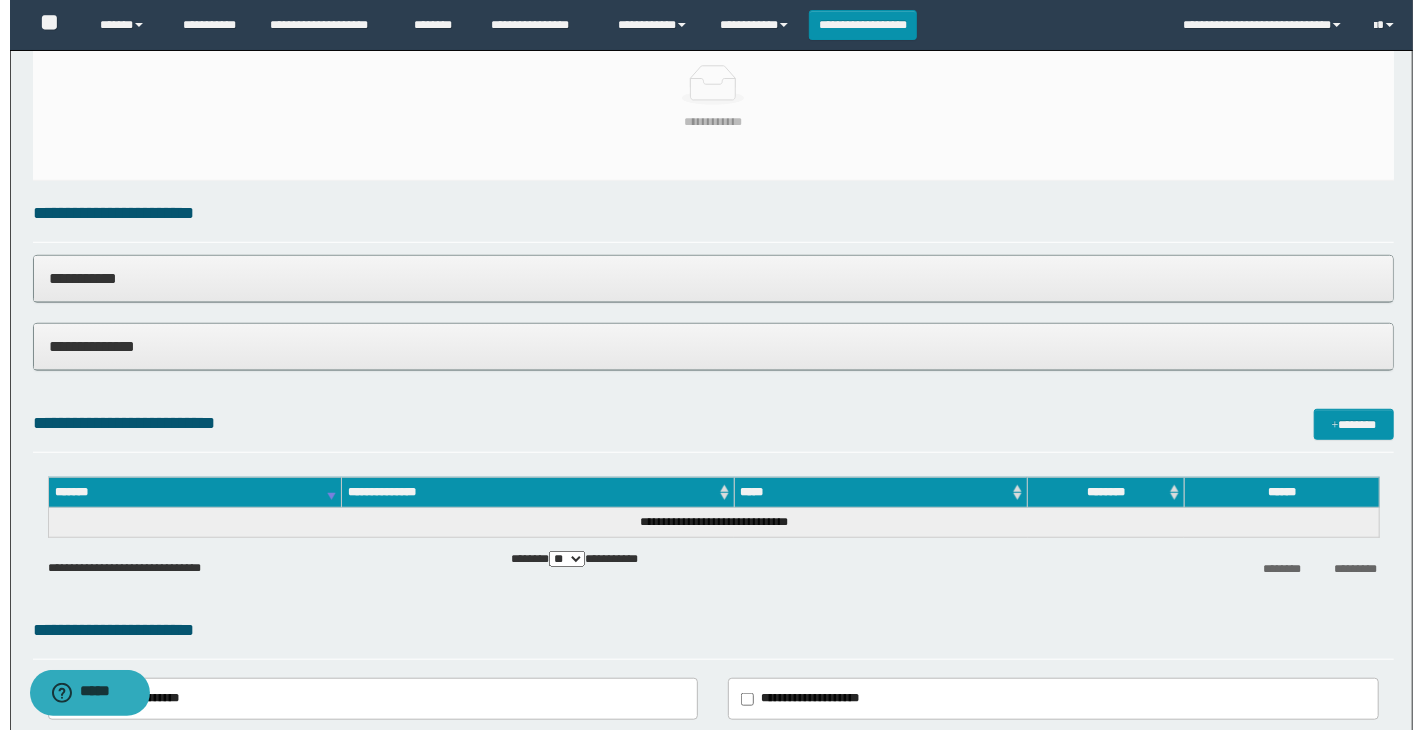scroll, scrollTop: 0, scrollLeft: 0, axis: both 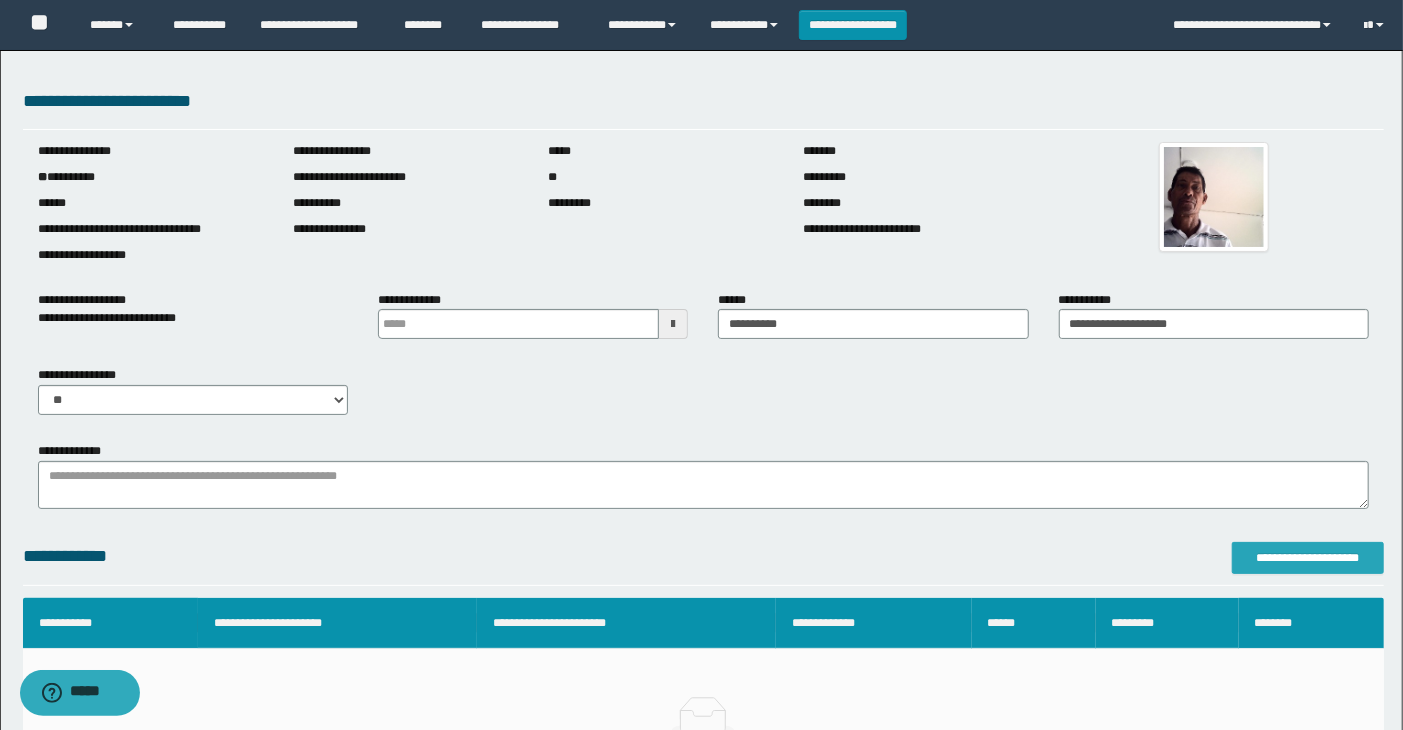 type on "**********" 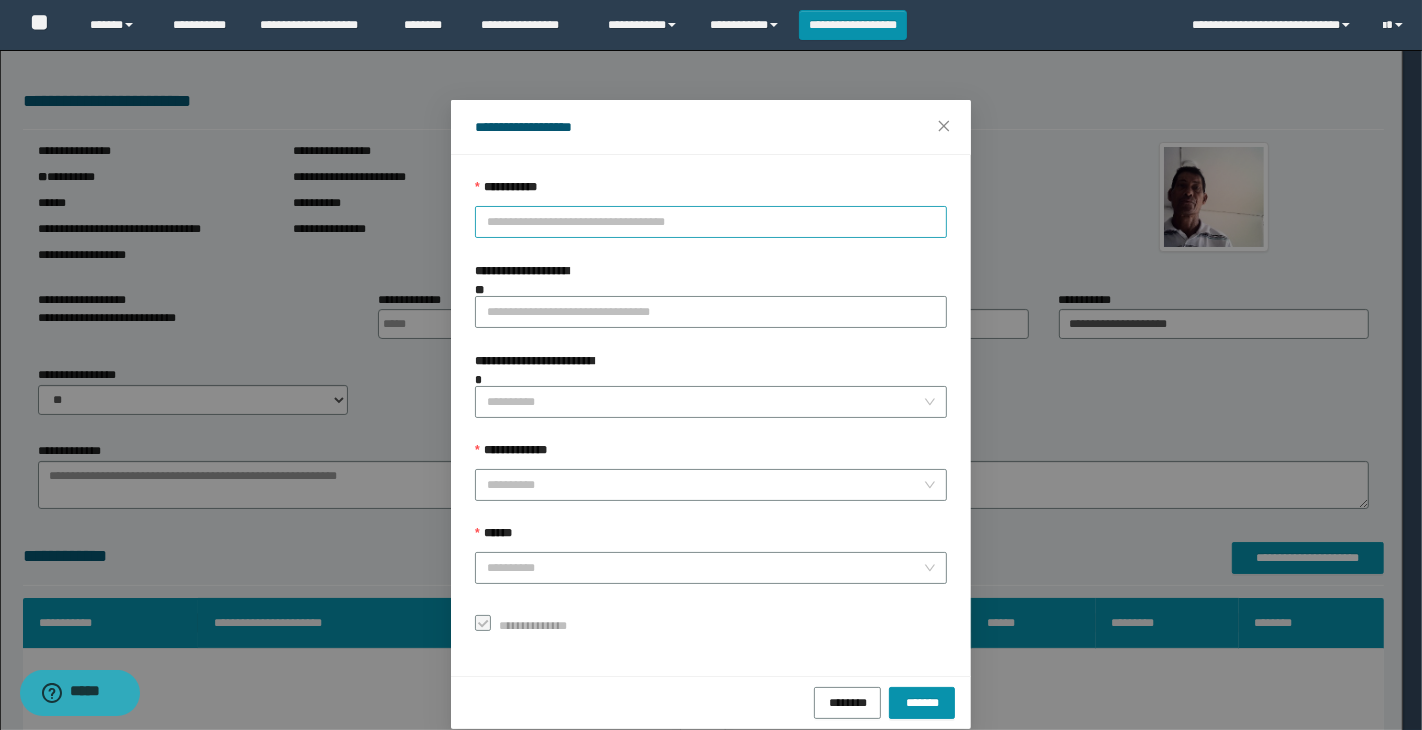 click on "**********" at bounding box center [711, 222] 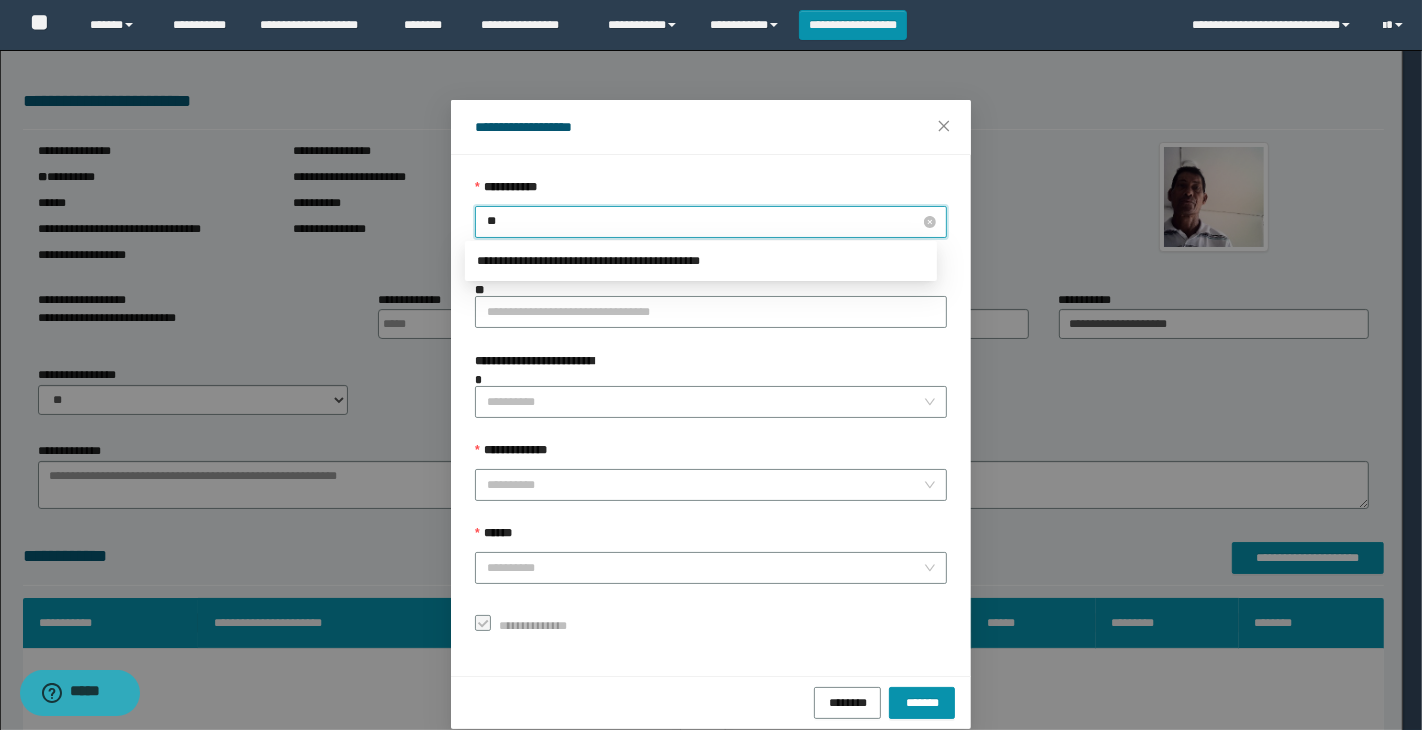 type on "*" 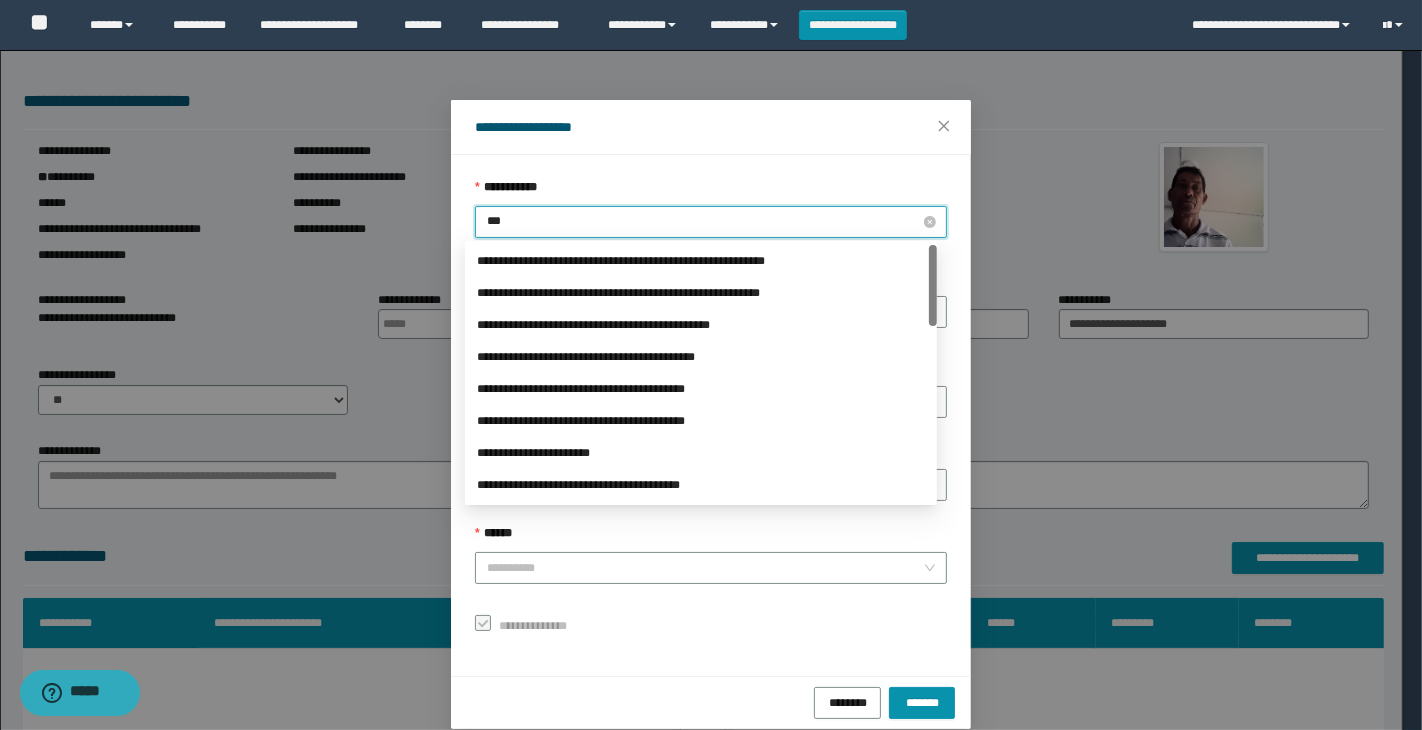 type on "****" 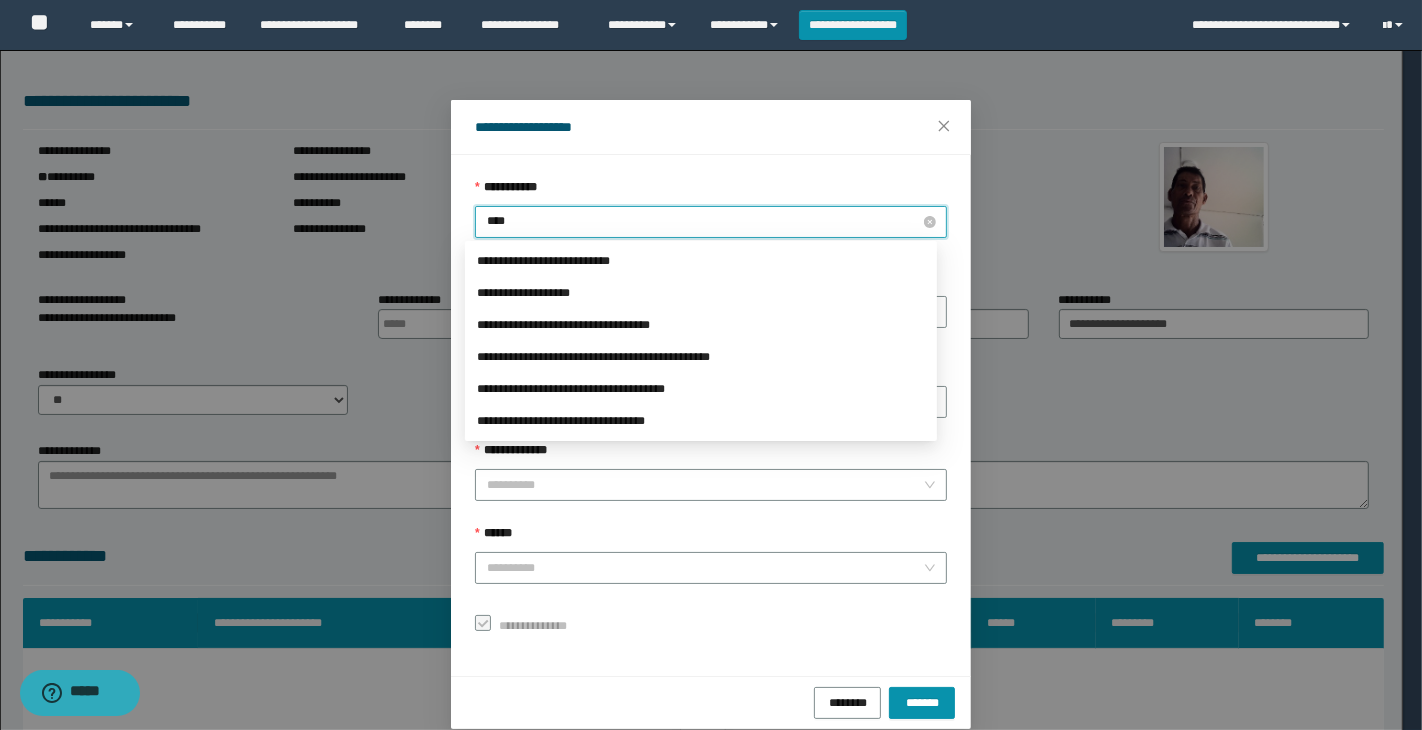 type 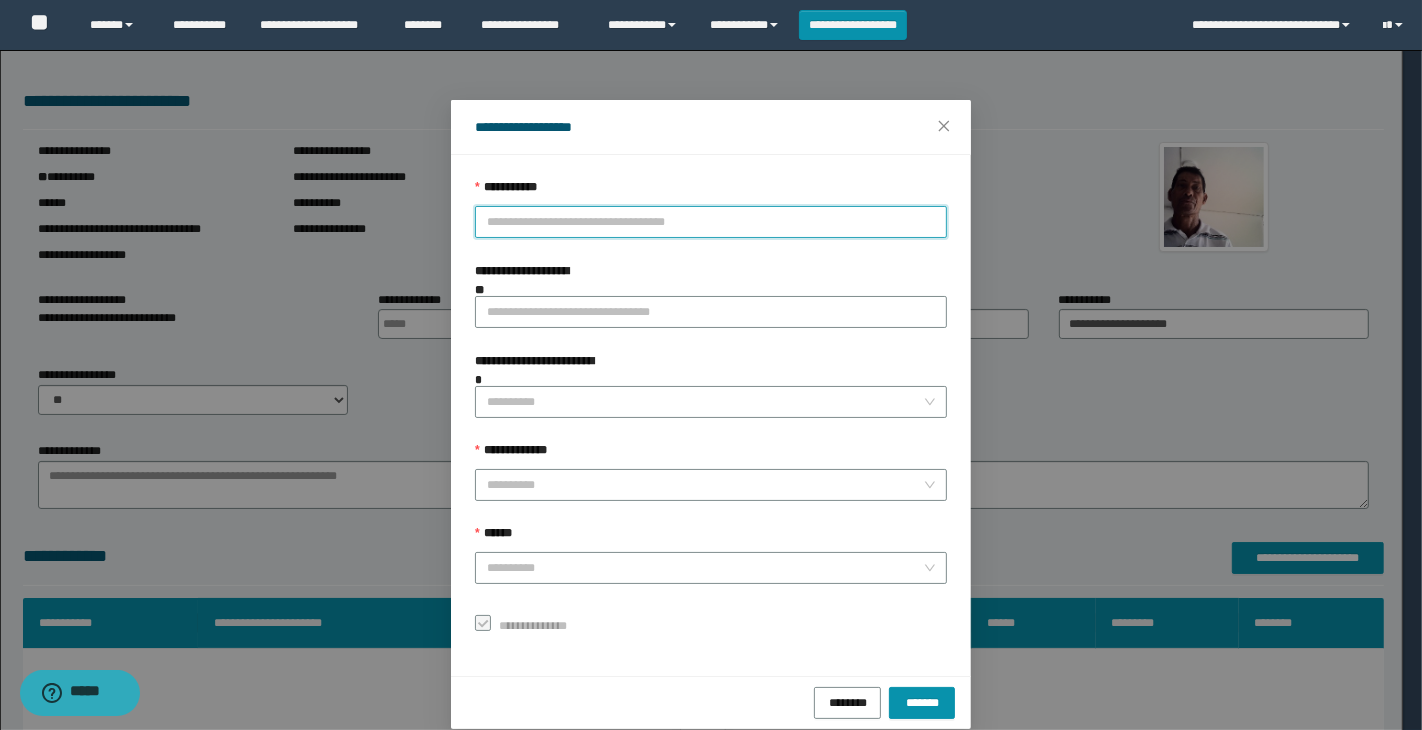 click on "**********" at bounding box center (711, 222) 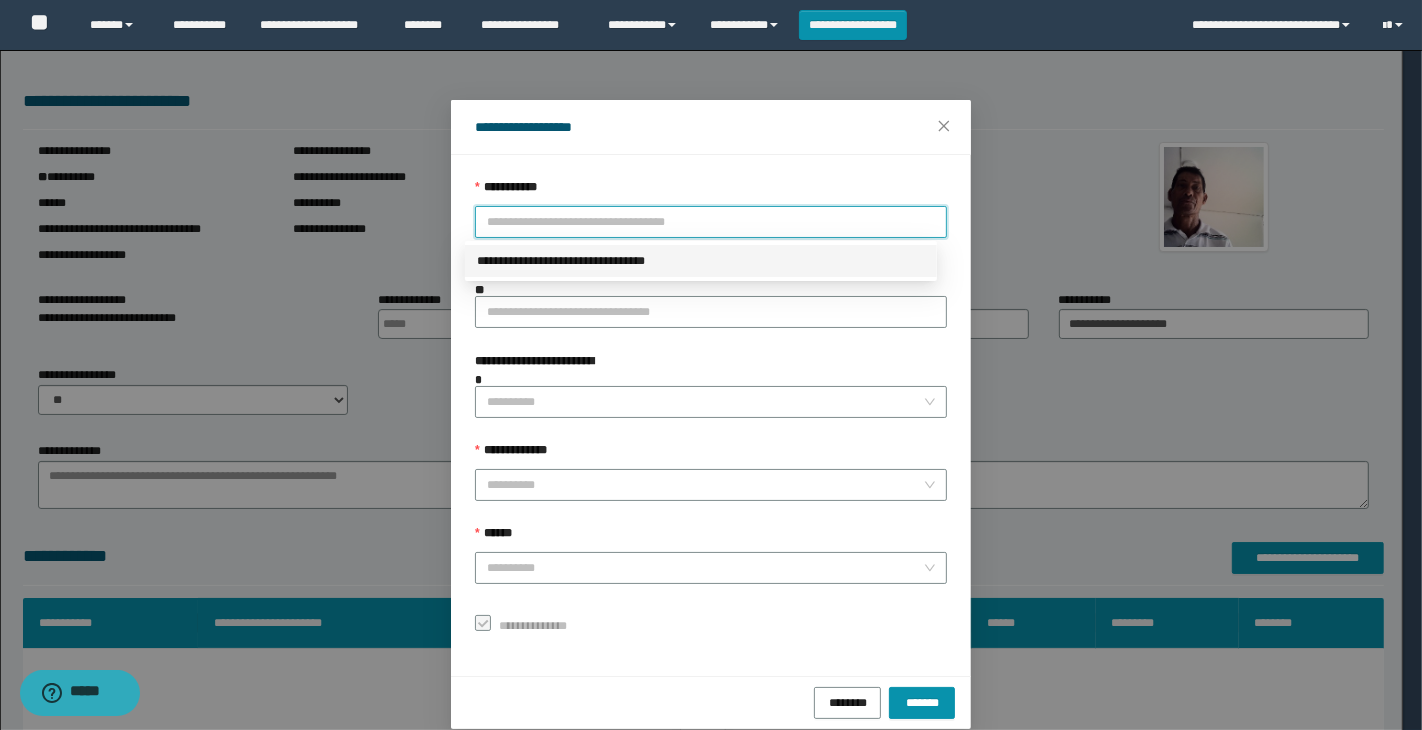 click on "**********" at bounding box center [701, 261] 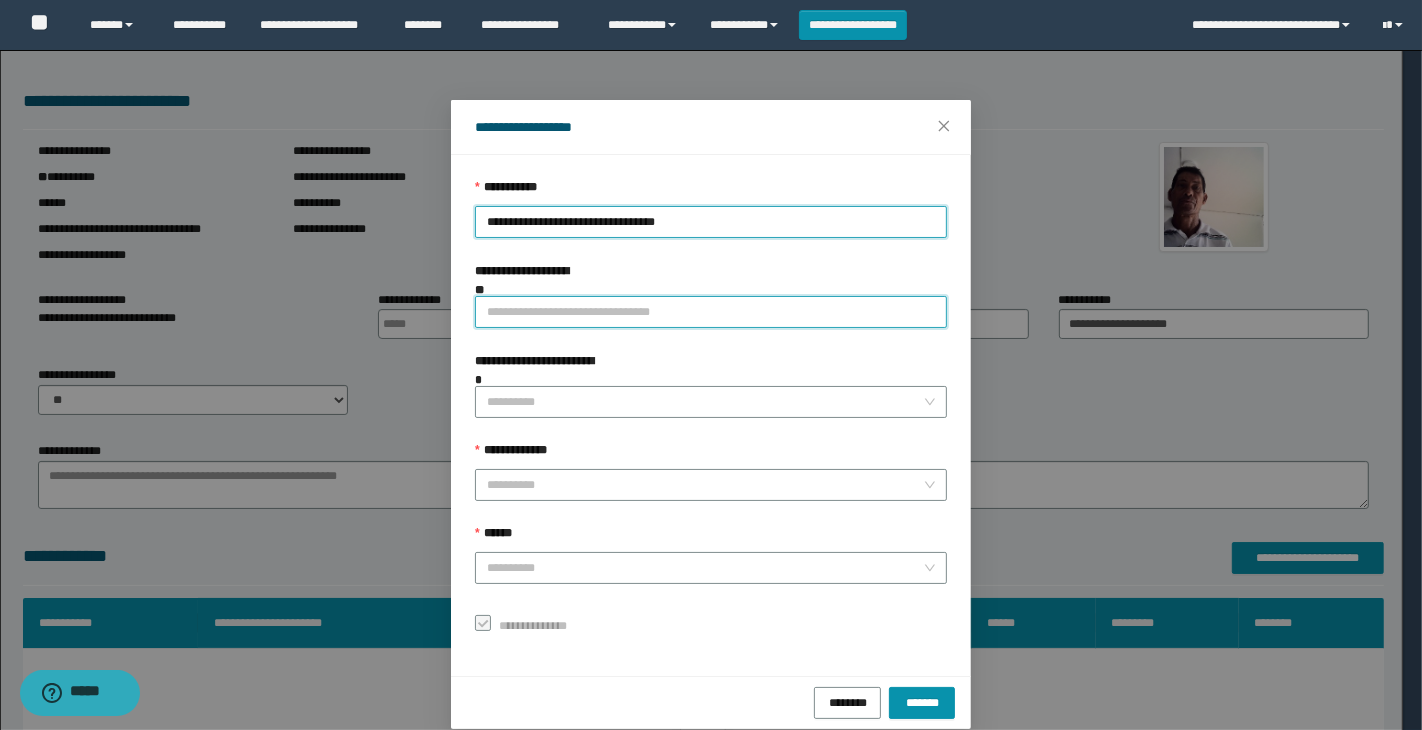 click on "**********" at bounding box center (711, 312) 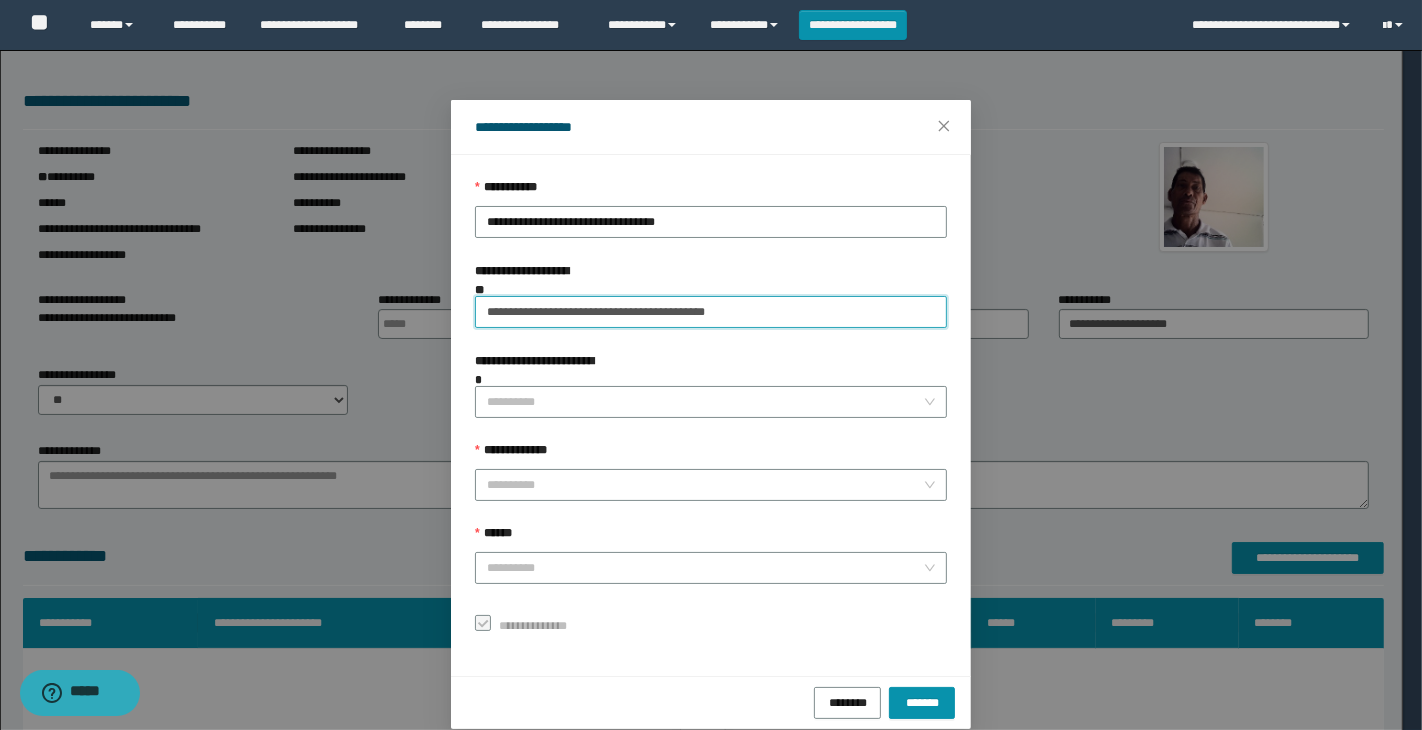 type on "**********" 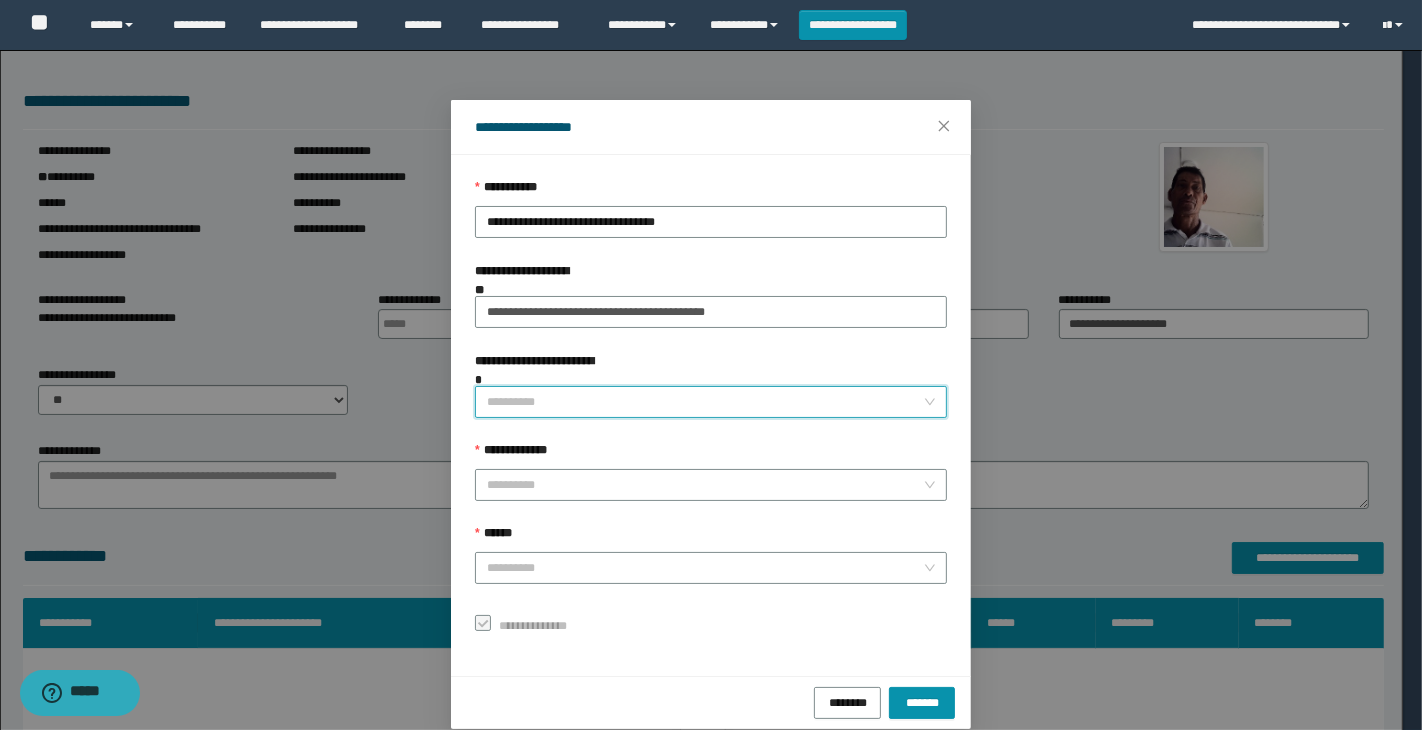 click on "**********" at bounding box center [705, 402] 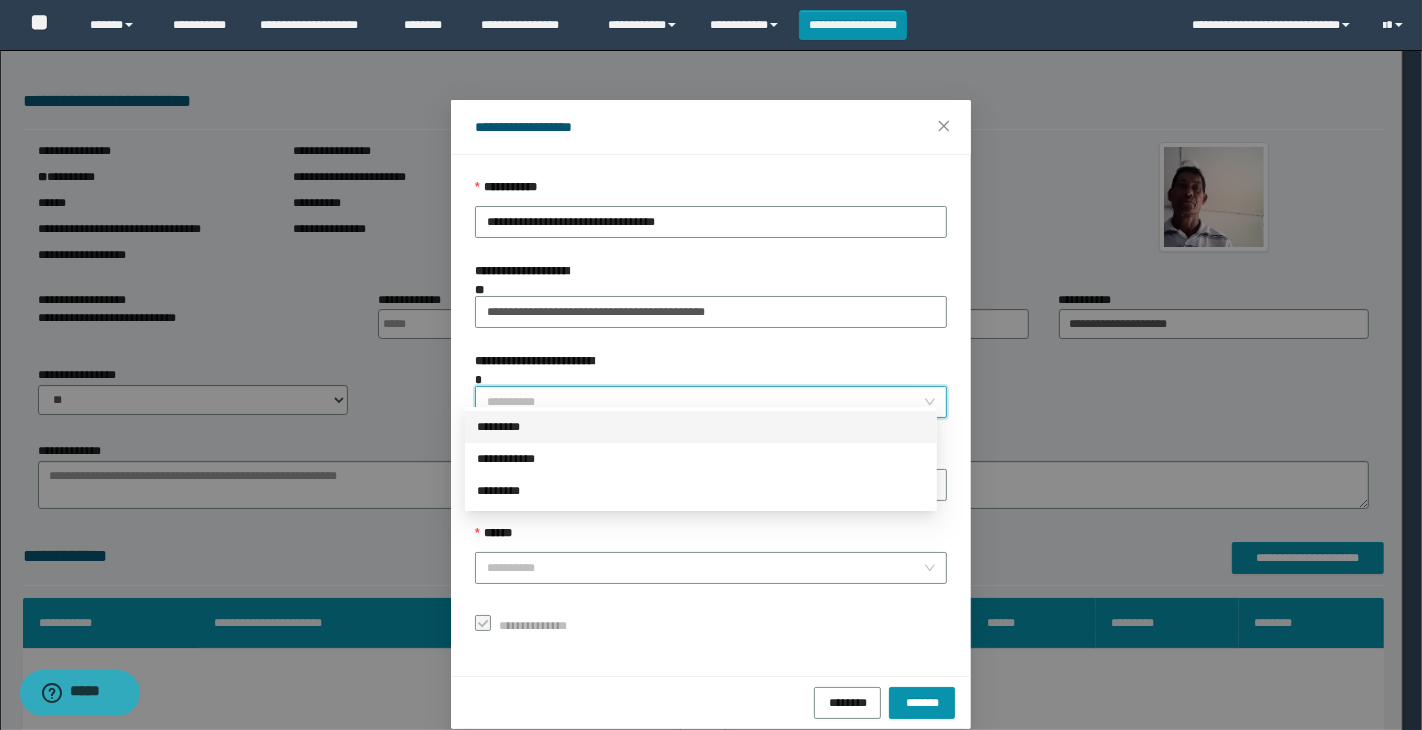 click on "*********" at bounding box center [701, 427] 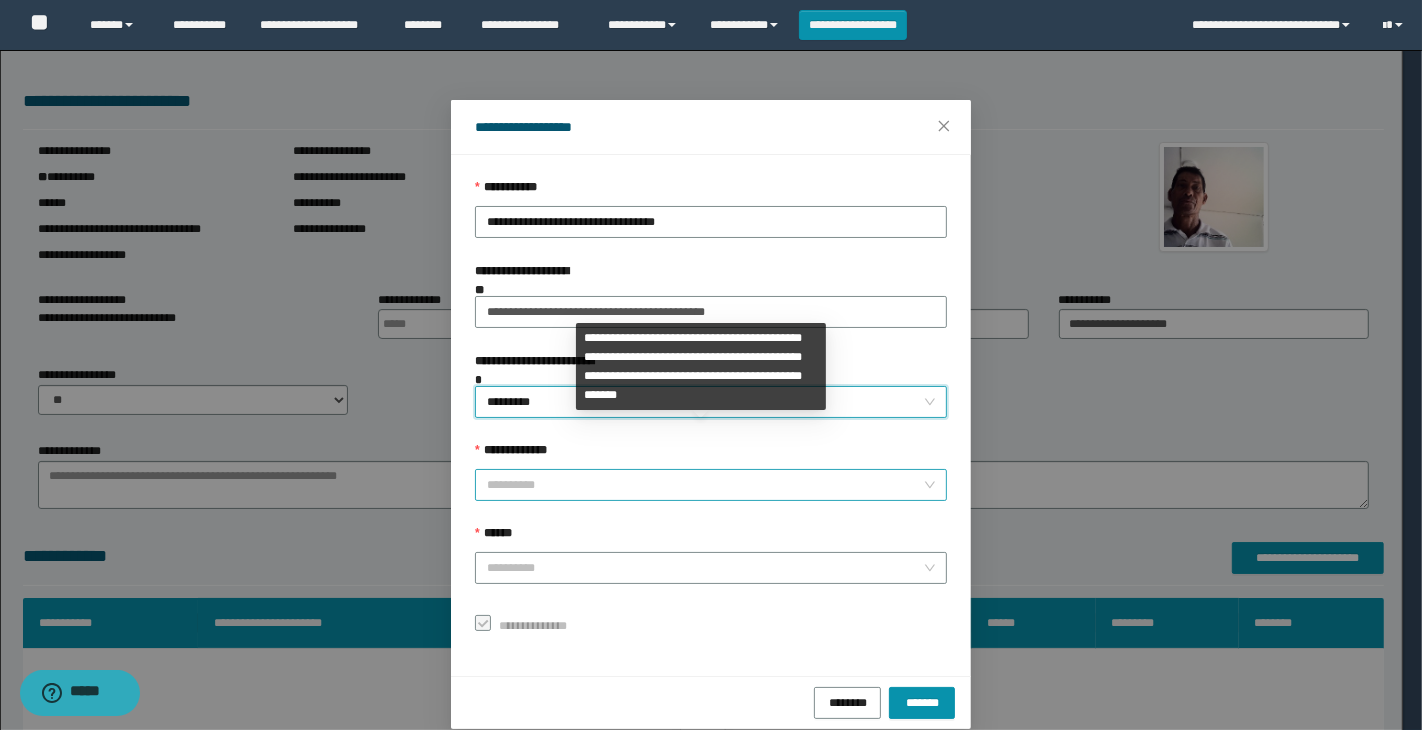 click on "**********" at bounding box center (705, 485) 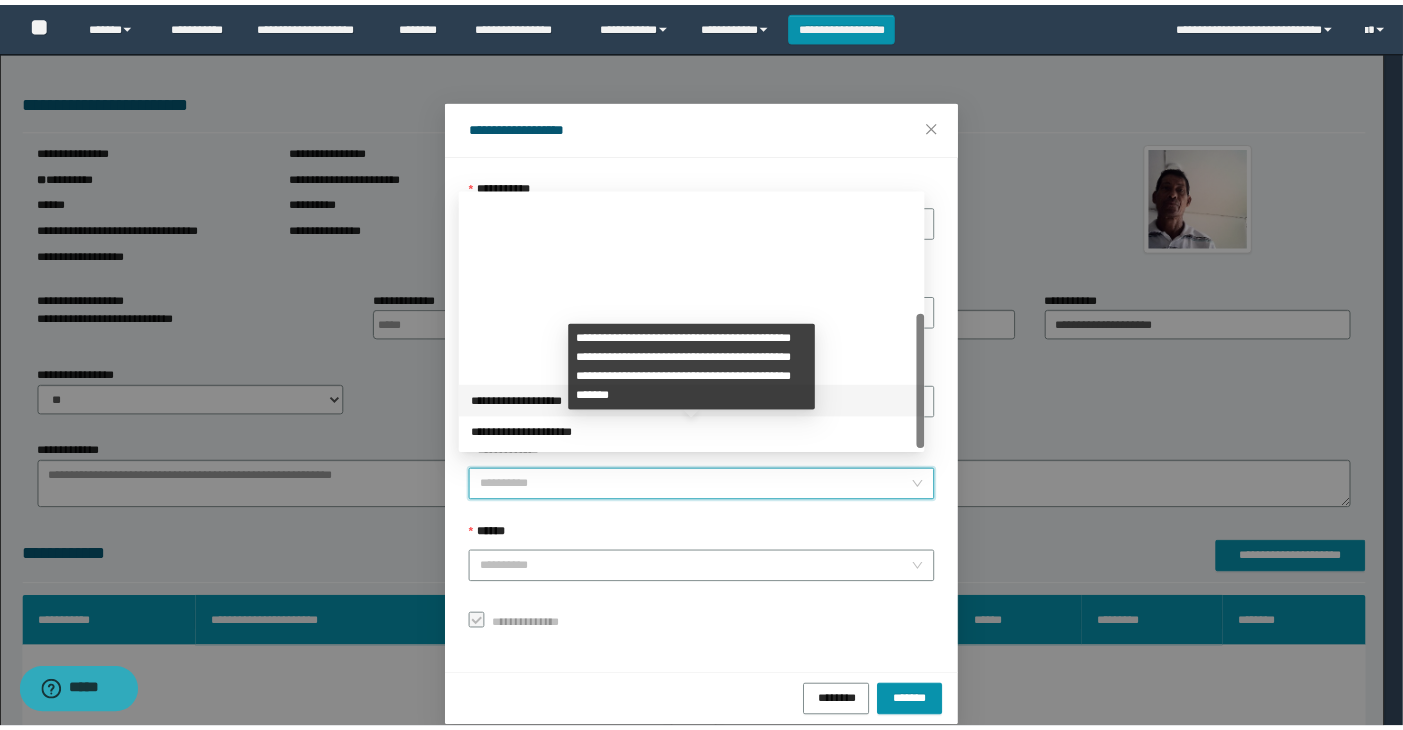 scroll, scrollTop: 223, scrollLeft: 0, axis: vertical 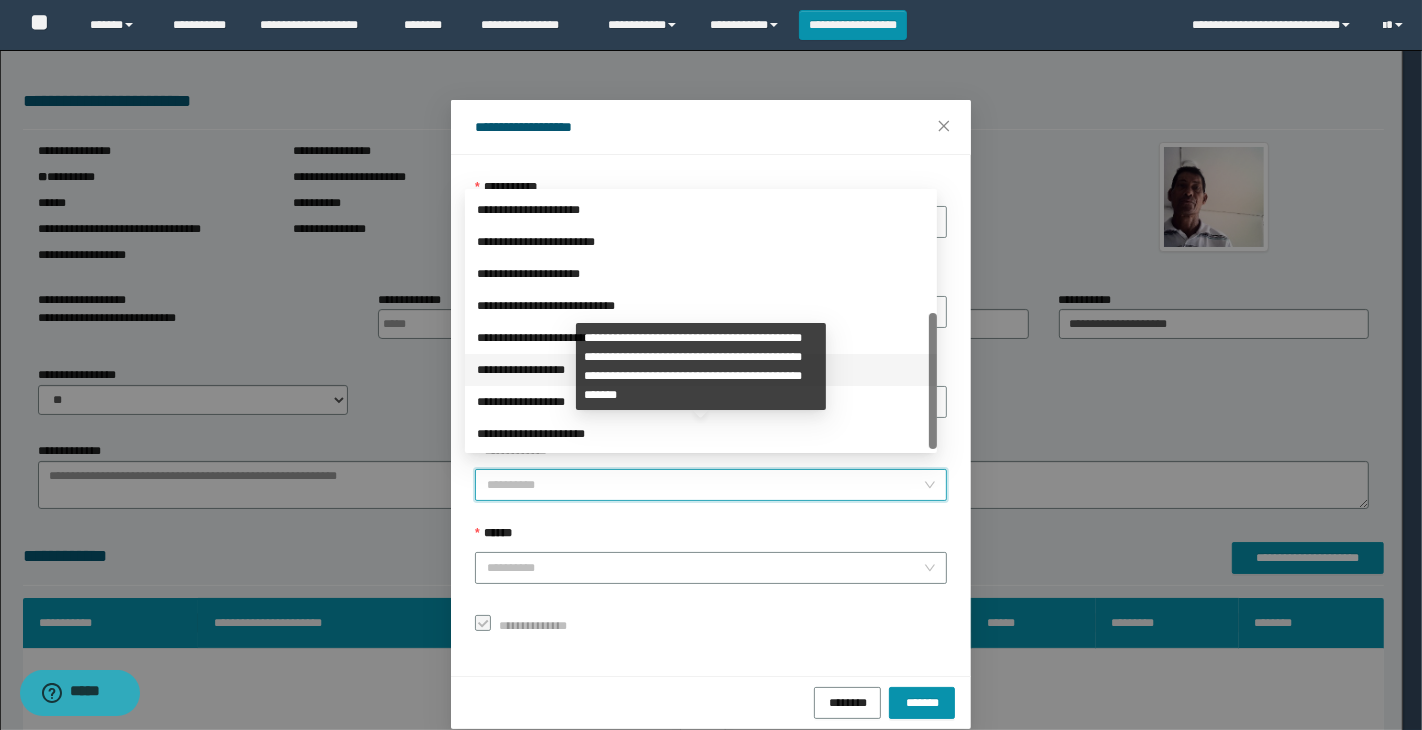 click on "**********" at bounding box center (701, 370) 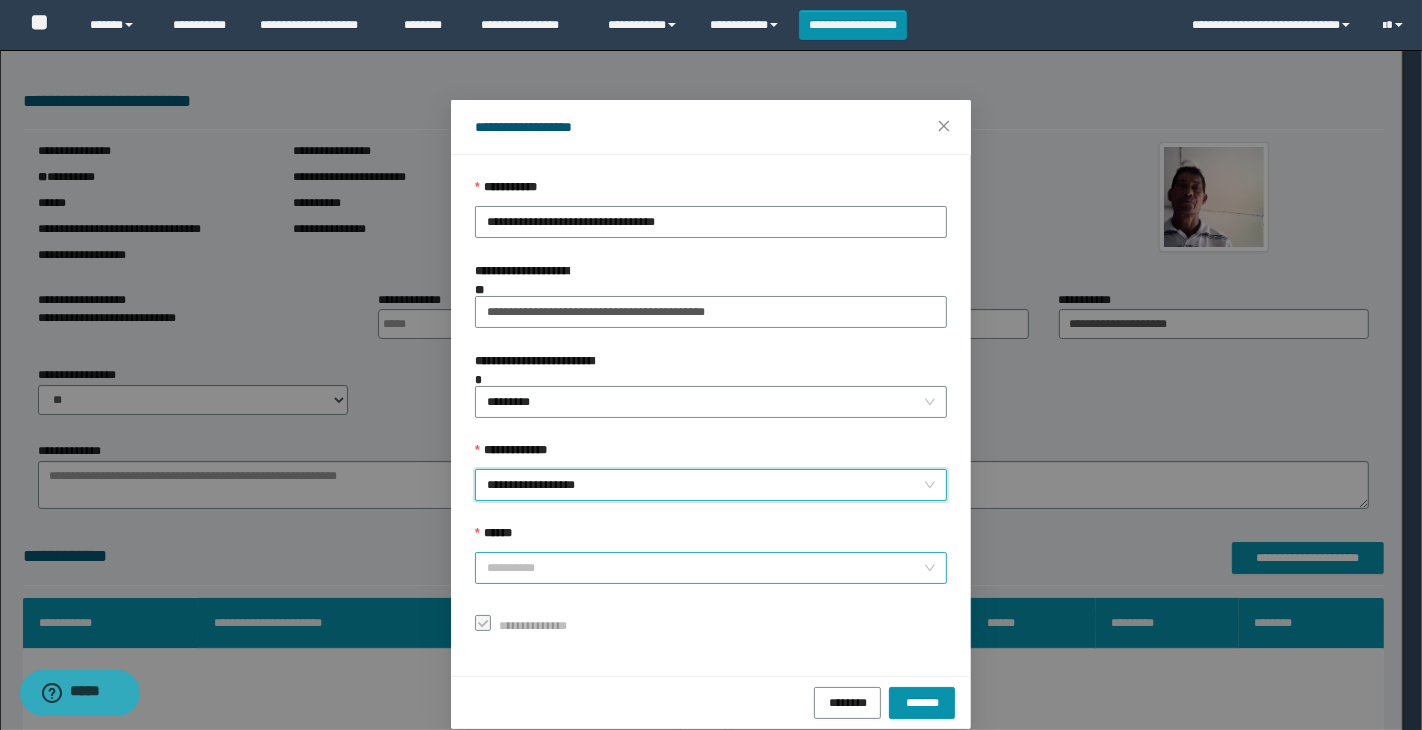 click on "******" at bounding box center (705, 568) 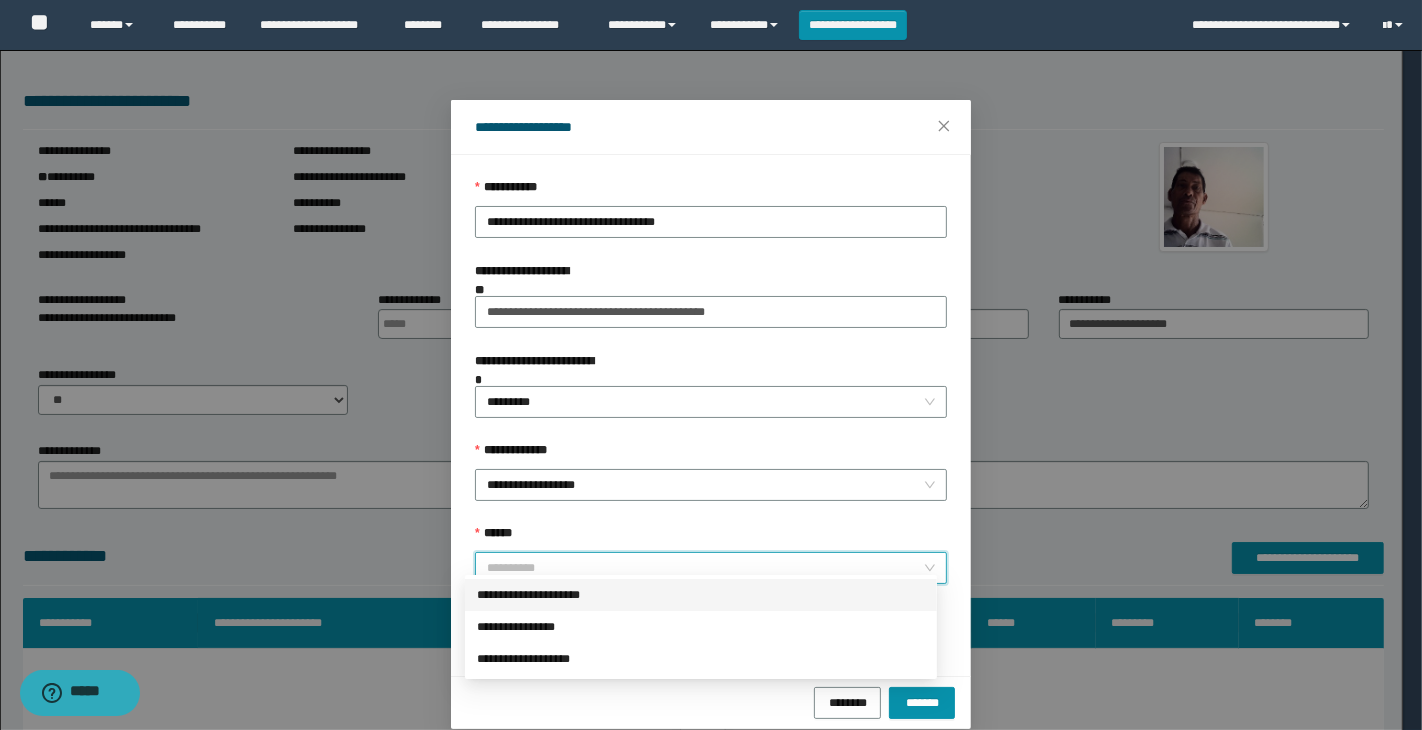 click on "**********" at bounding box center [701, 595] 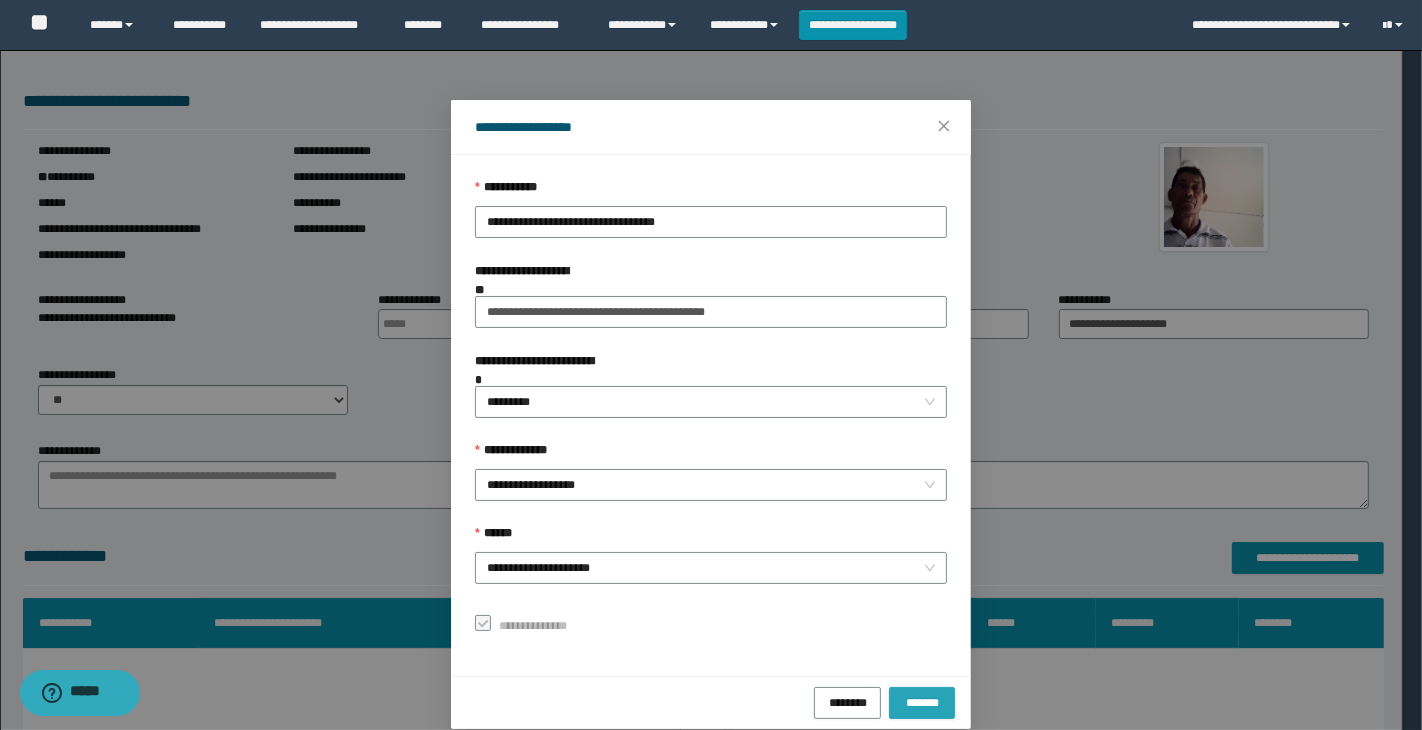 click on "*******" at bounding box center [922, 701] 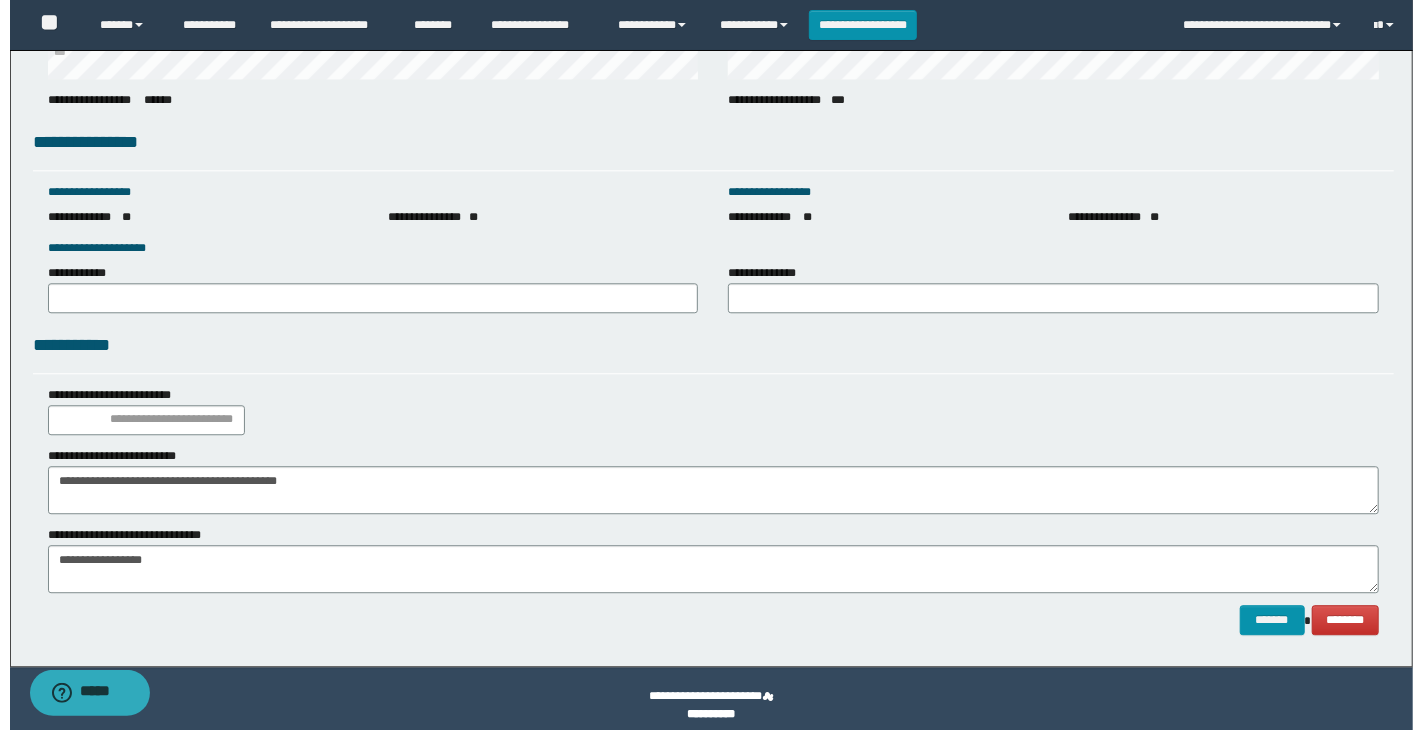 scroll, scrollTop: 2707, scrollLeft: 0, axis: vertical 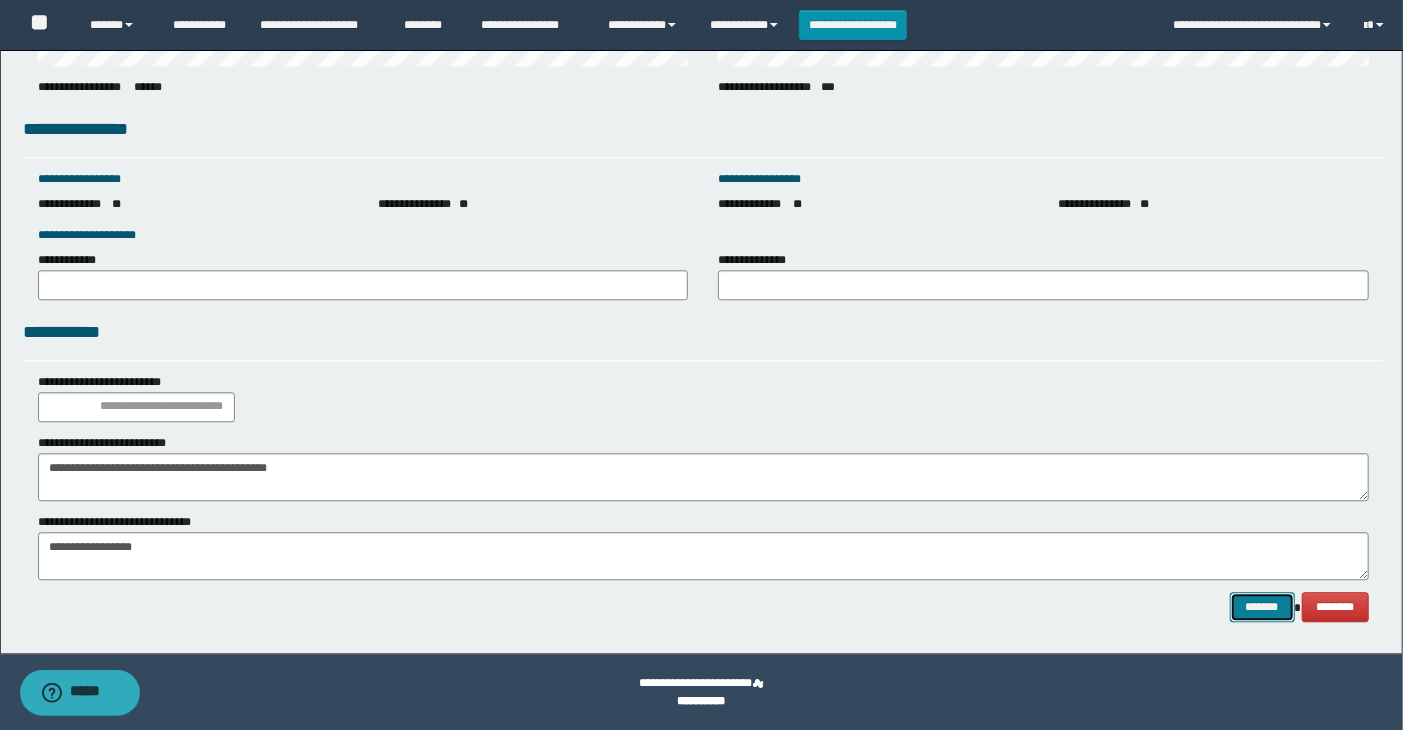 click on "*******" at bounding box center (1262, 607) 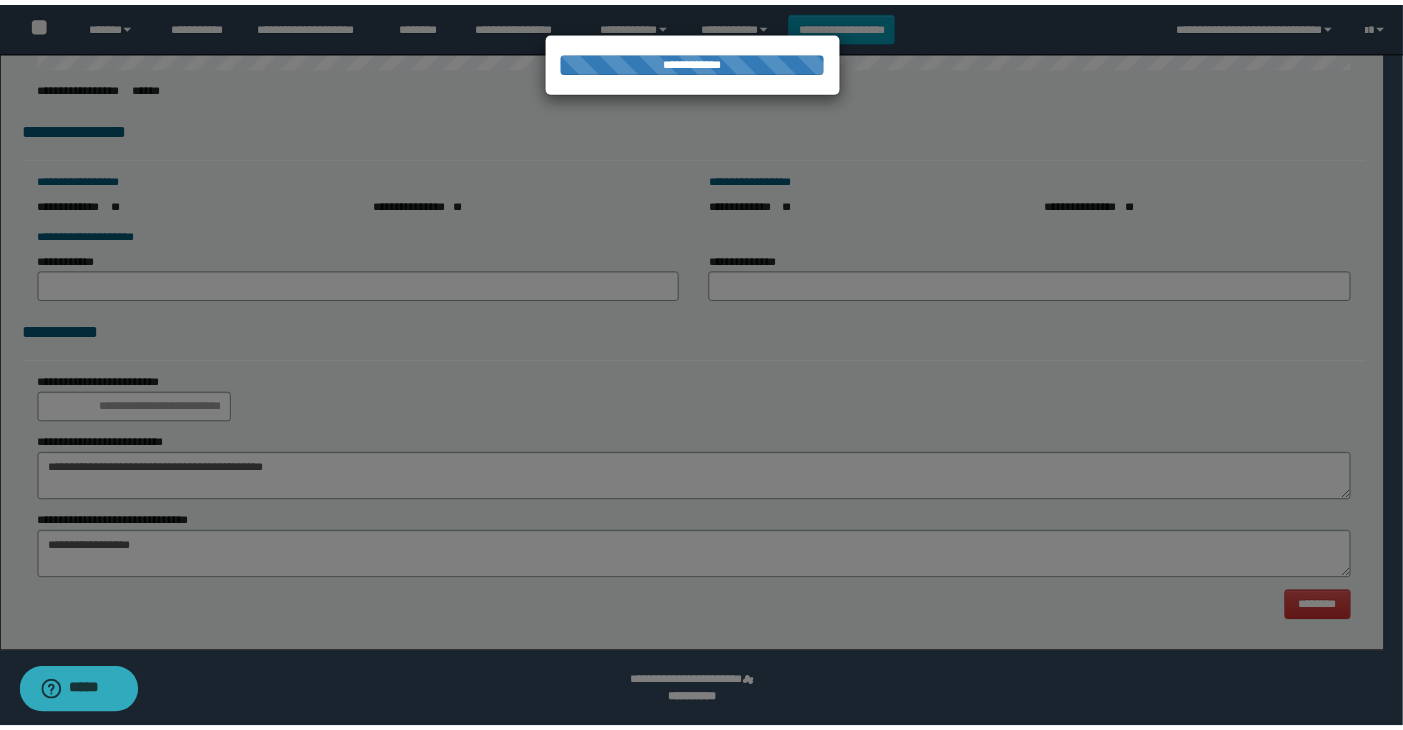 scroll, scrollTop: 0, scrollLeft: 0, axis: both 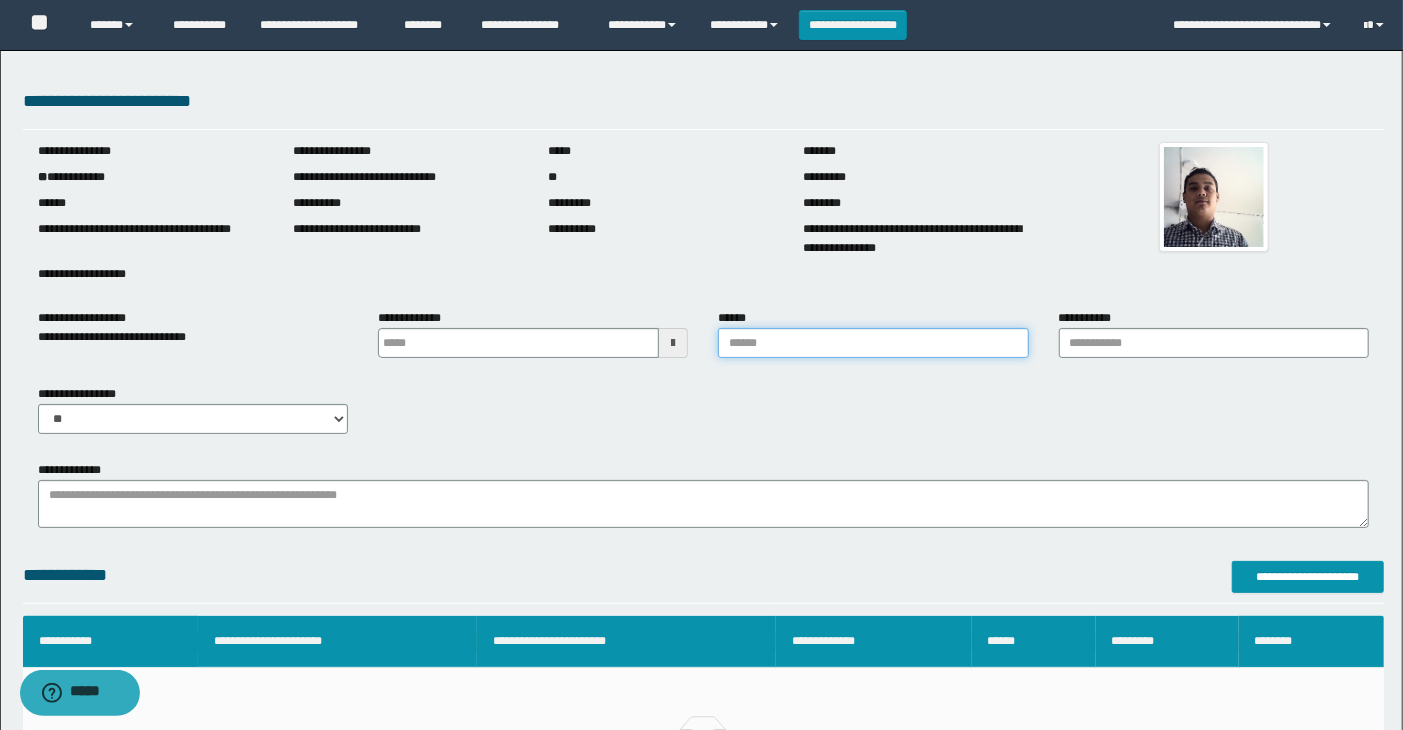 click on "******" at bounding box center (873, 343) 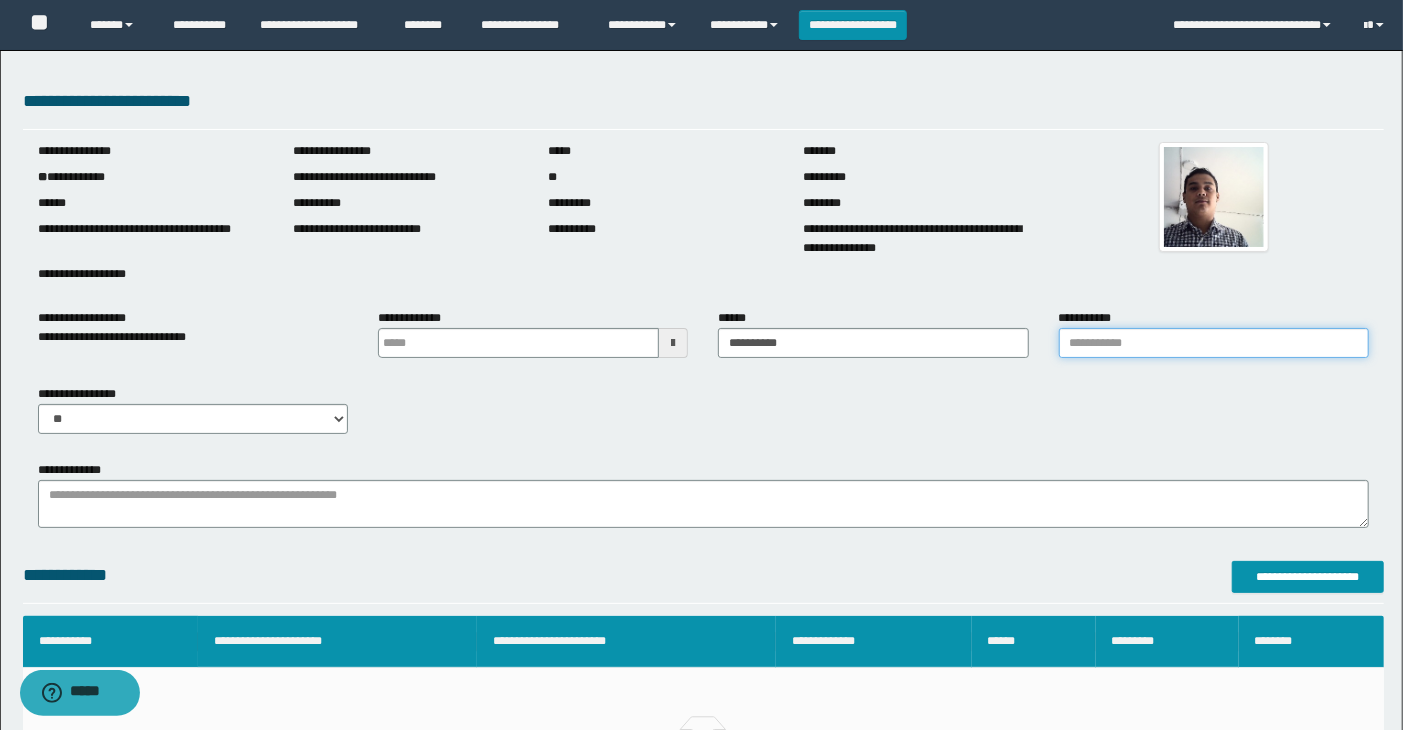drag, startPoint x: 1167, startPoint y: 346, endPoint x: 1182, endPoint y: 365, distance: 24.207438 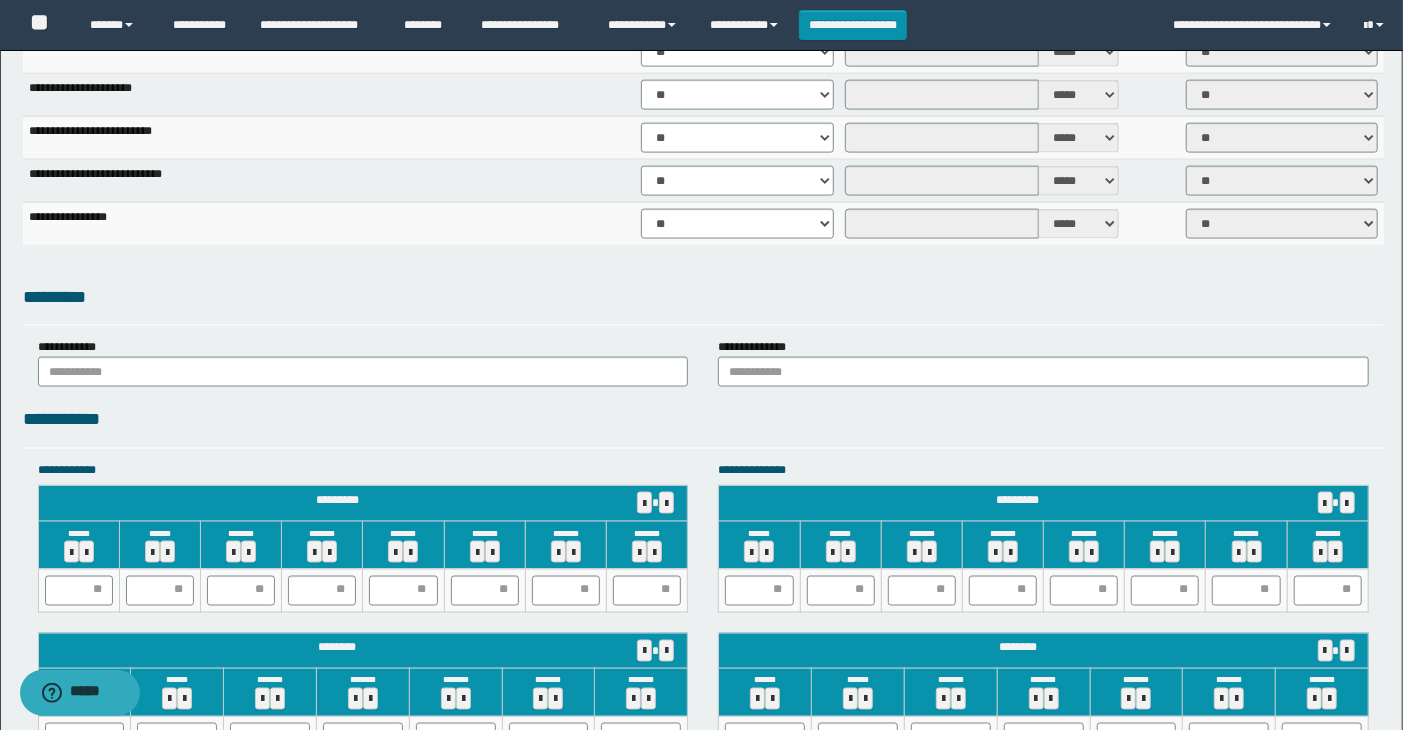 scroll, scrollTop: 1555, scrollLeft: 0, axis: vertical 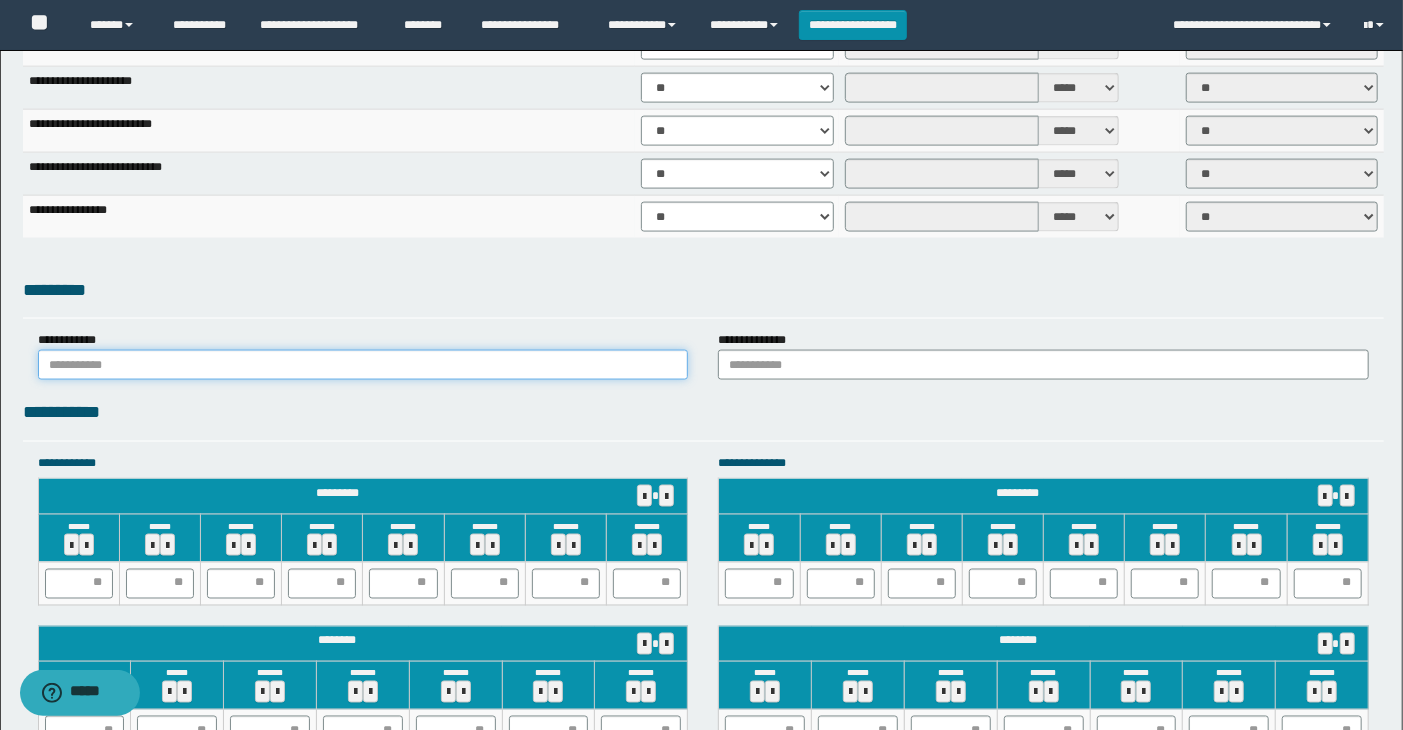 click at bounding box center (363, 365) 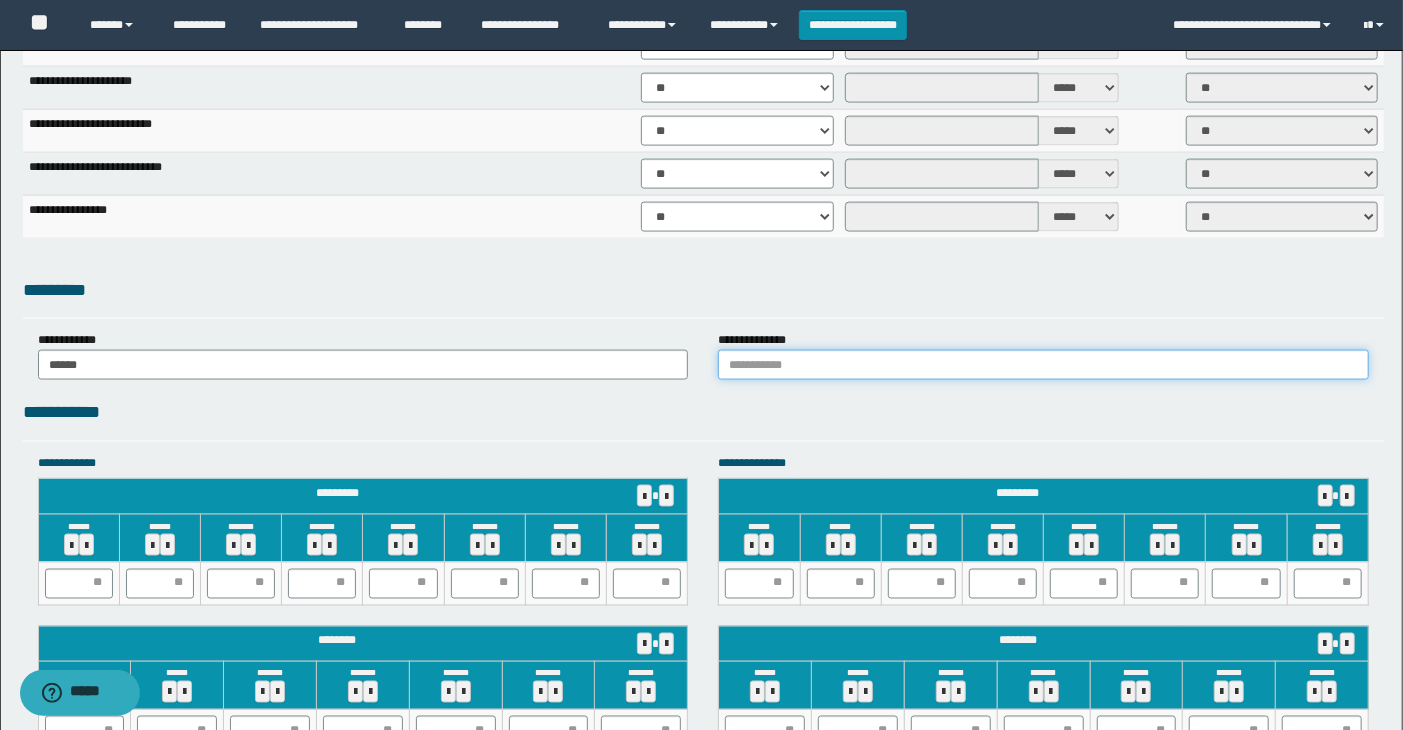 click at bounding box center [1043, 365] 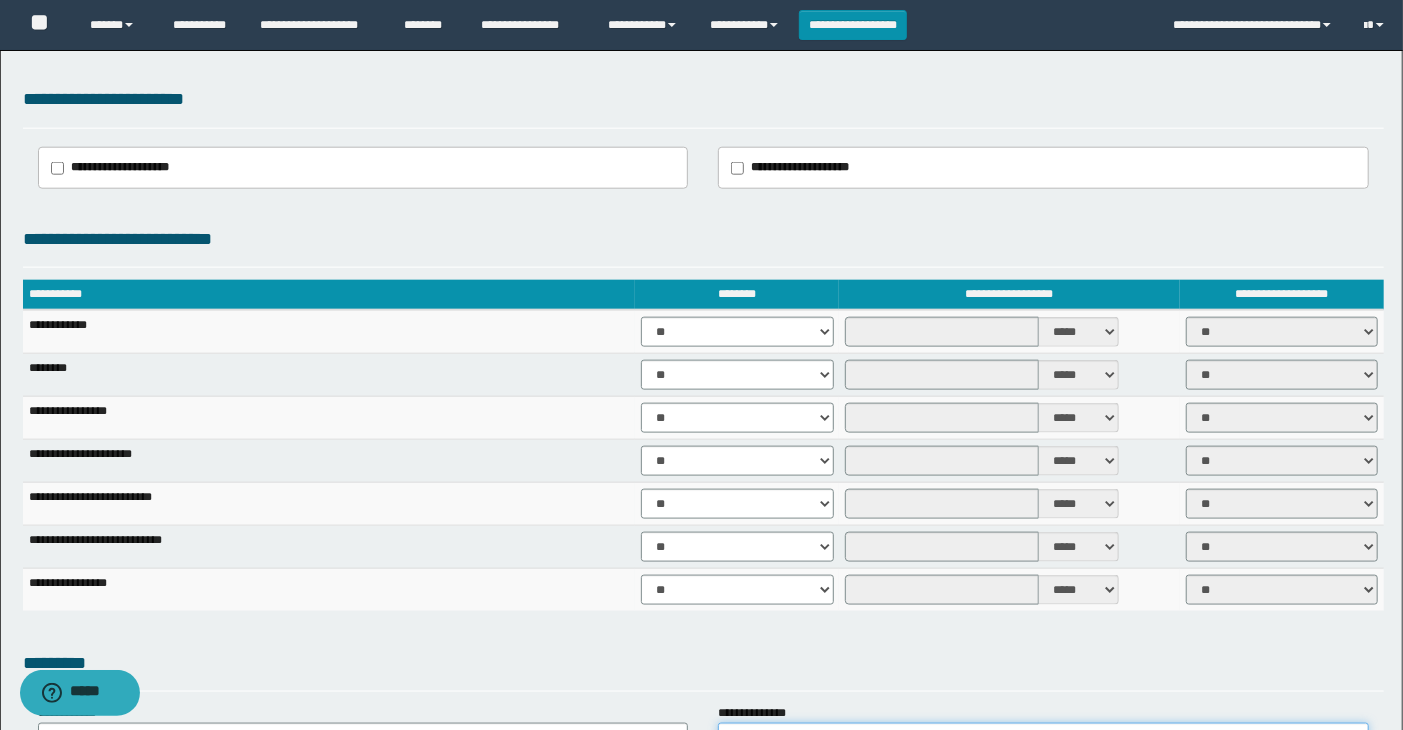 scroll, scrollTop: 1222, scrollLeft: 0, axis: vertical 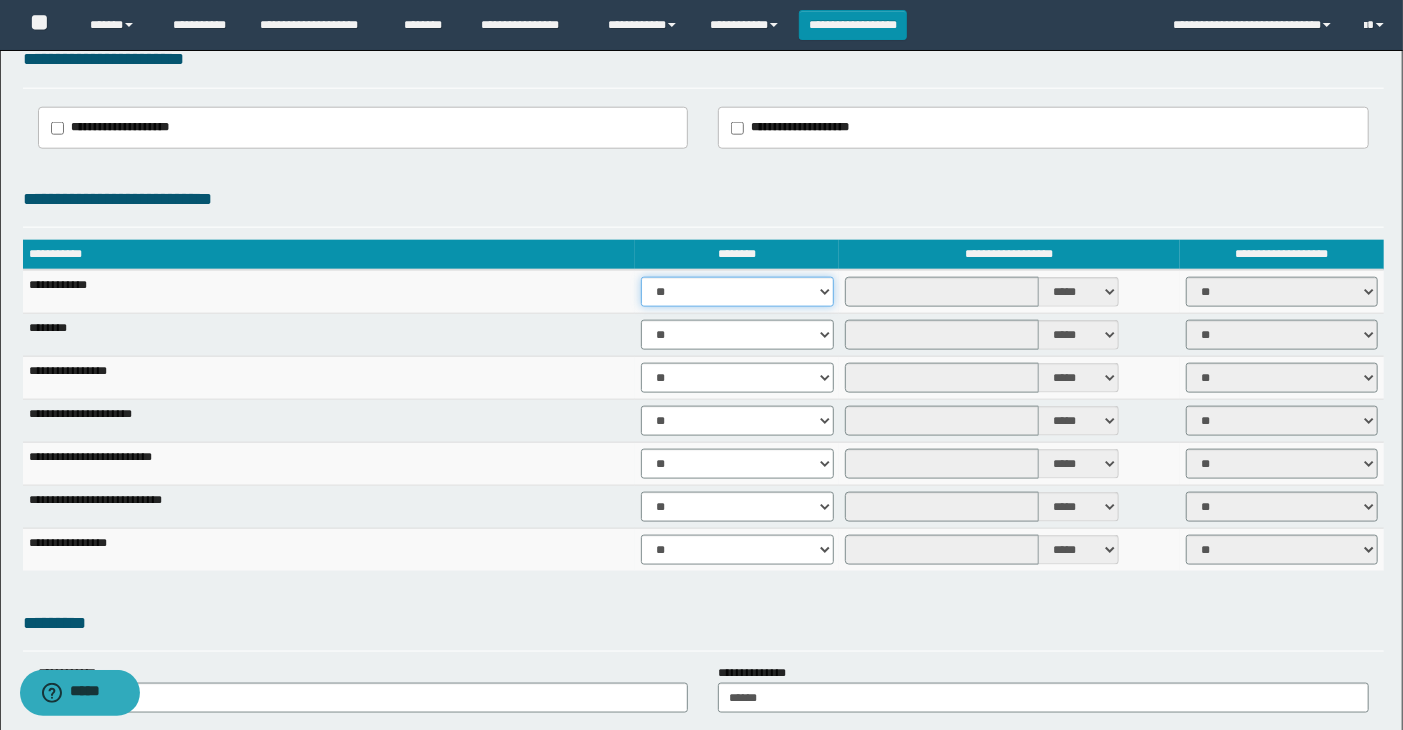 click on "**
**" at bounding box center [737, 292] 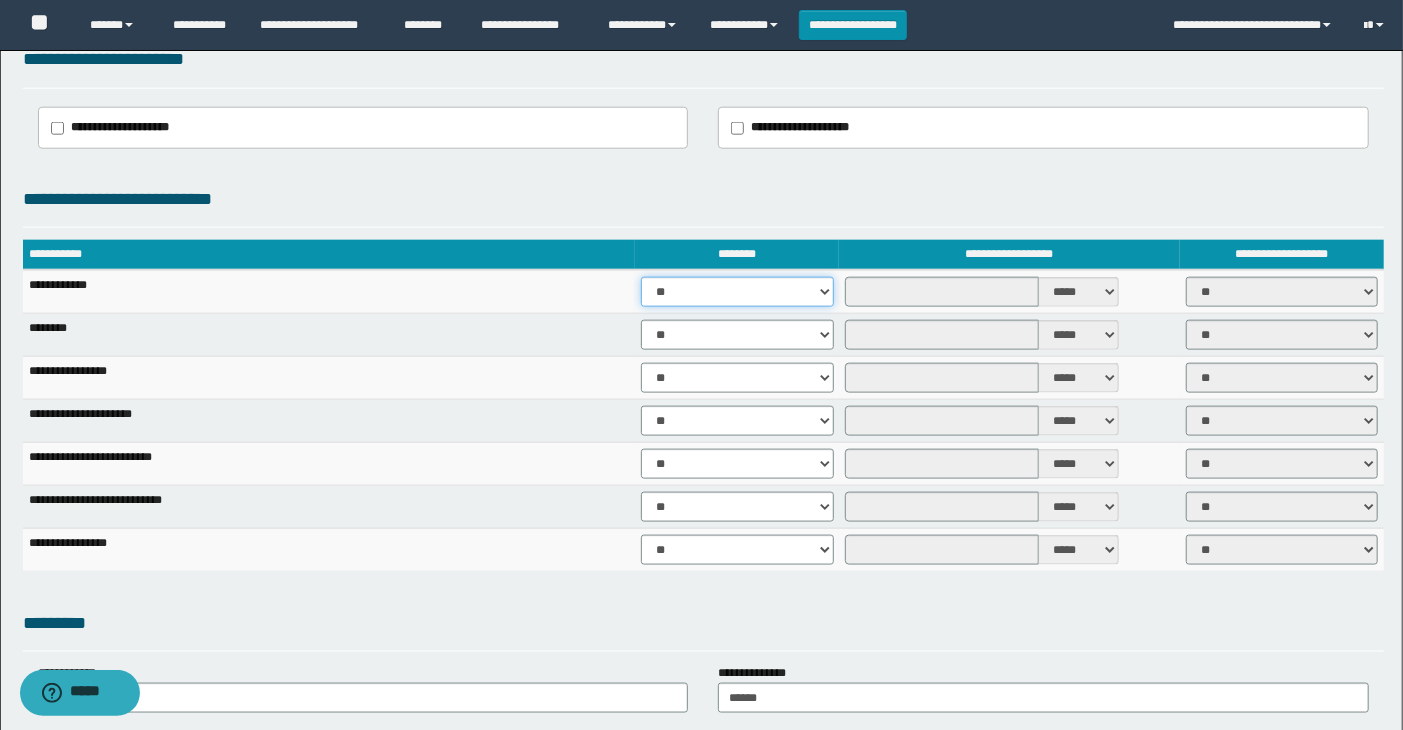 click on "**
**" at bounding box center (737, 292) 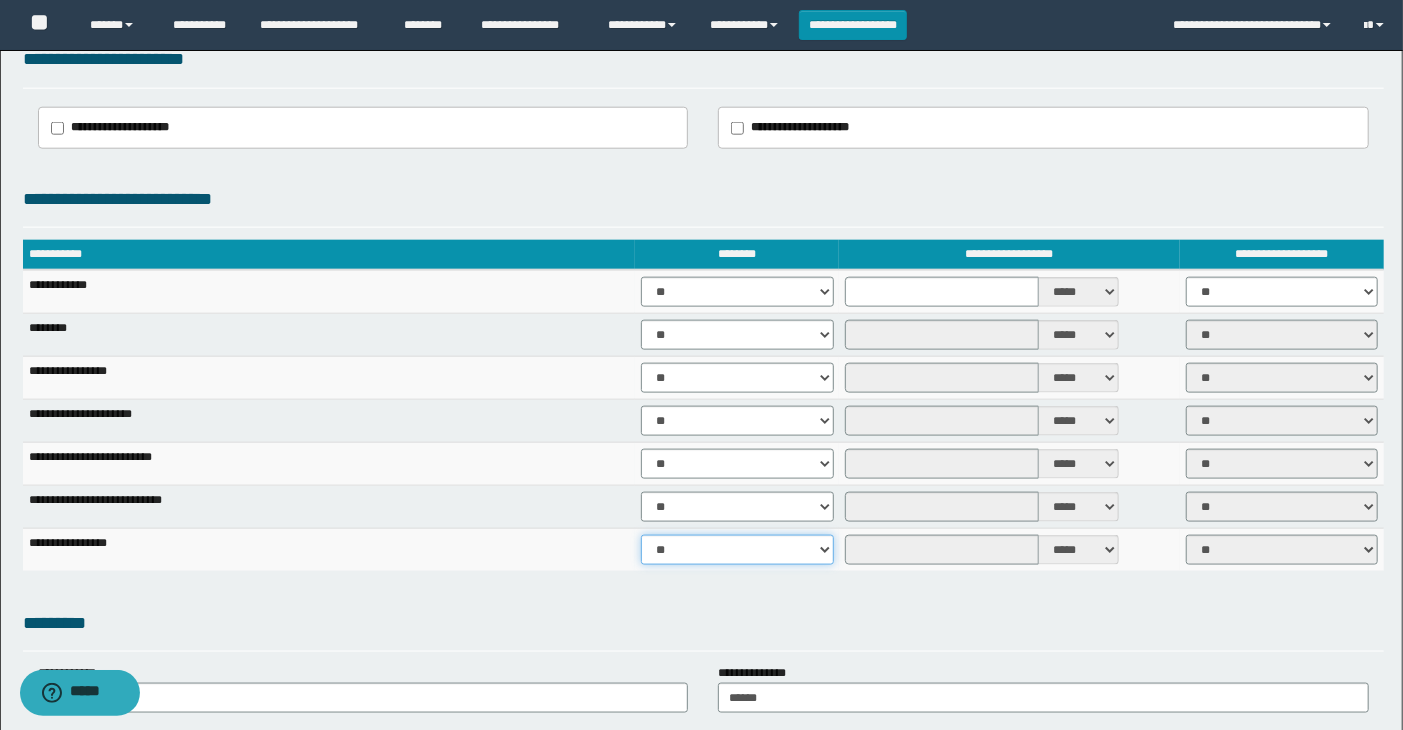 click on "**
**" at bounding box center [737, 550] 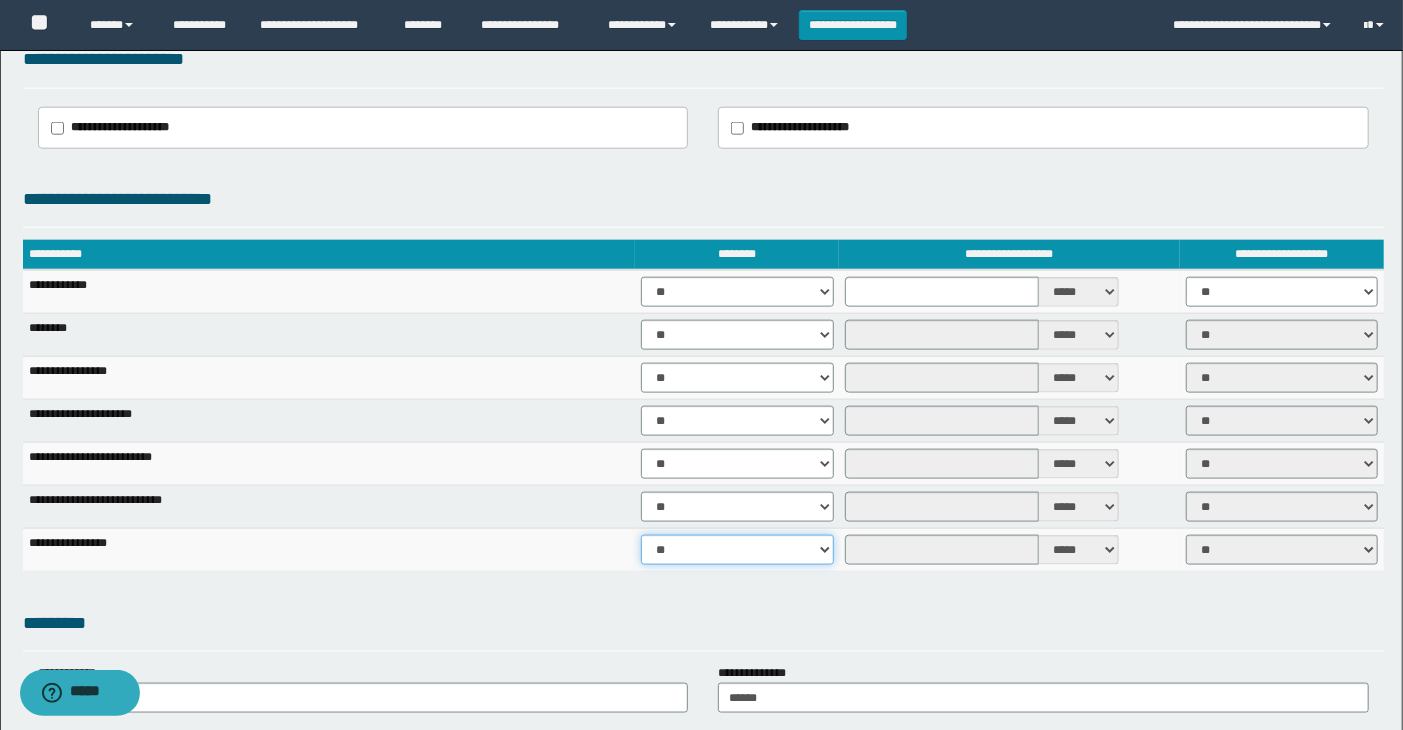 select on "****" 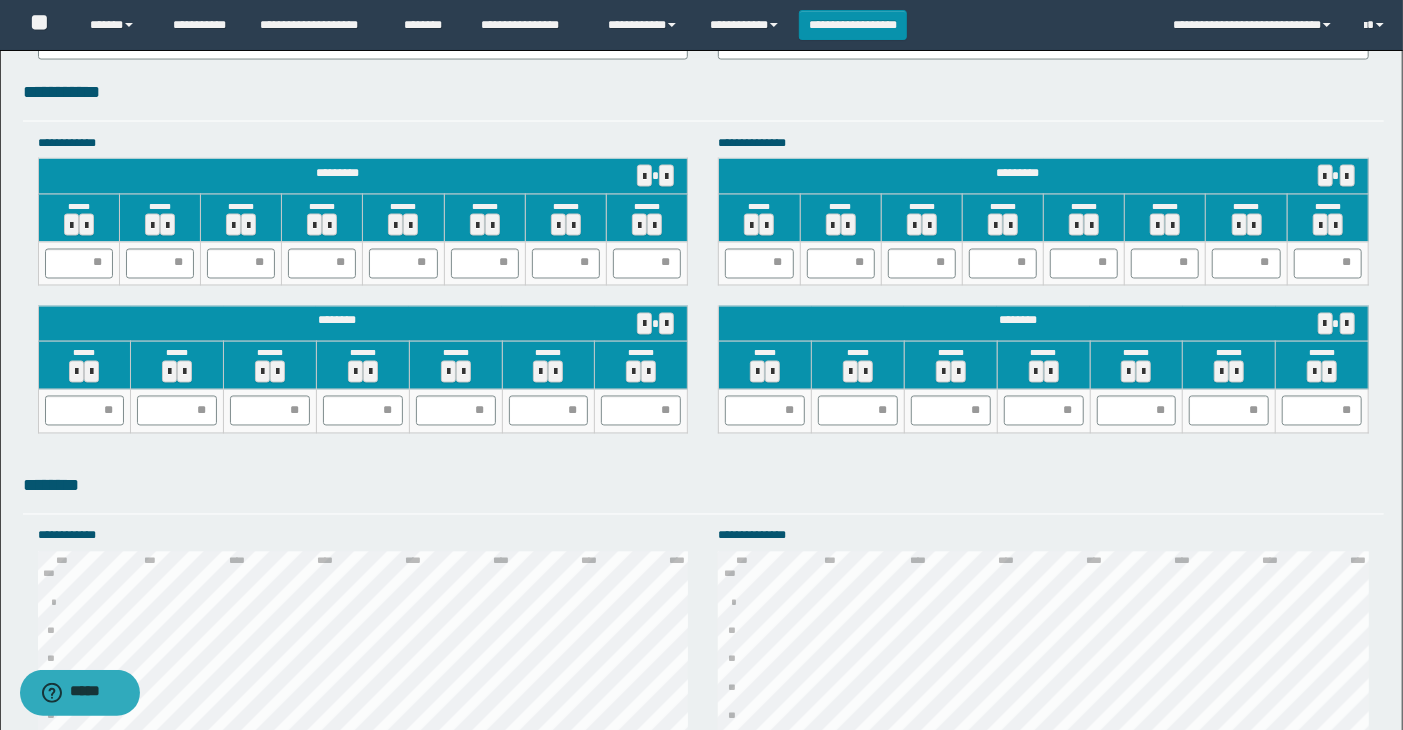 scroll, scrollTop: 1888, scrollLeft: 0, axis: vertical 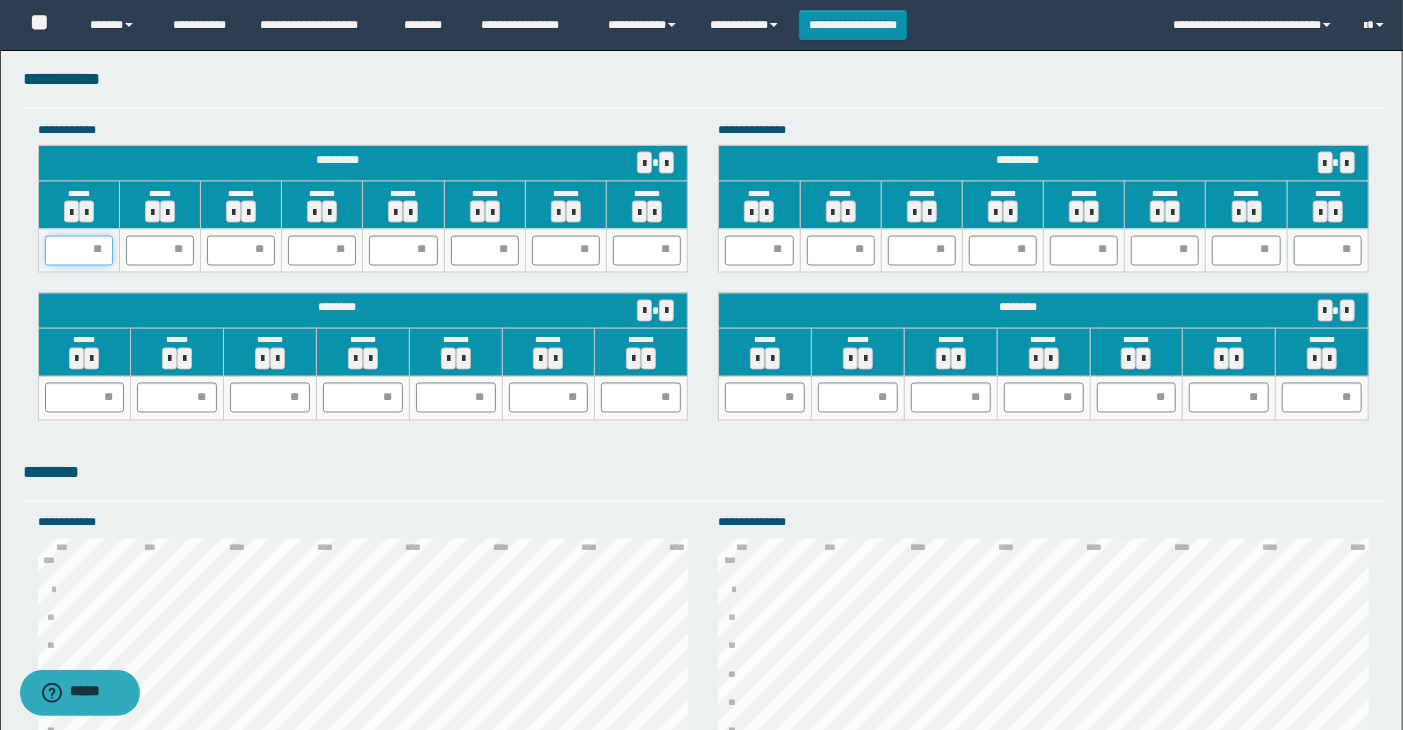 click at bounding box center (79, 251) 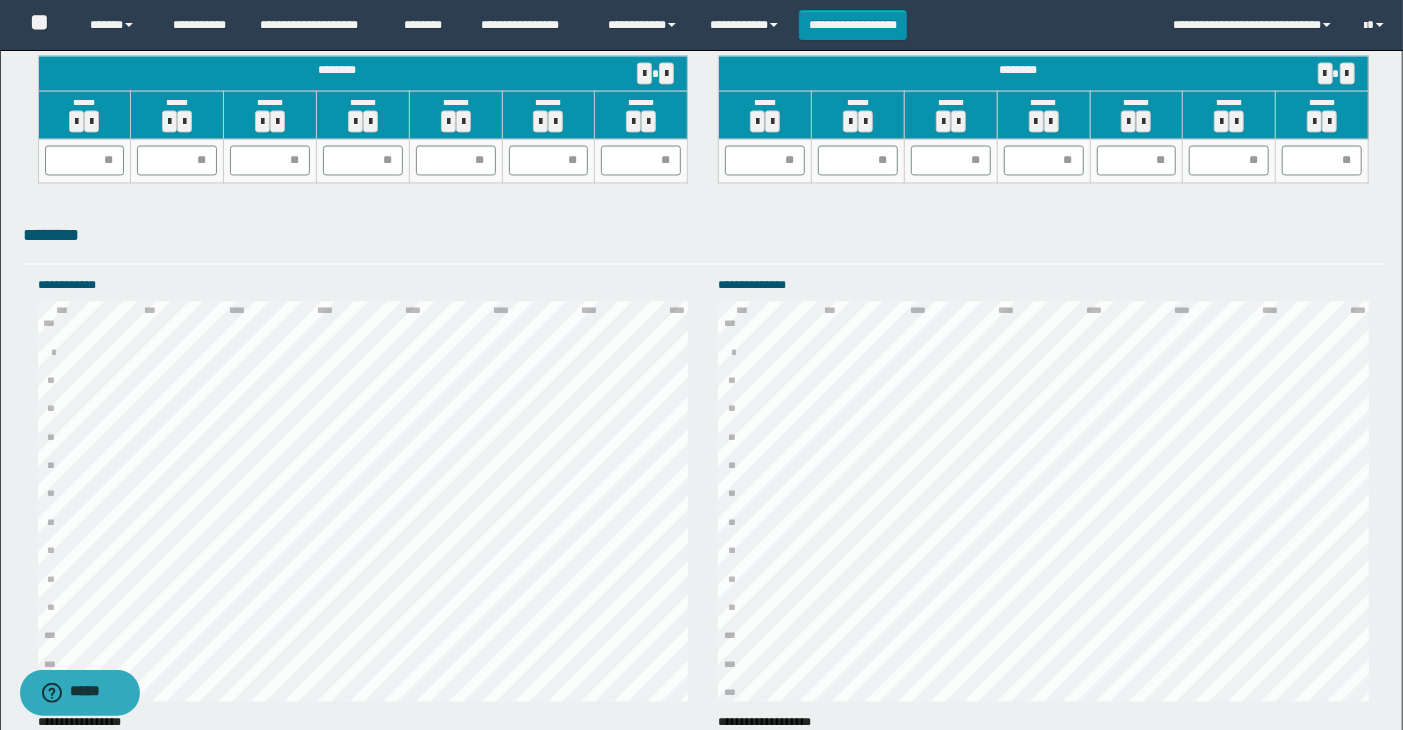 scroll, scrollTop: 1904, scrollLeft: 0, axis: vertical 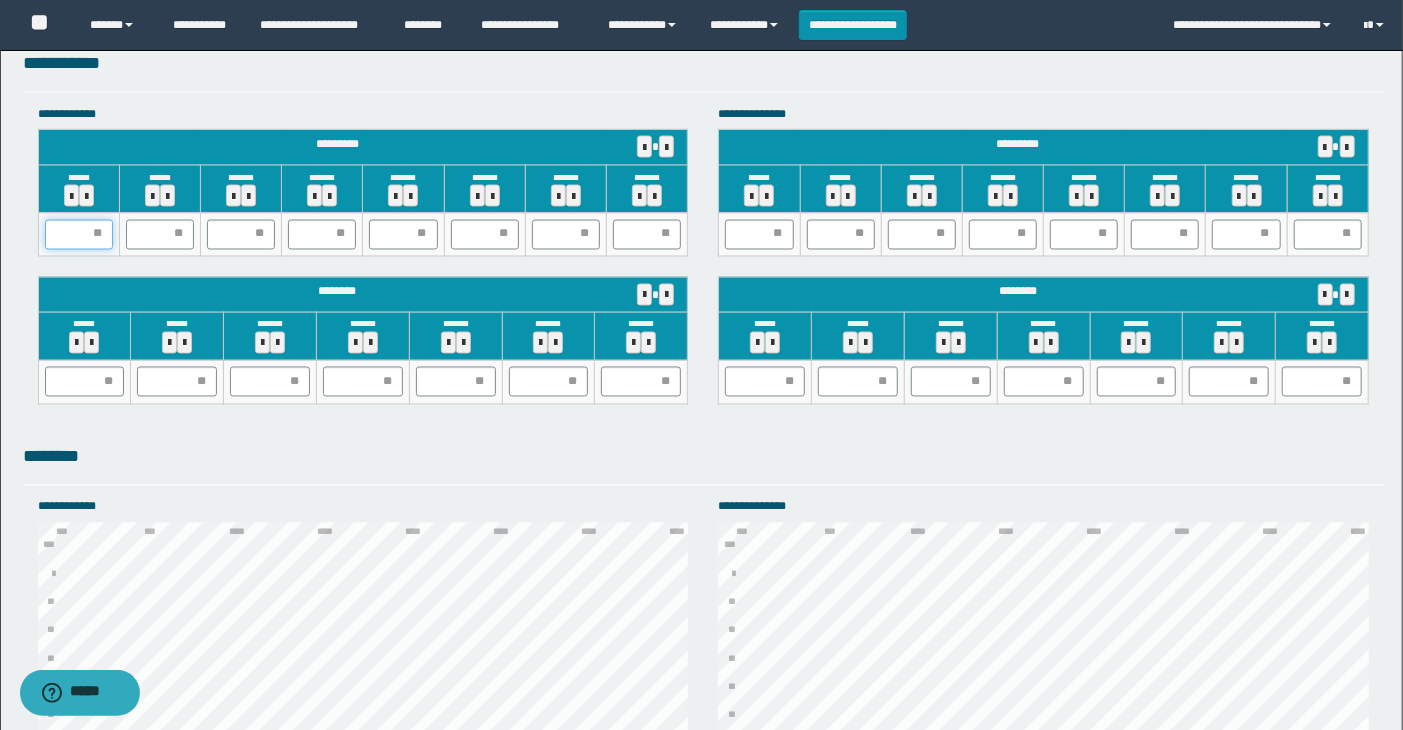 click at bounding box center [79, 235] 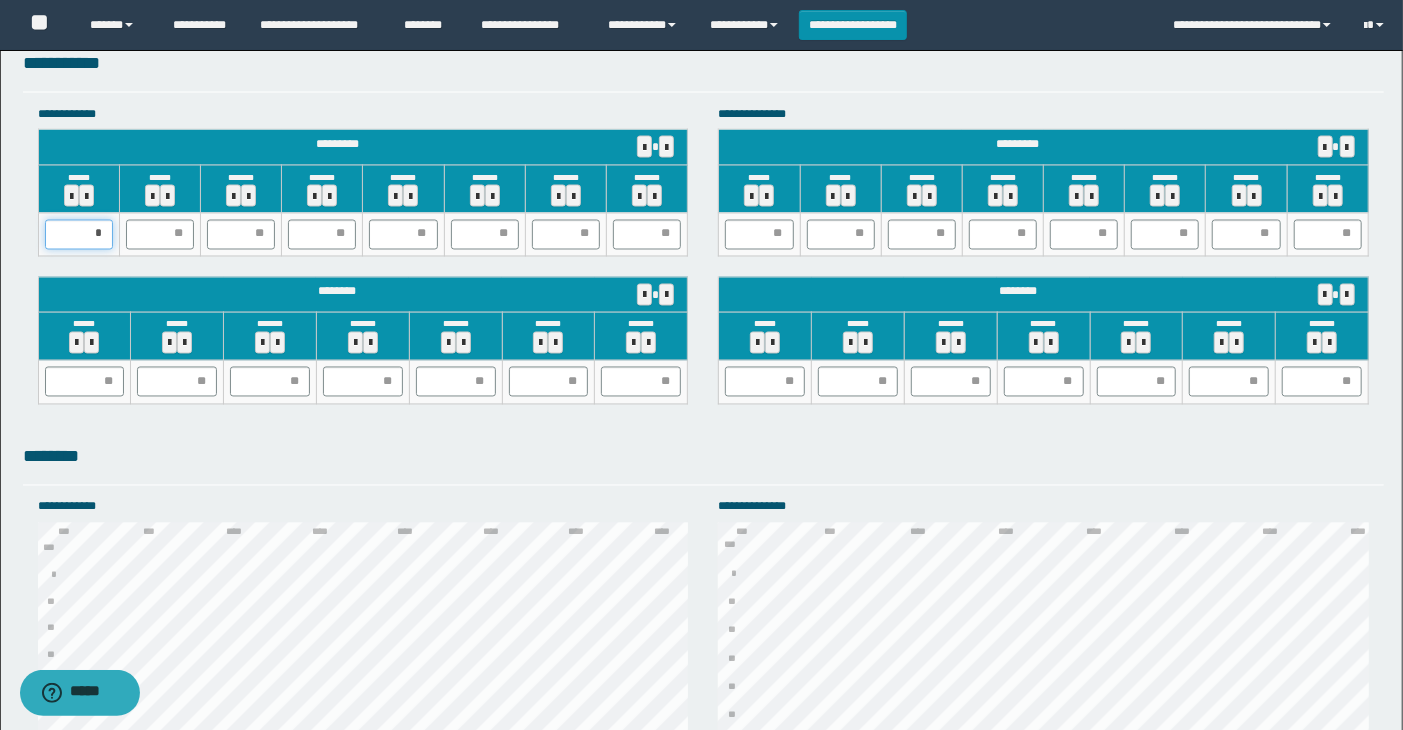 type on "**" 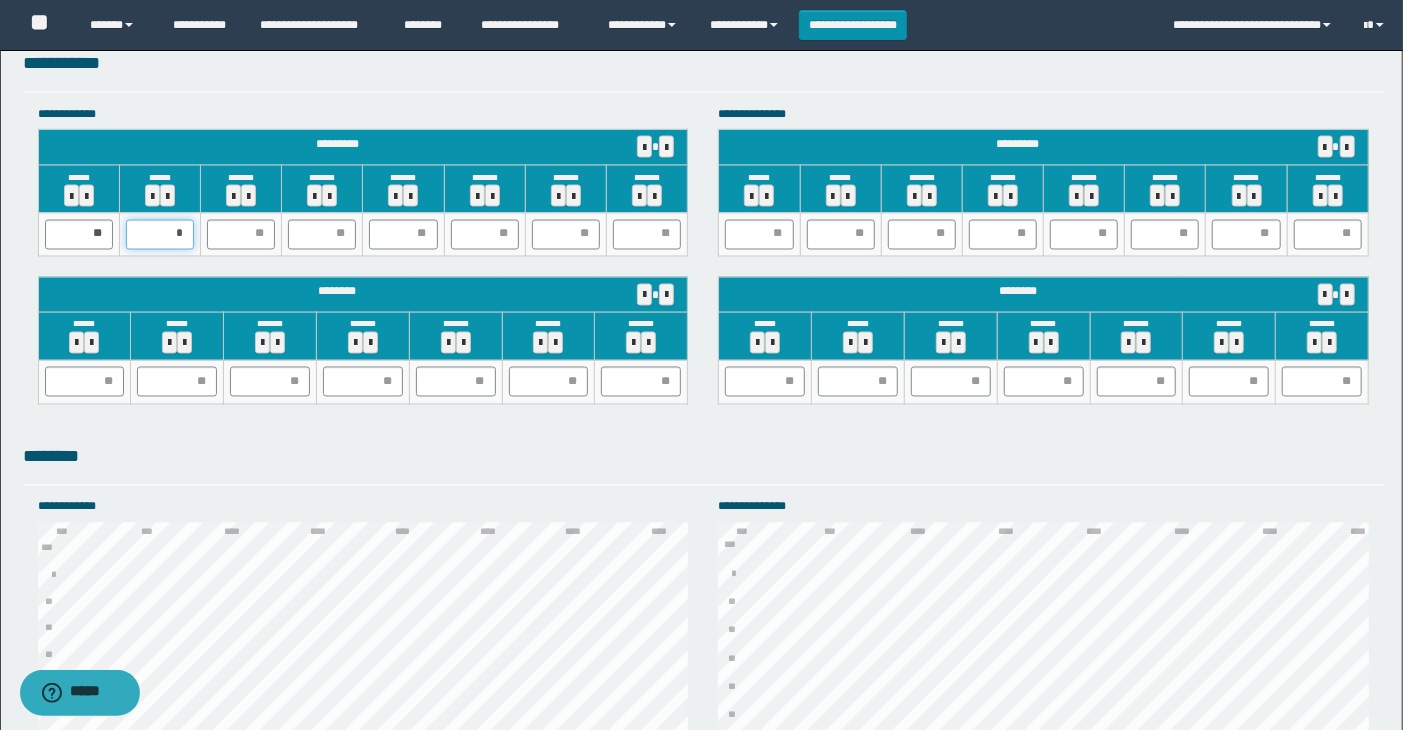 type on "**" 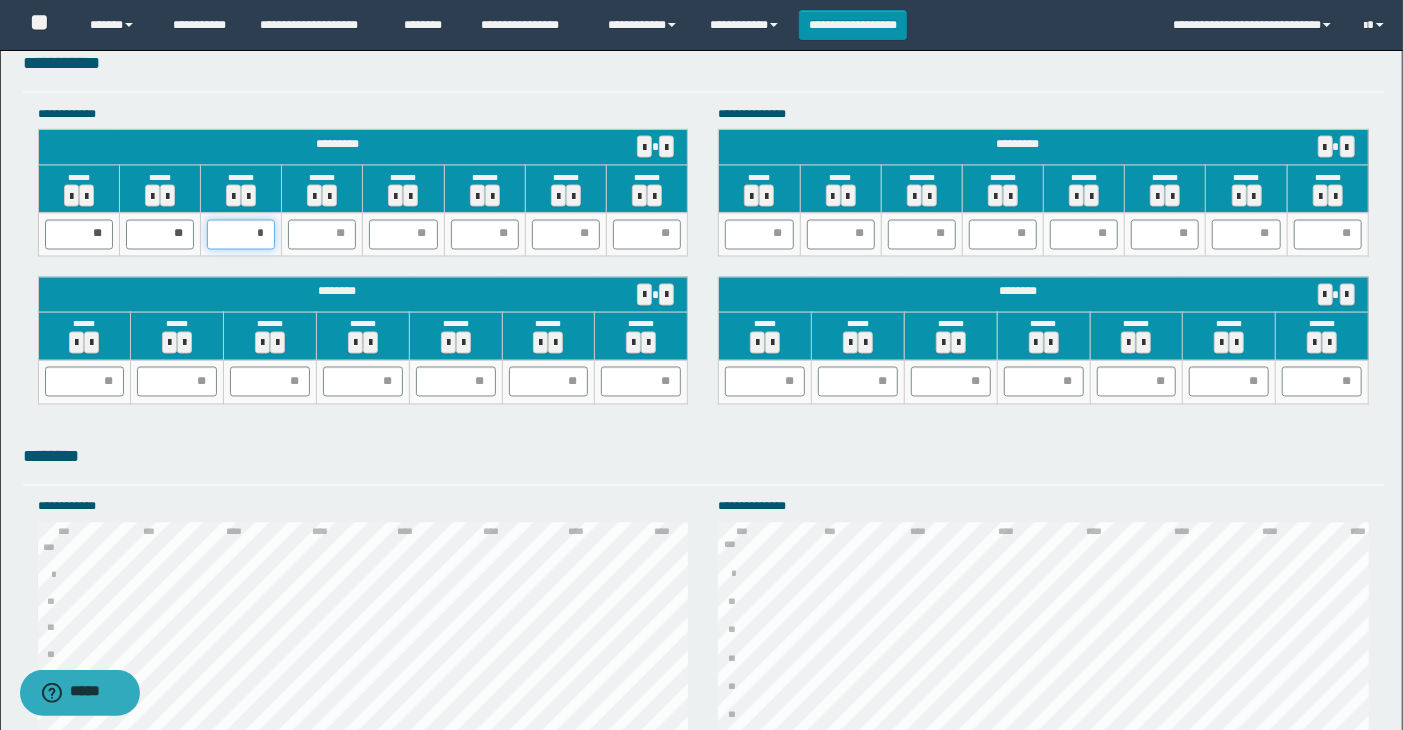 type on "**" 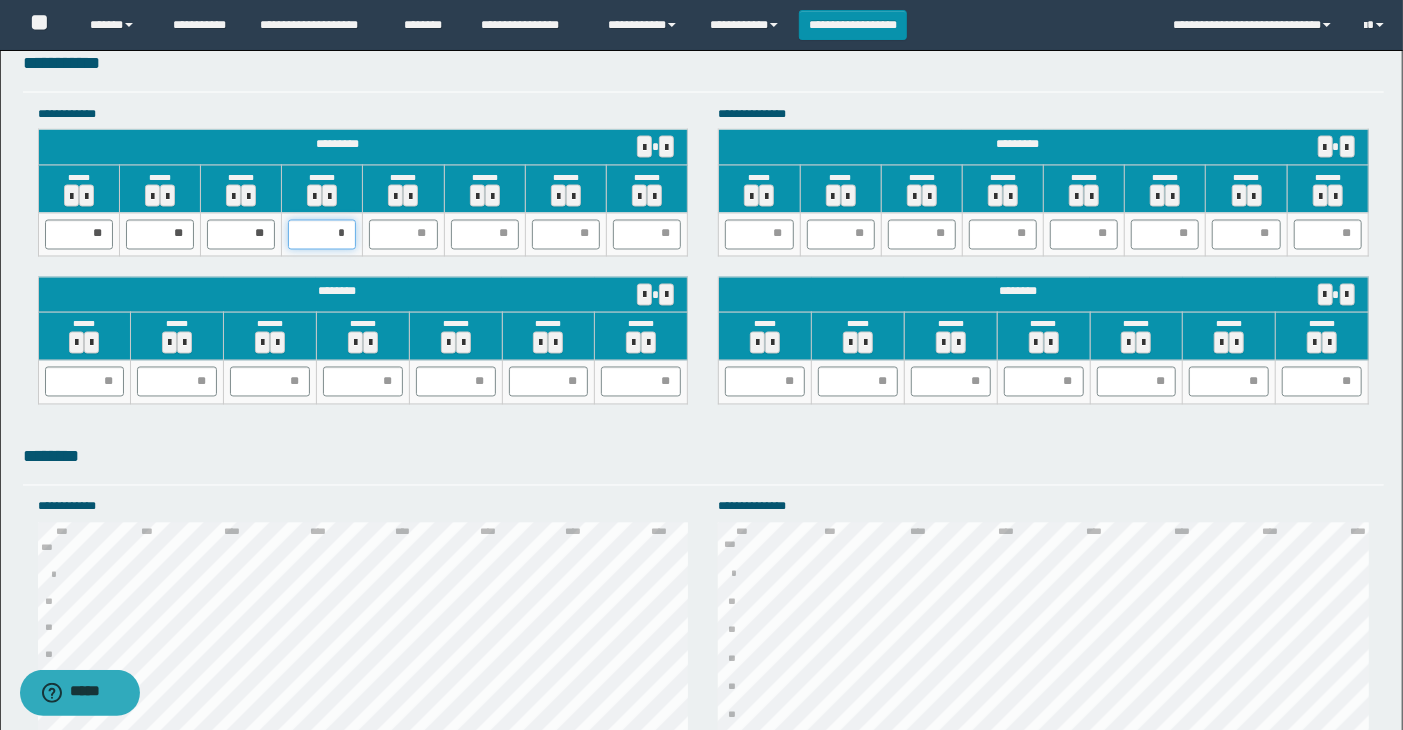 type on "**" 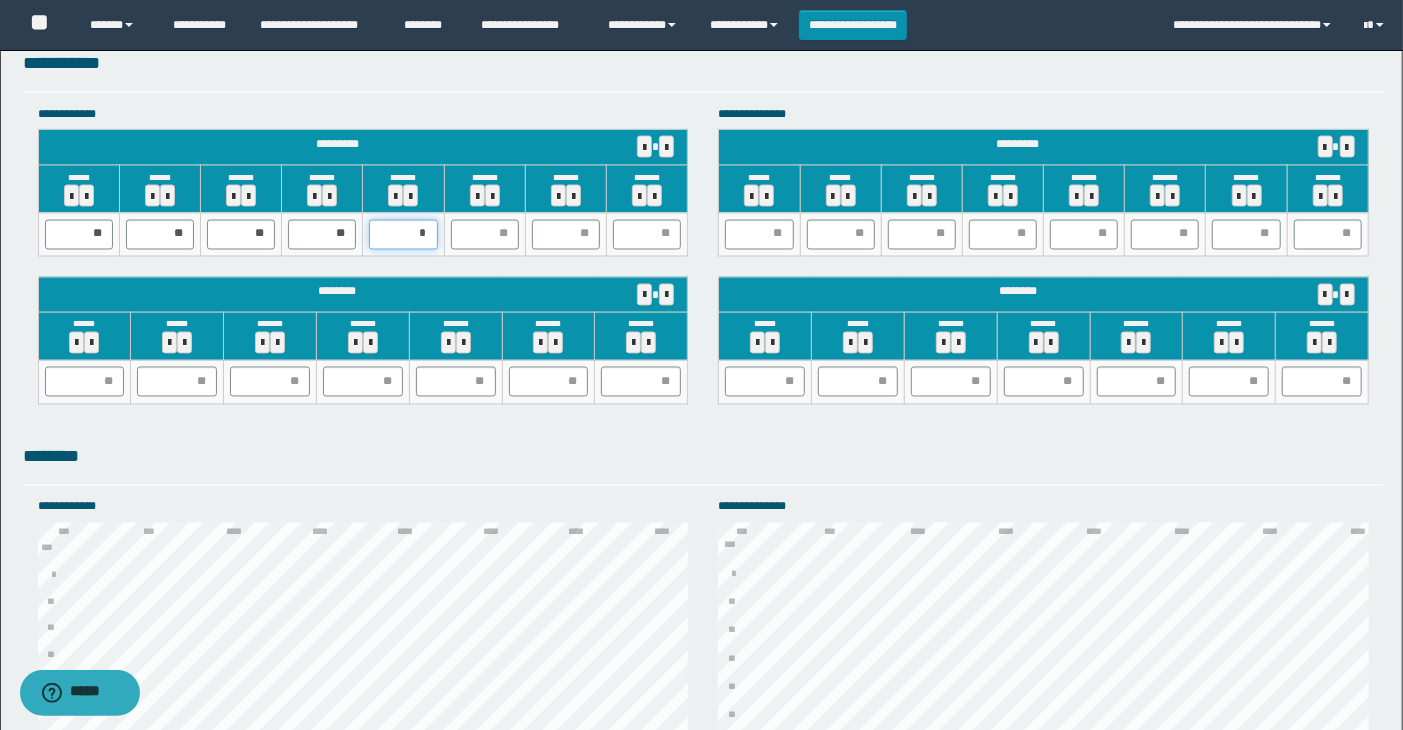 type on "**" 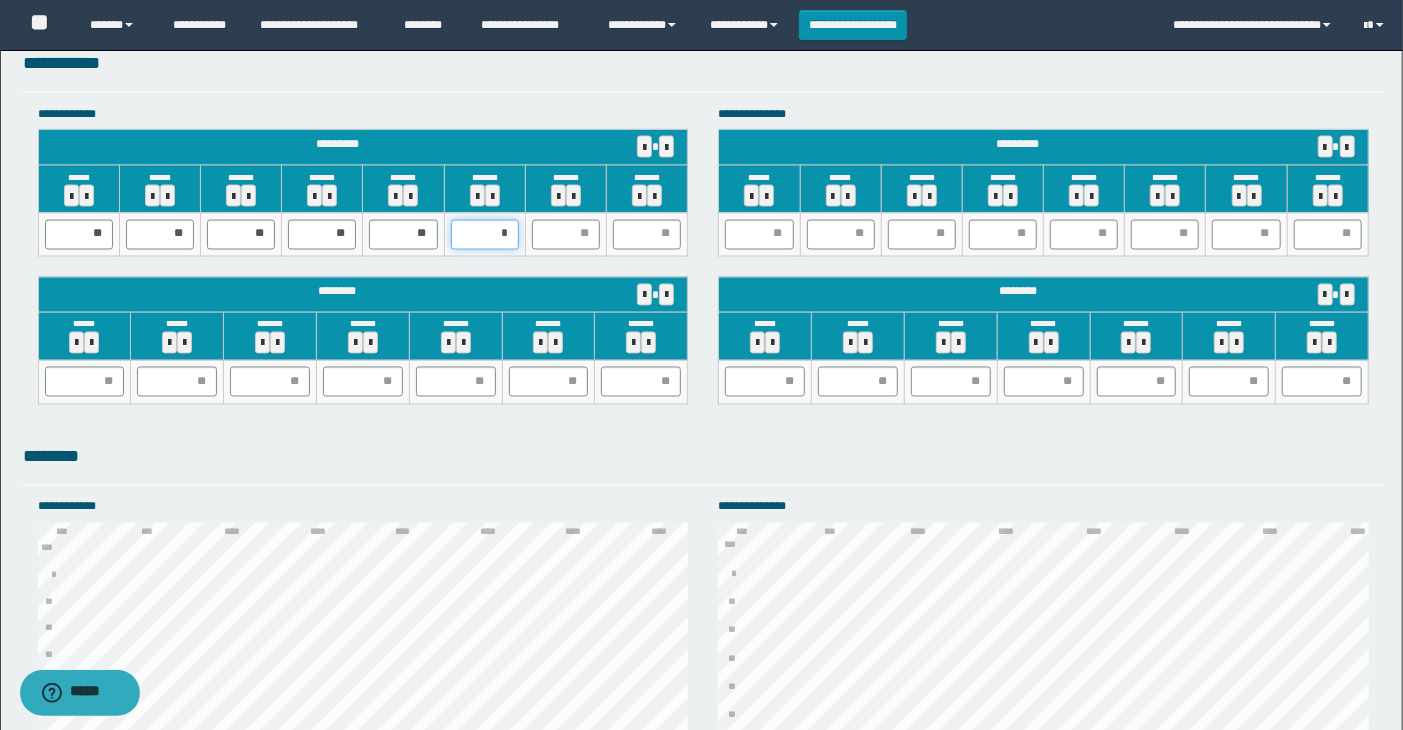 type on "**" 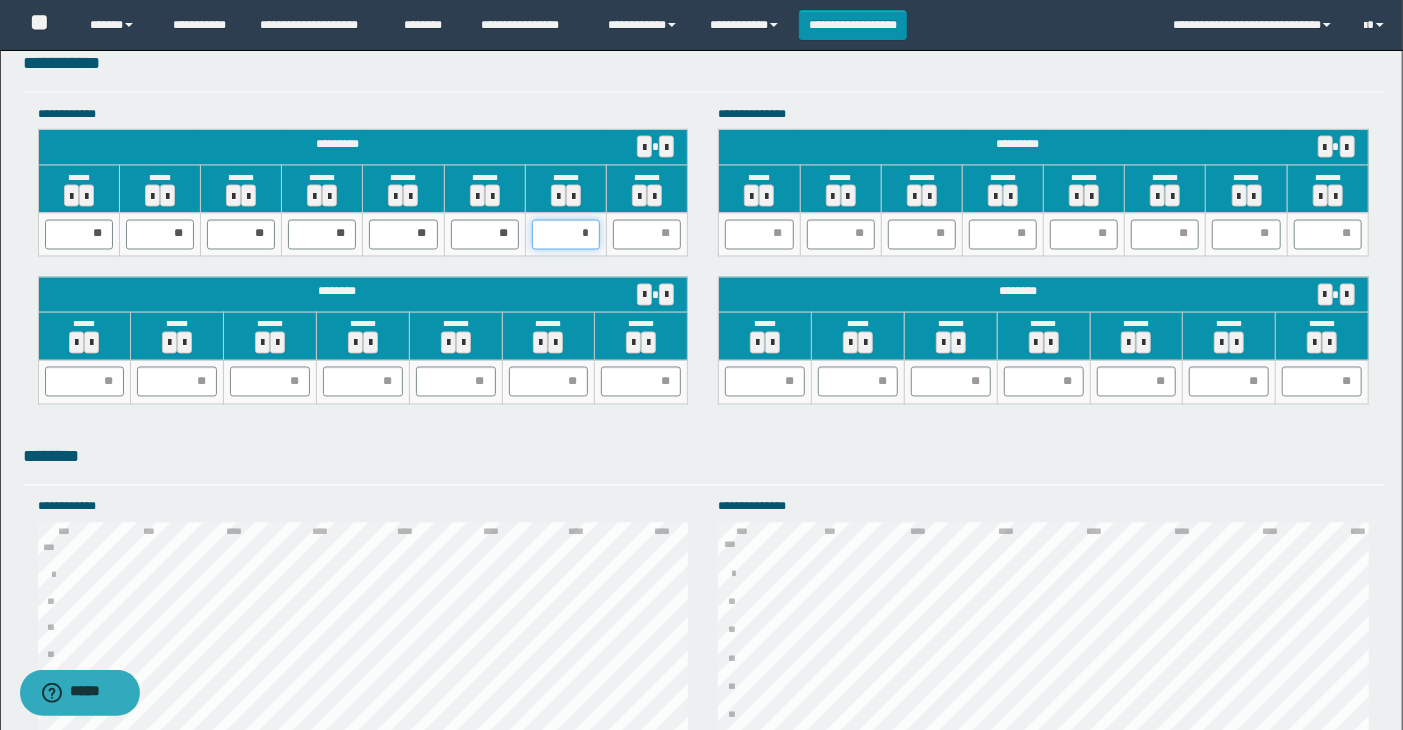 type on "**" 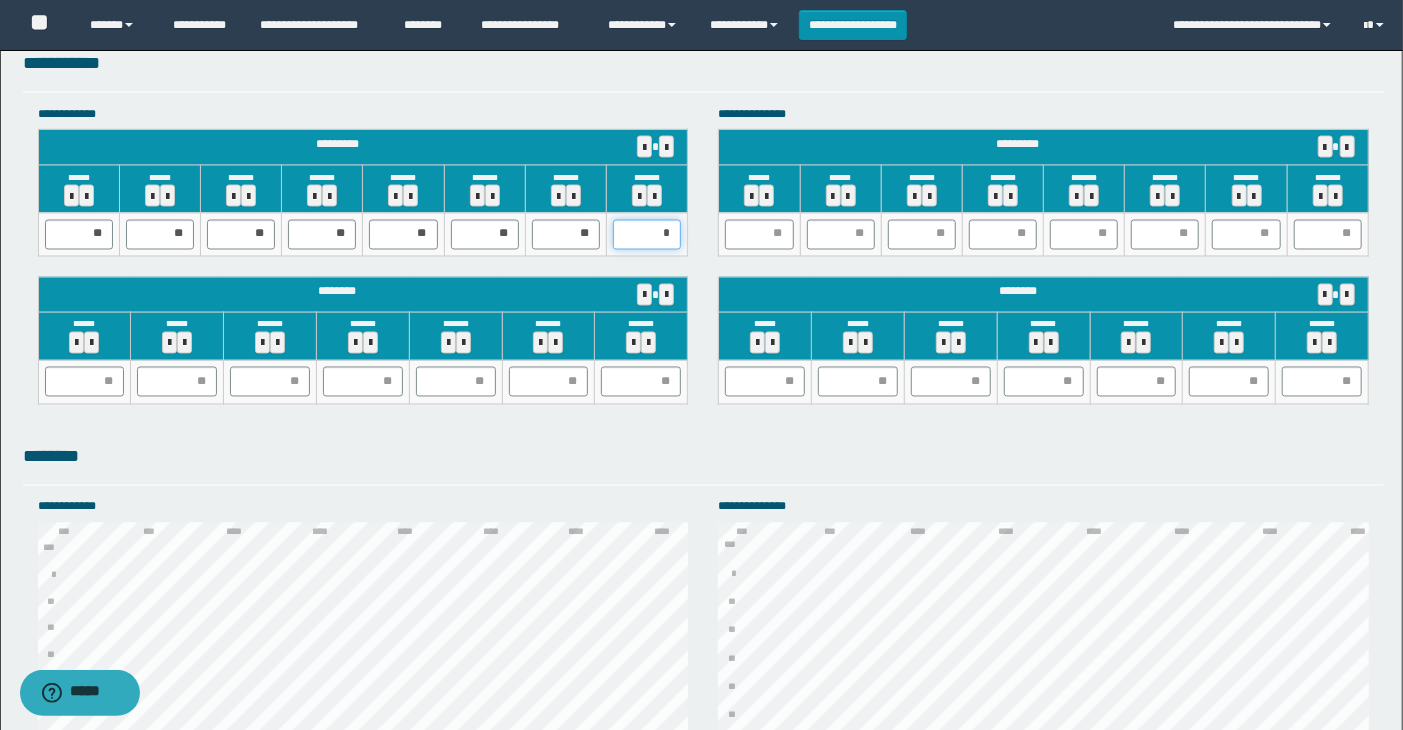 type on "**" 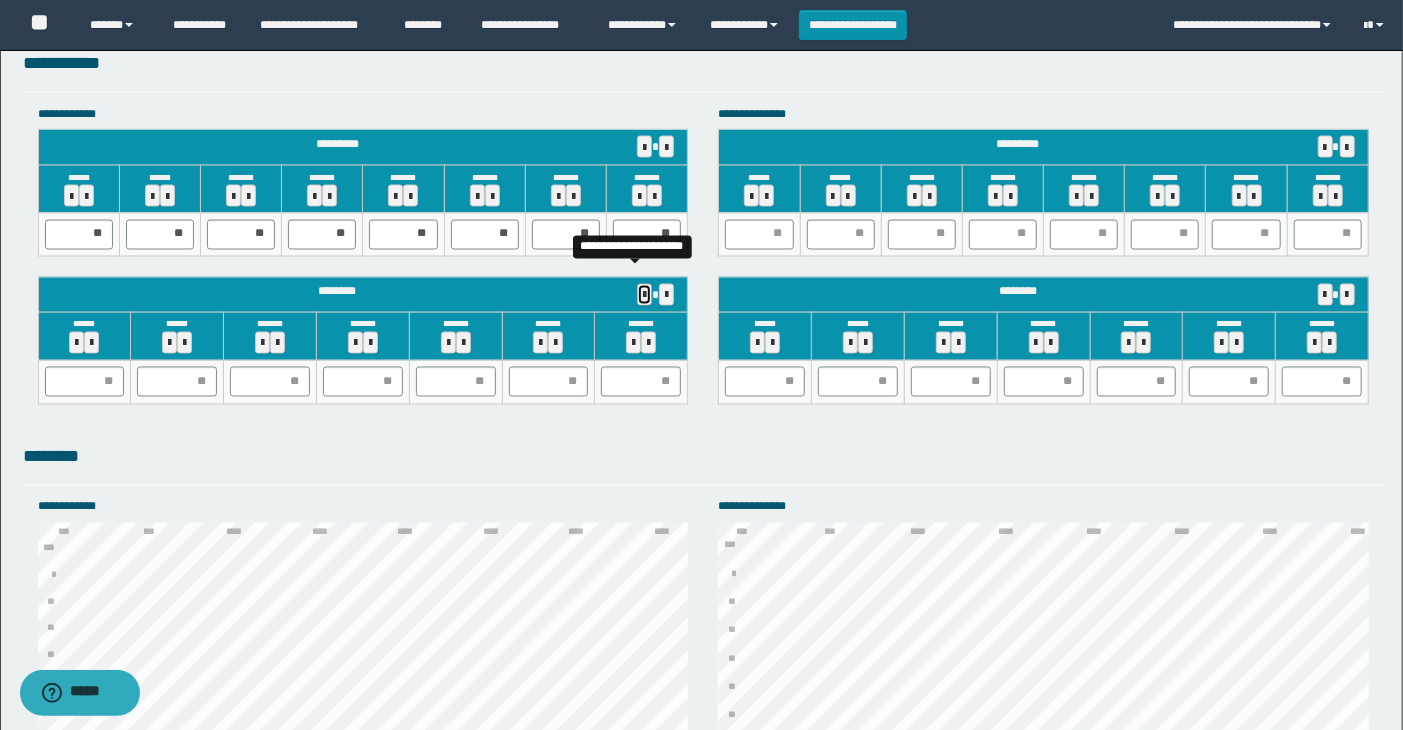 type 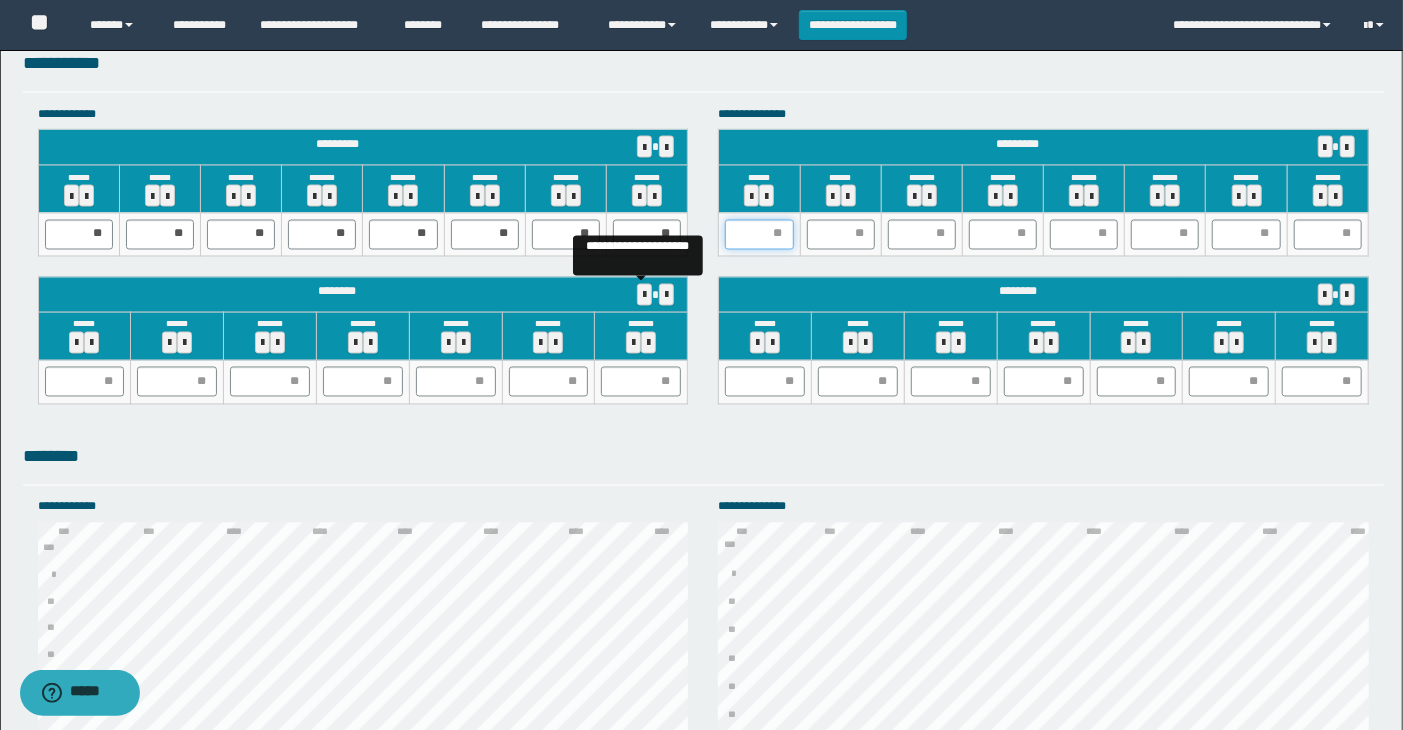 click at bounding box center [759, 235] 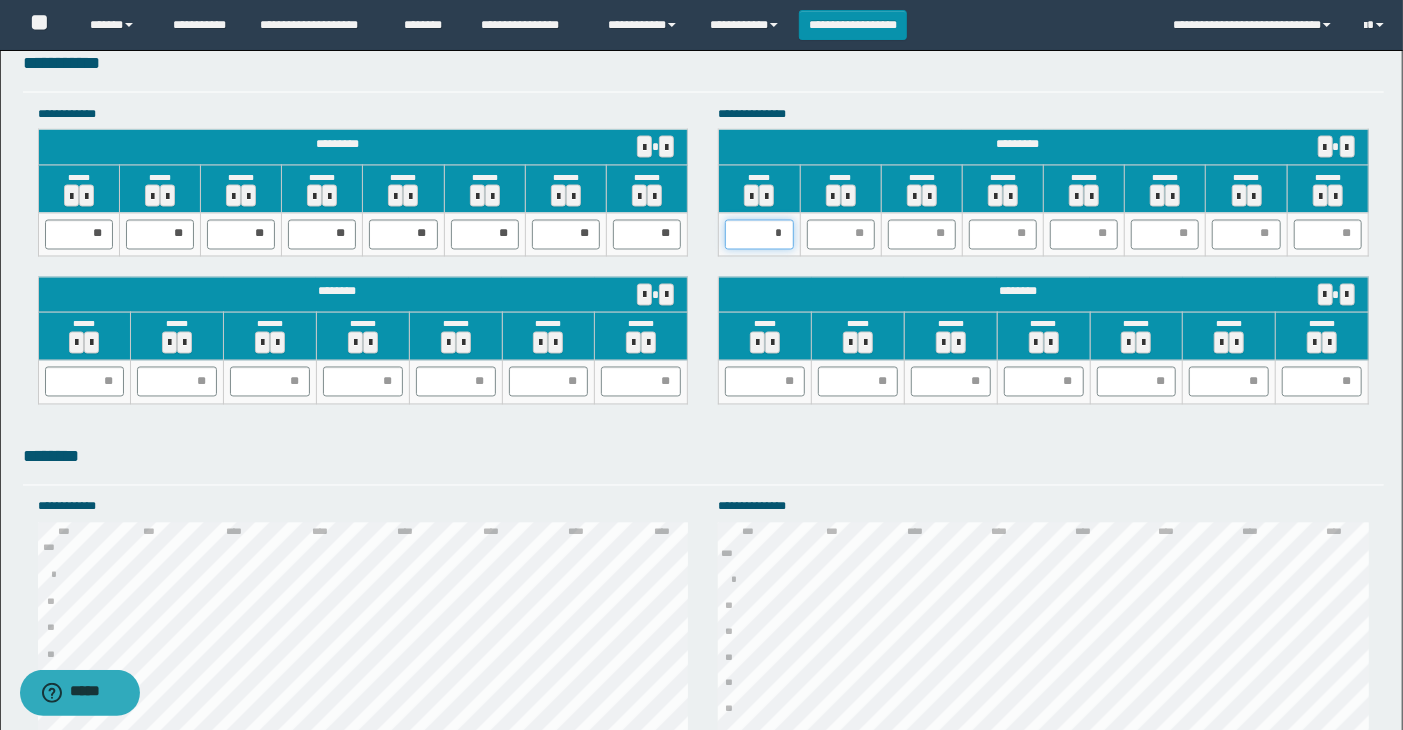 type on "**" 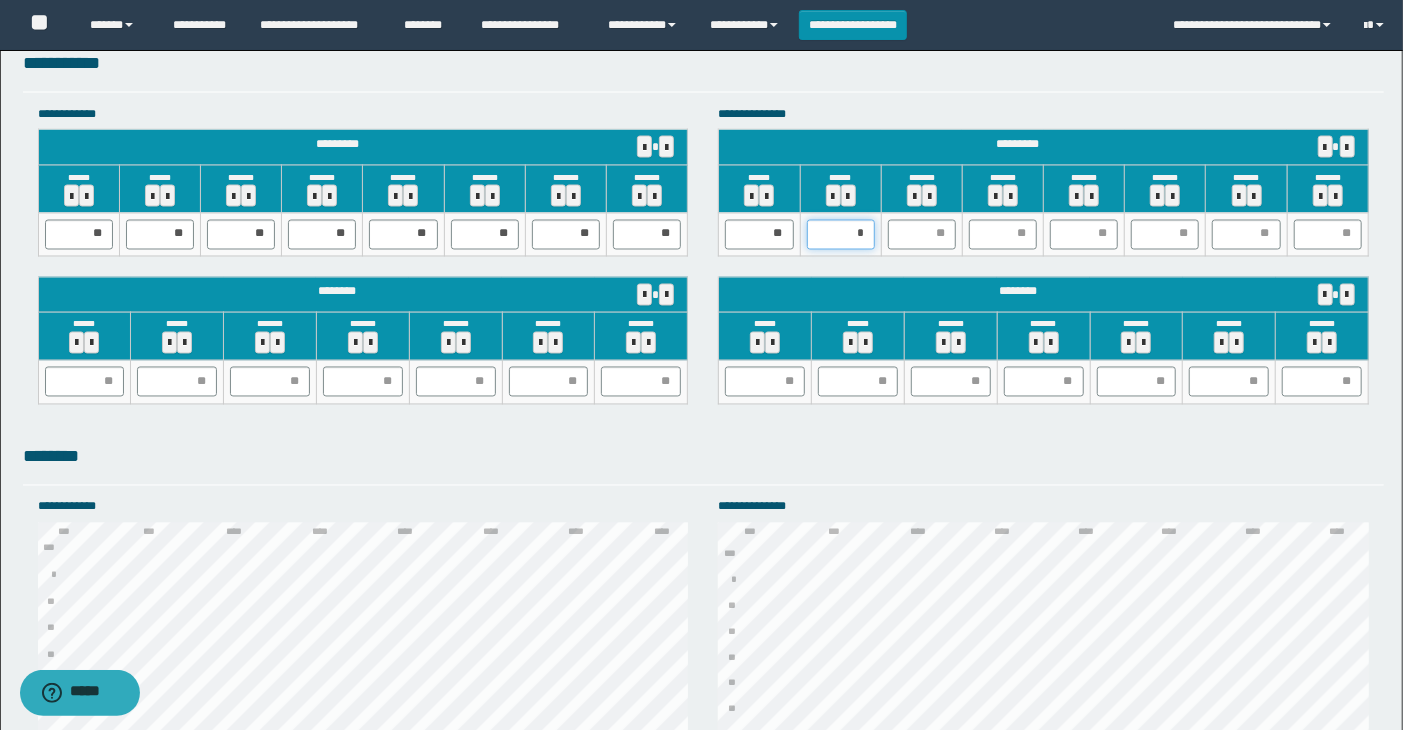 type on "**" 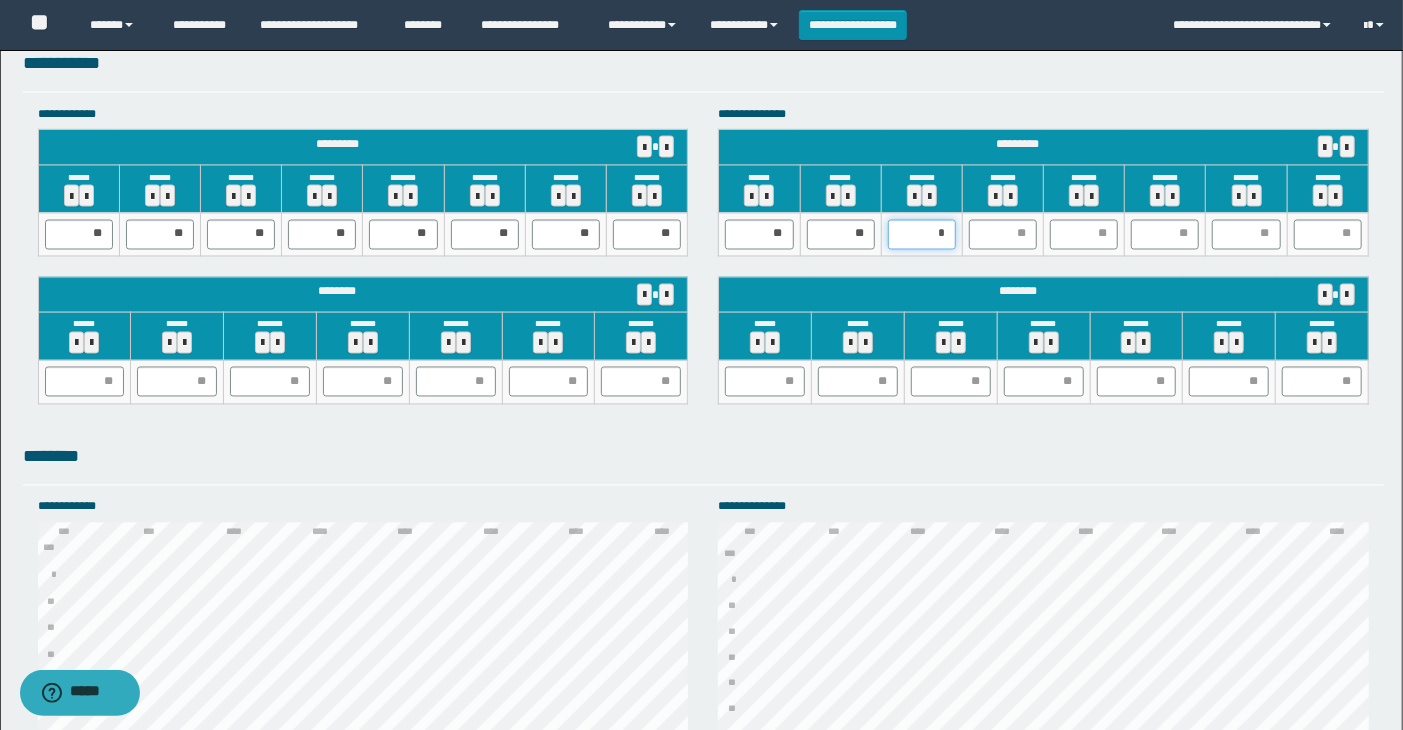 type on "**" 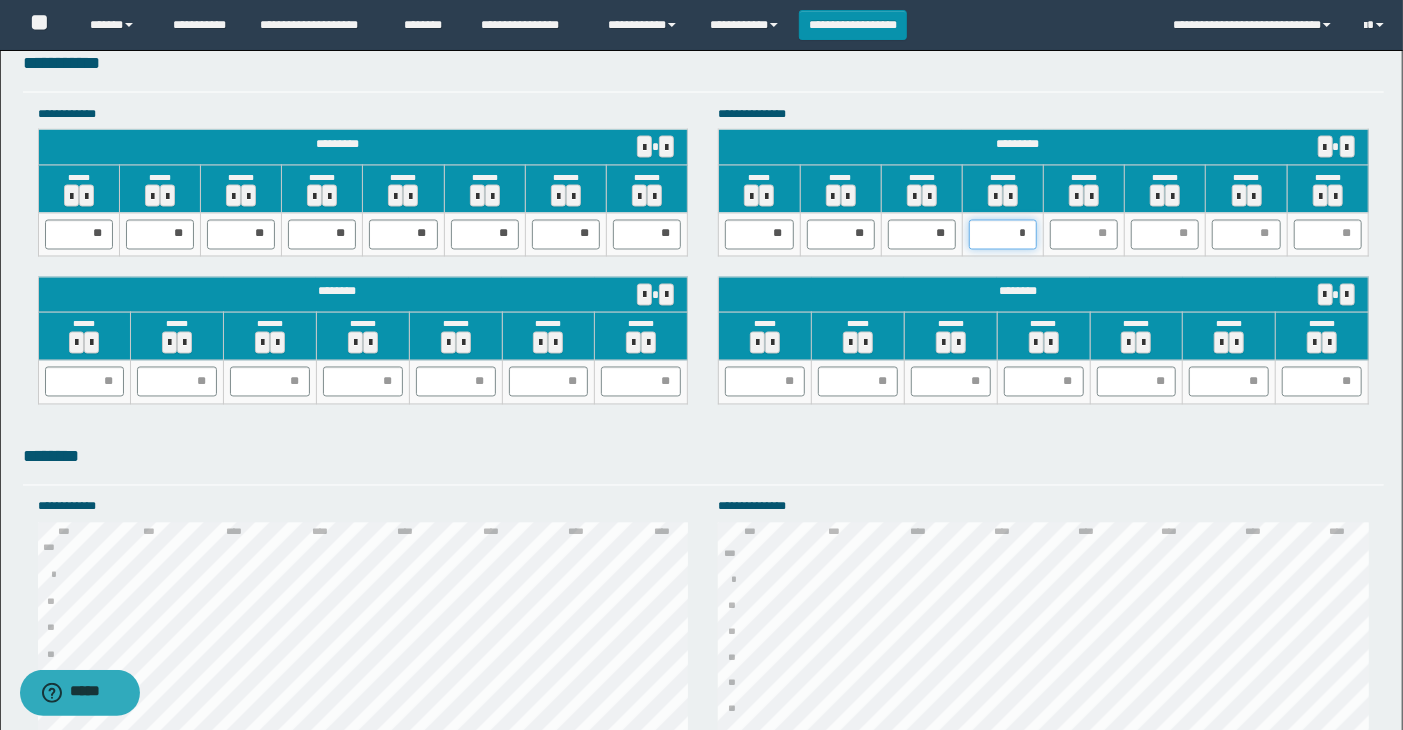 type on "**" 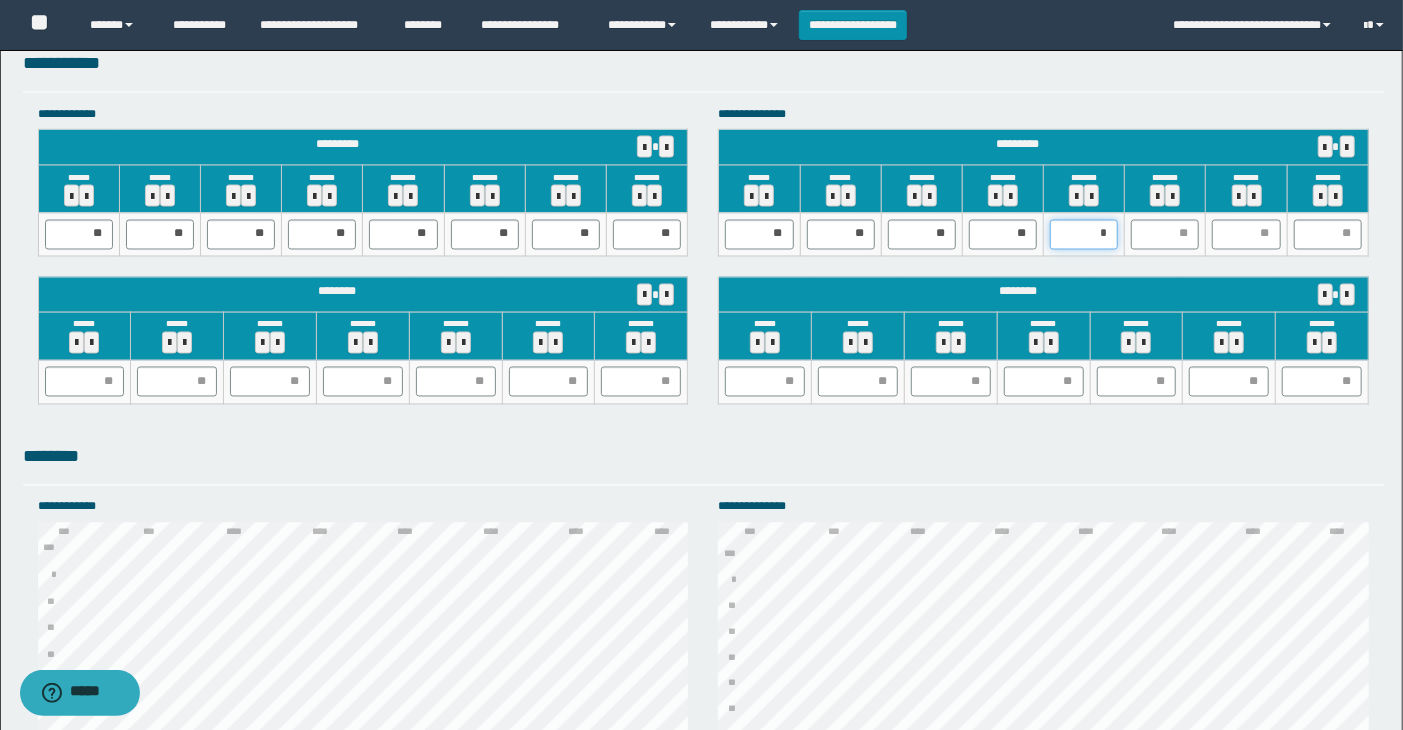 type on "**" 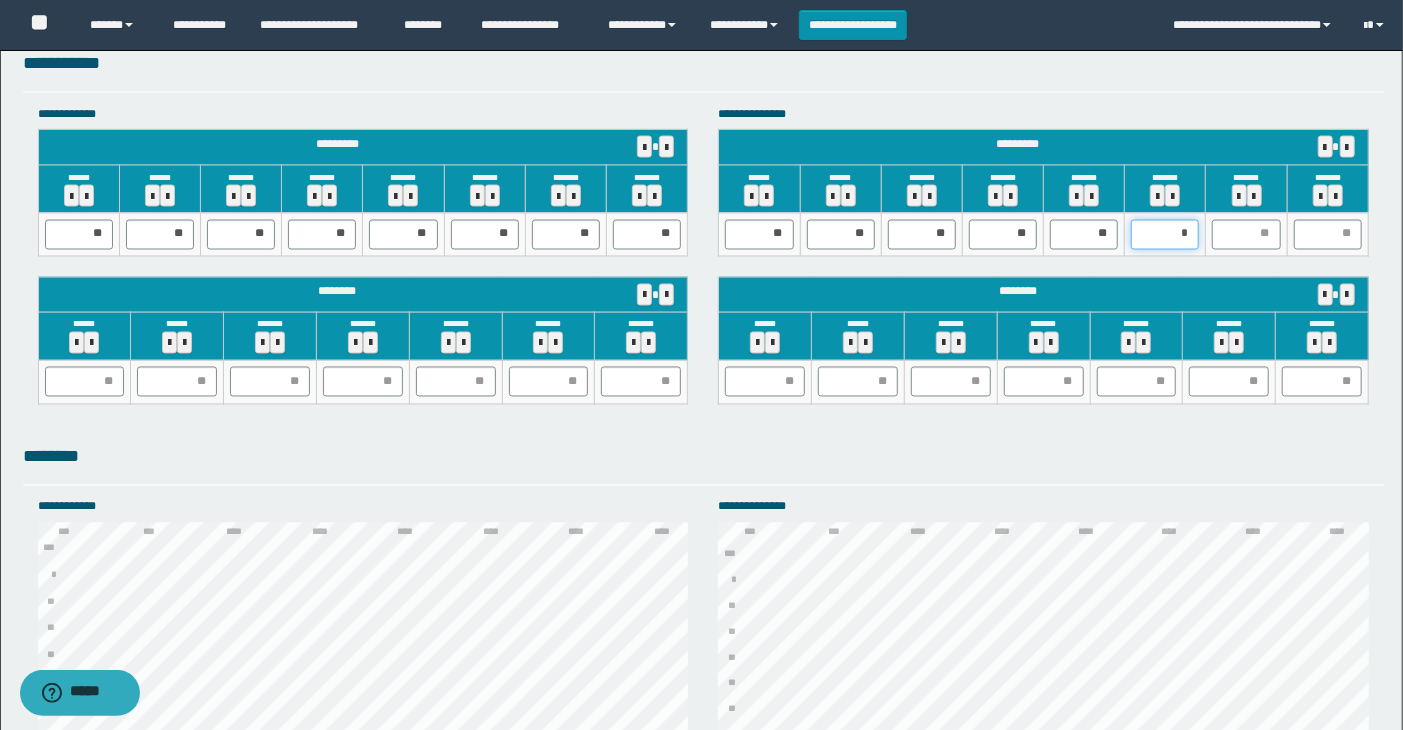 type on "**" 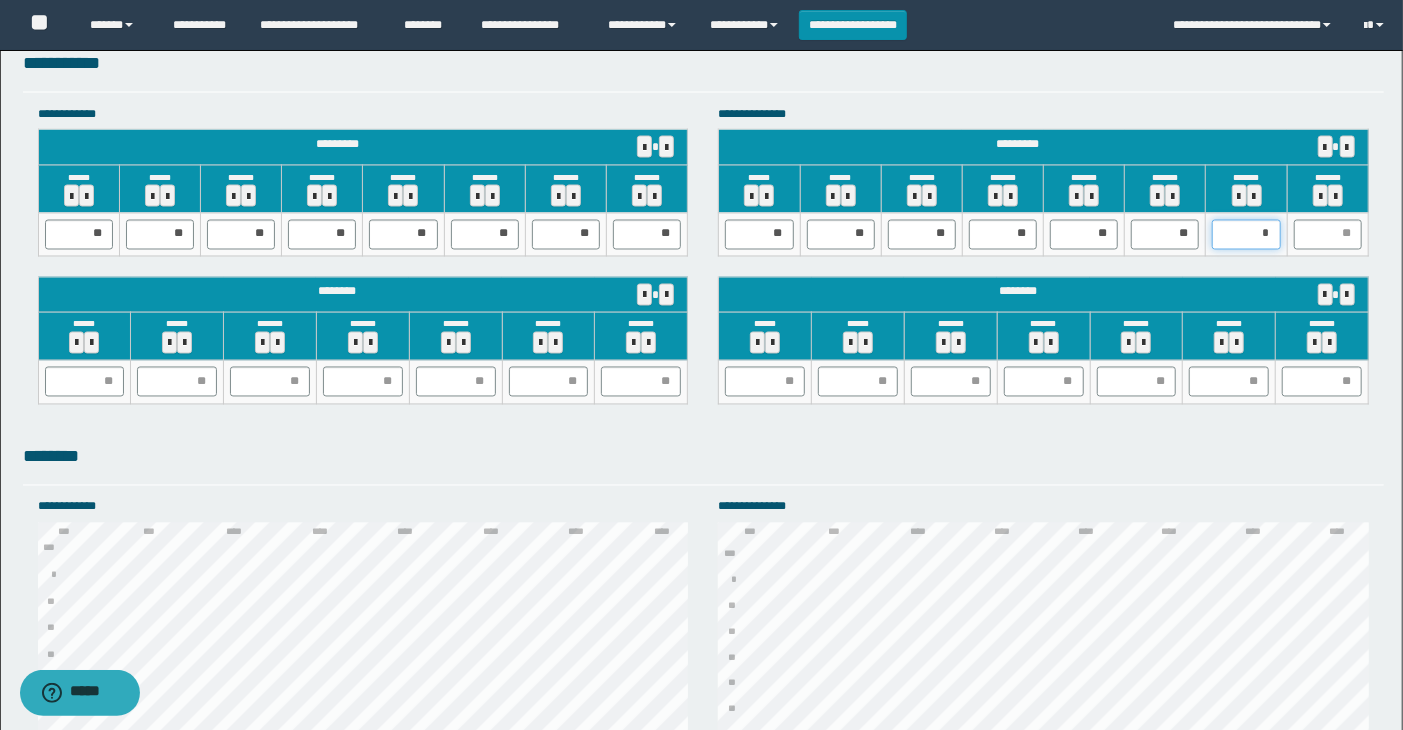 type on "**" 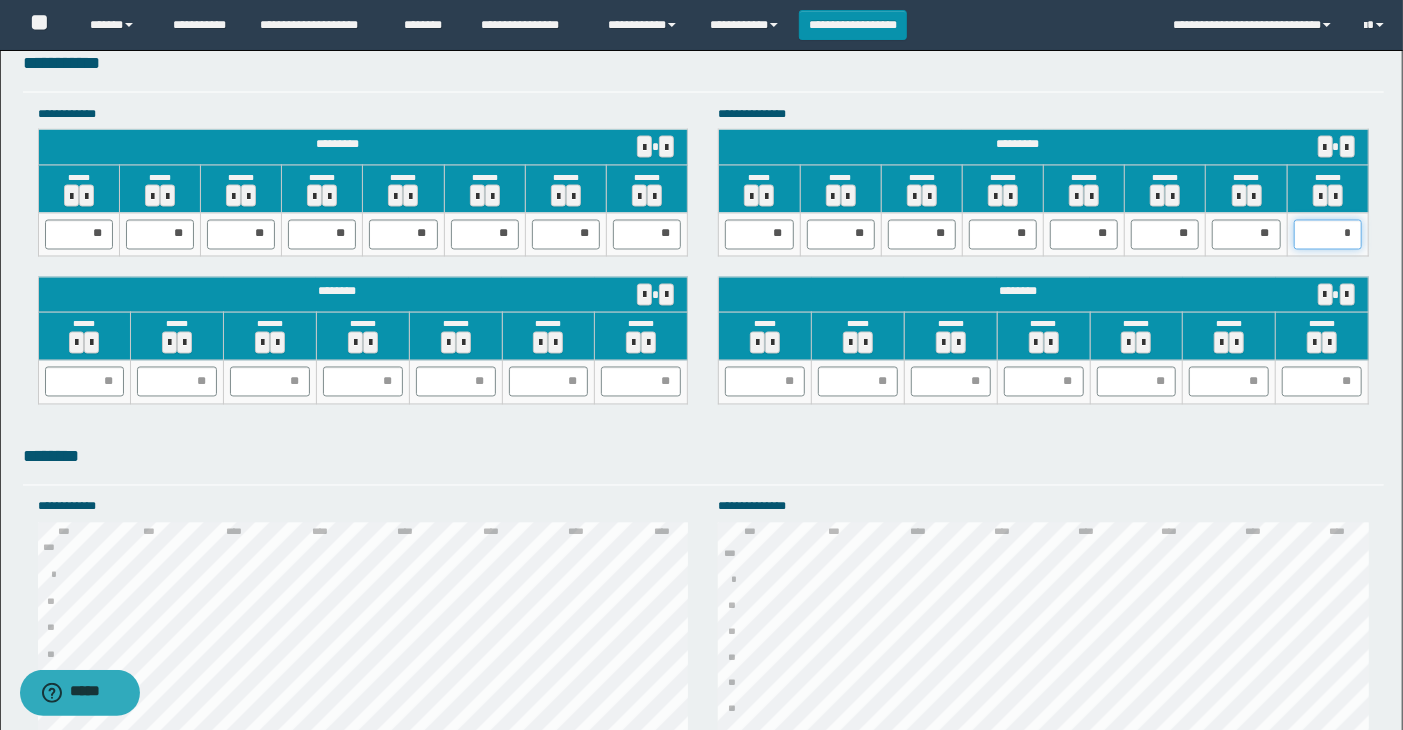 type on "**" 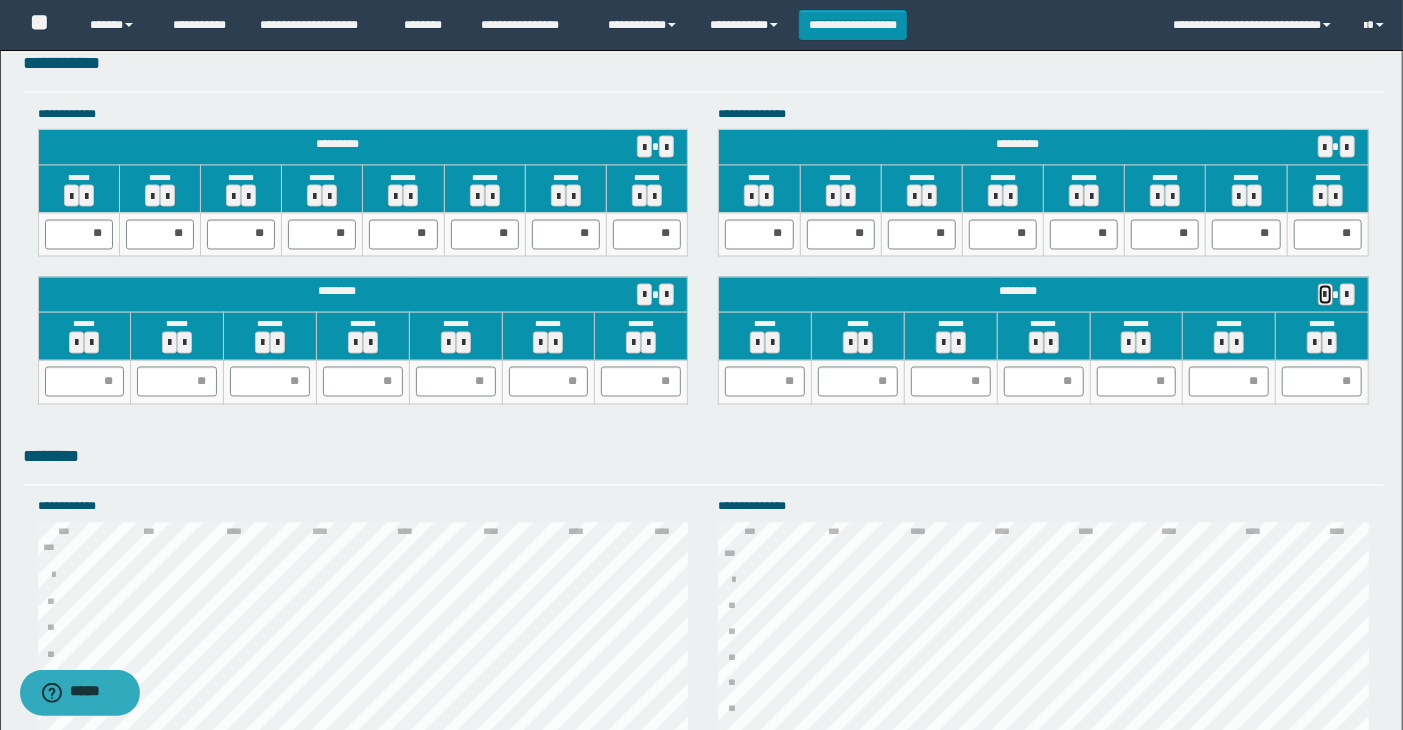 type 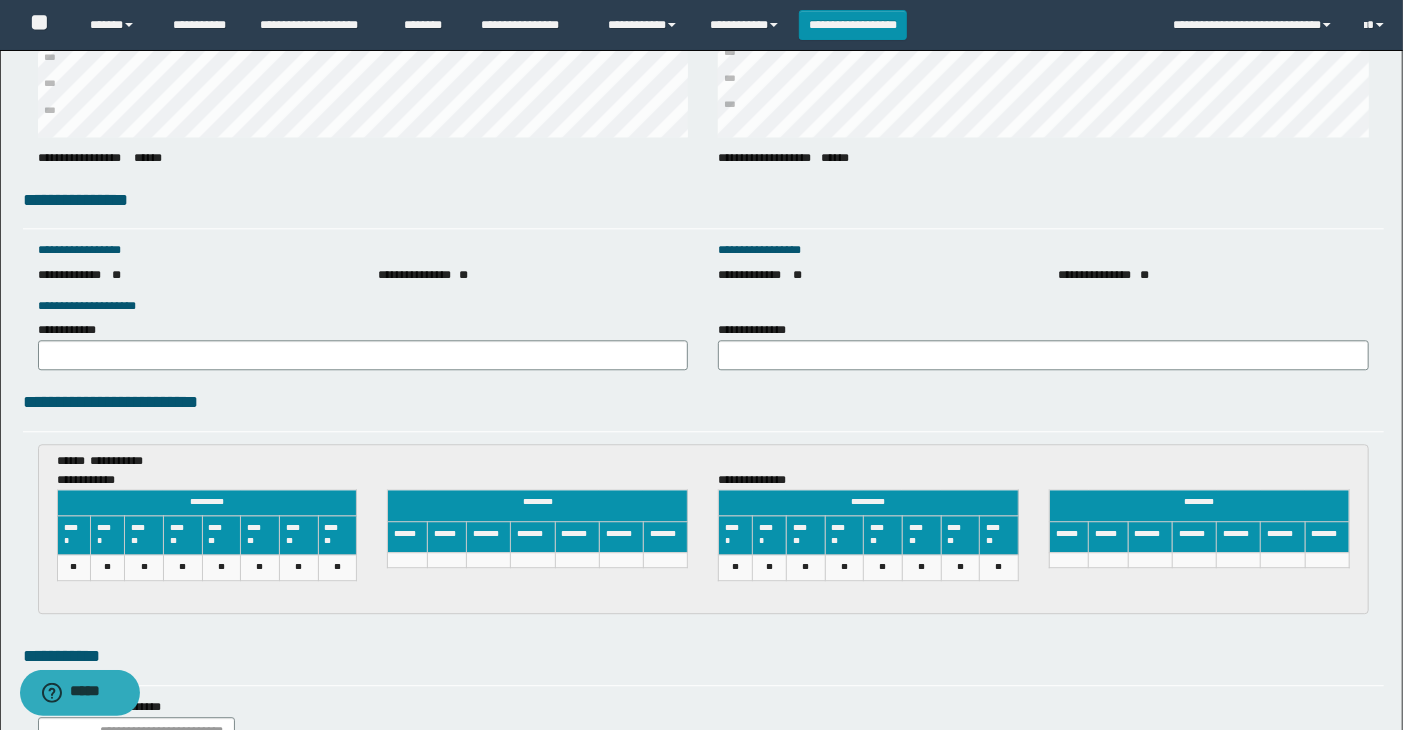 scroll, scrollTop: 3015, scrollLeft: 0, axis: vertical 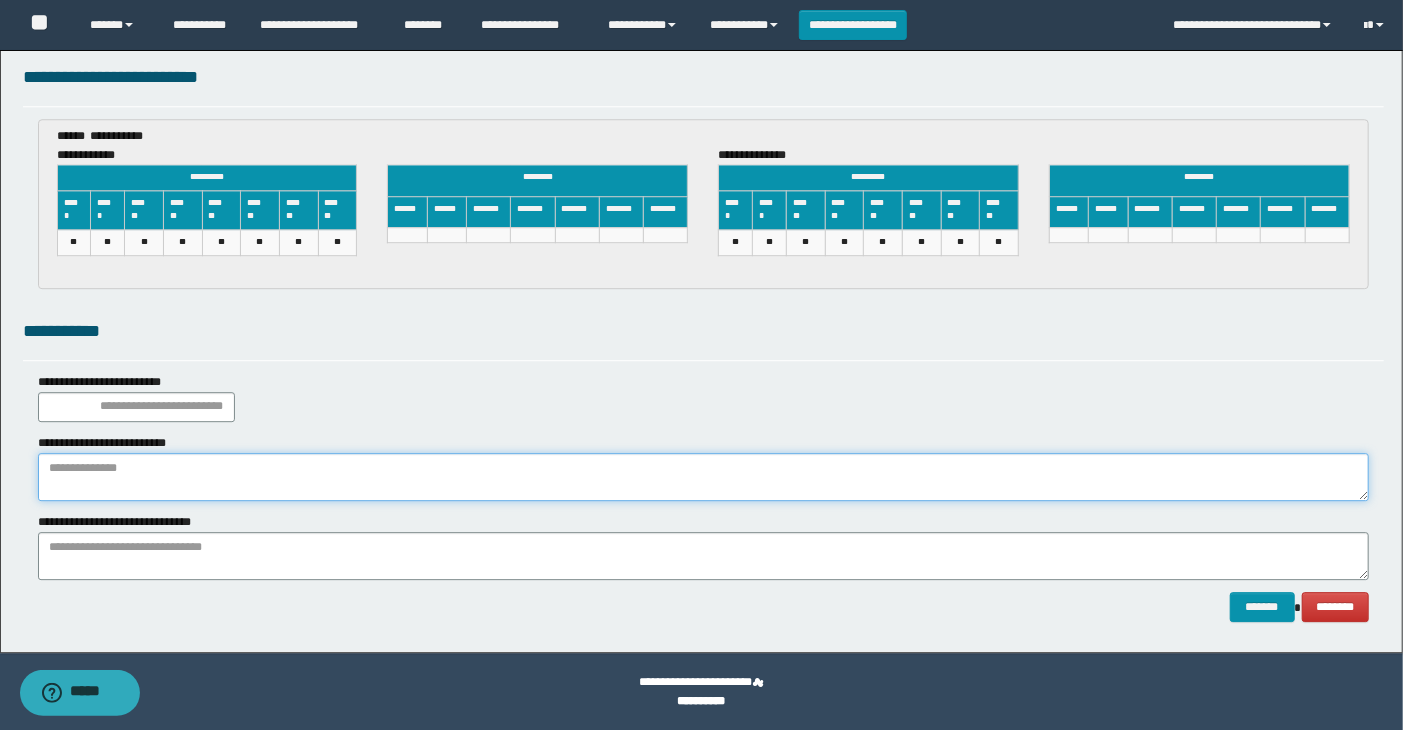 click at bounding box center [704, 477] 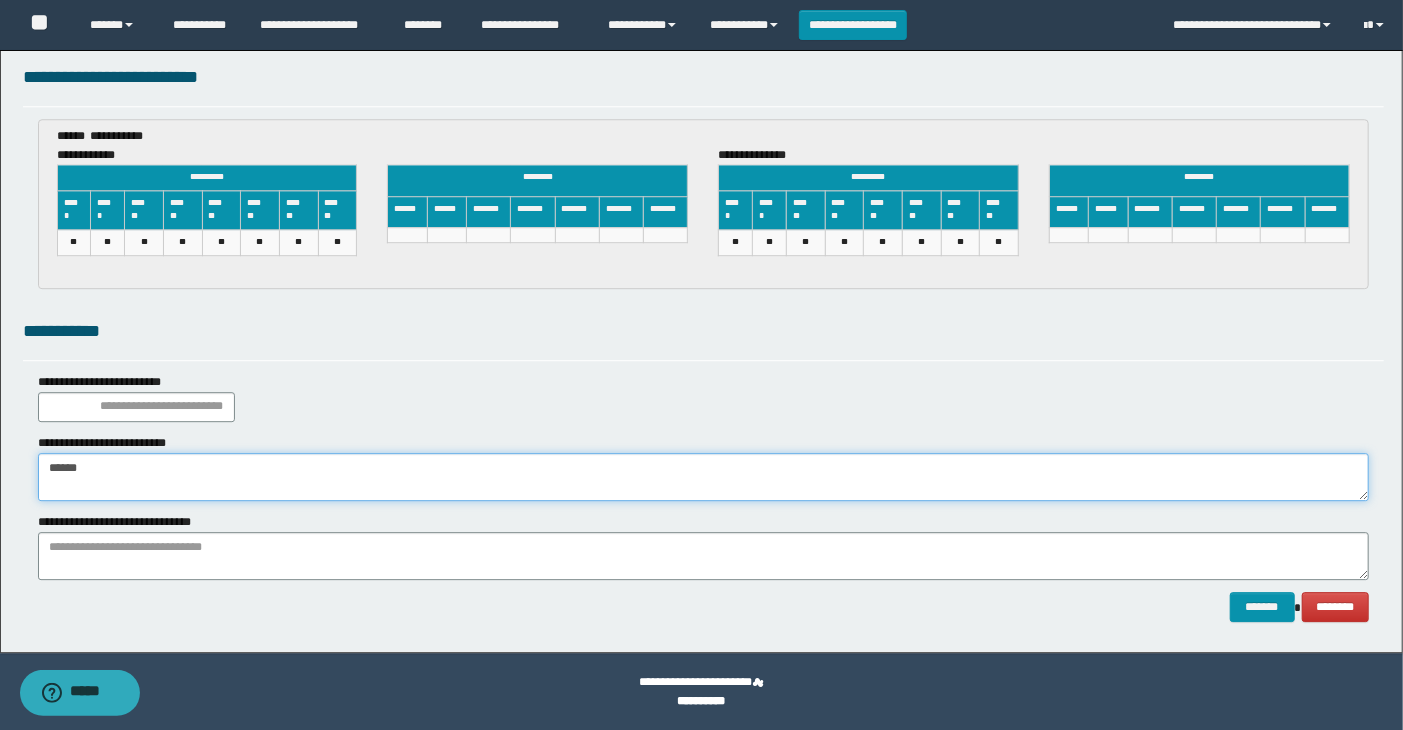 type on "******" 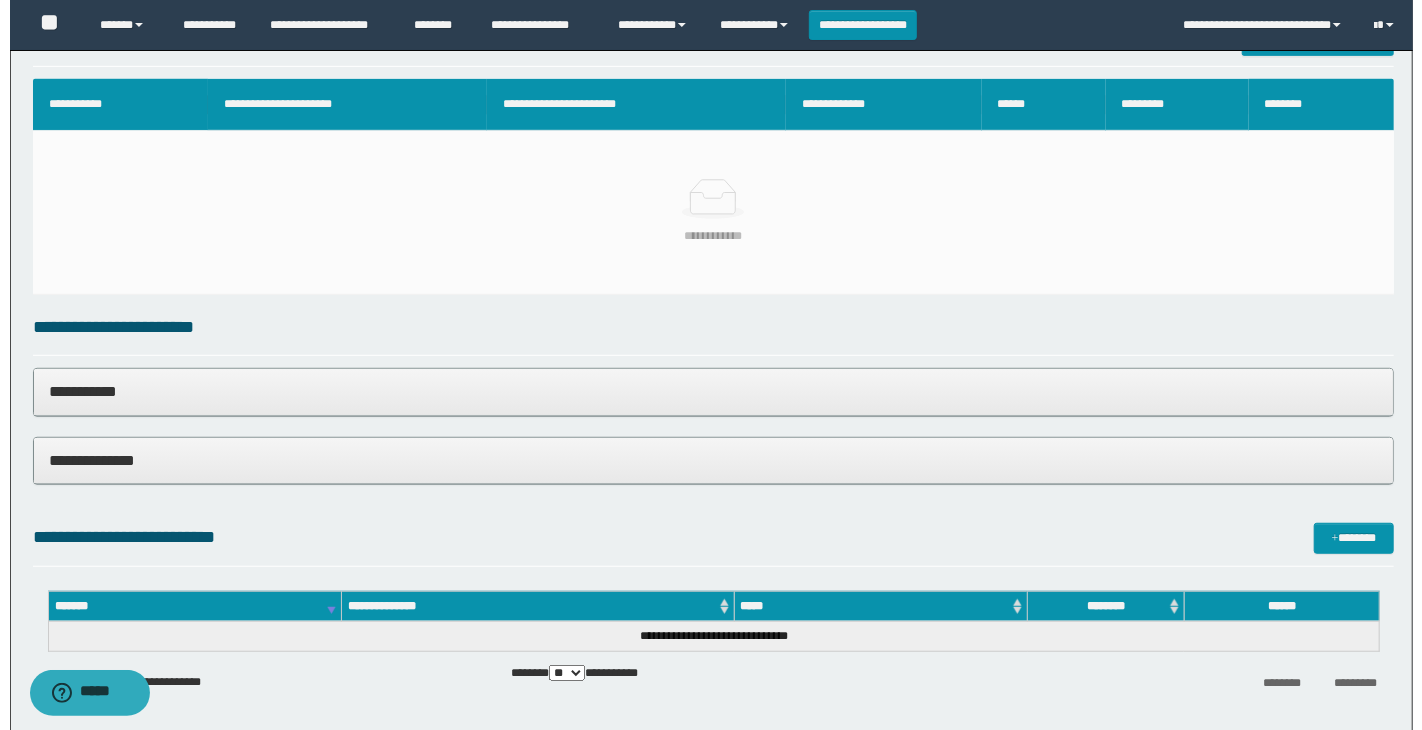 scroll, scrollTop: 348, scrollLeft: 0, axis: vertical 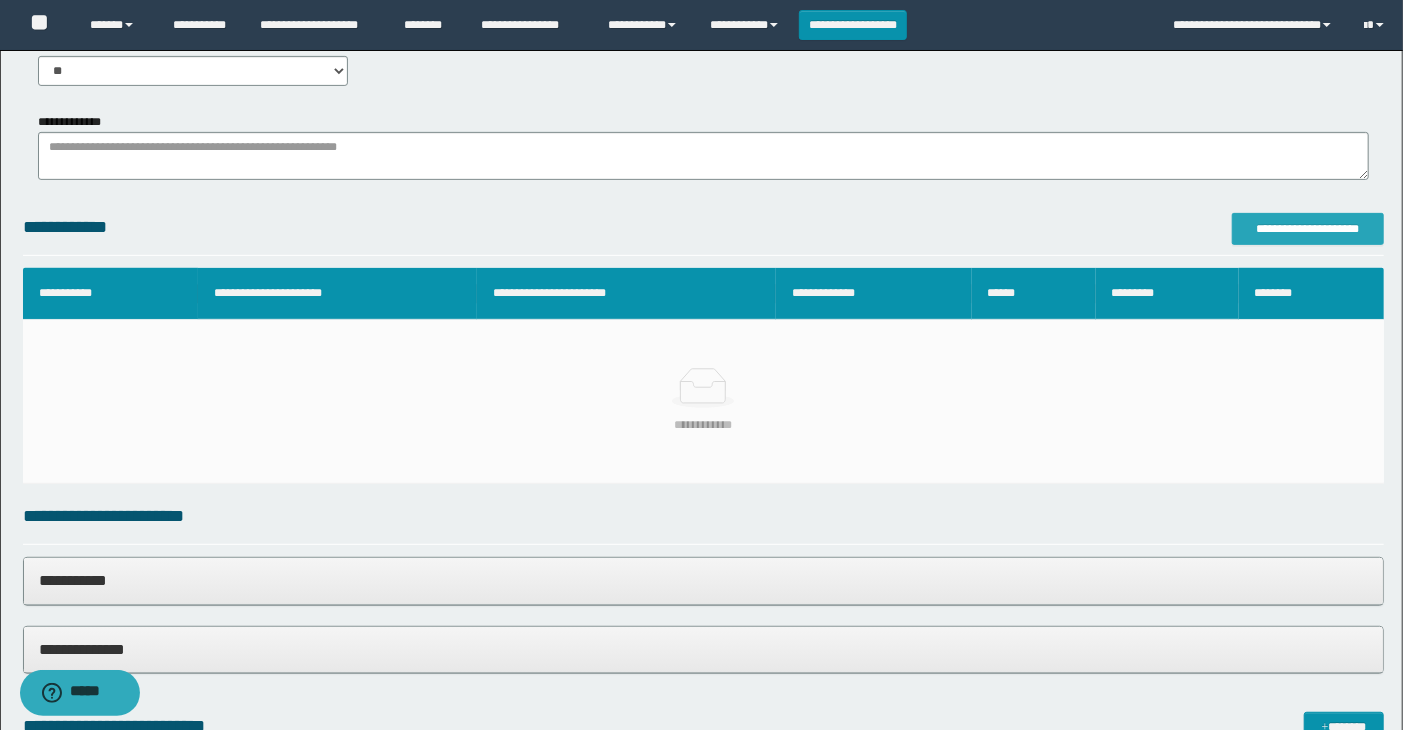 type on "**********" 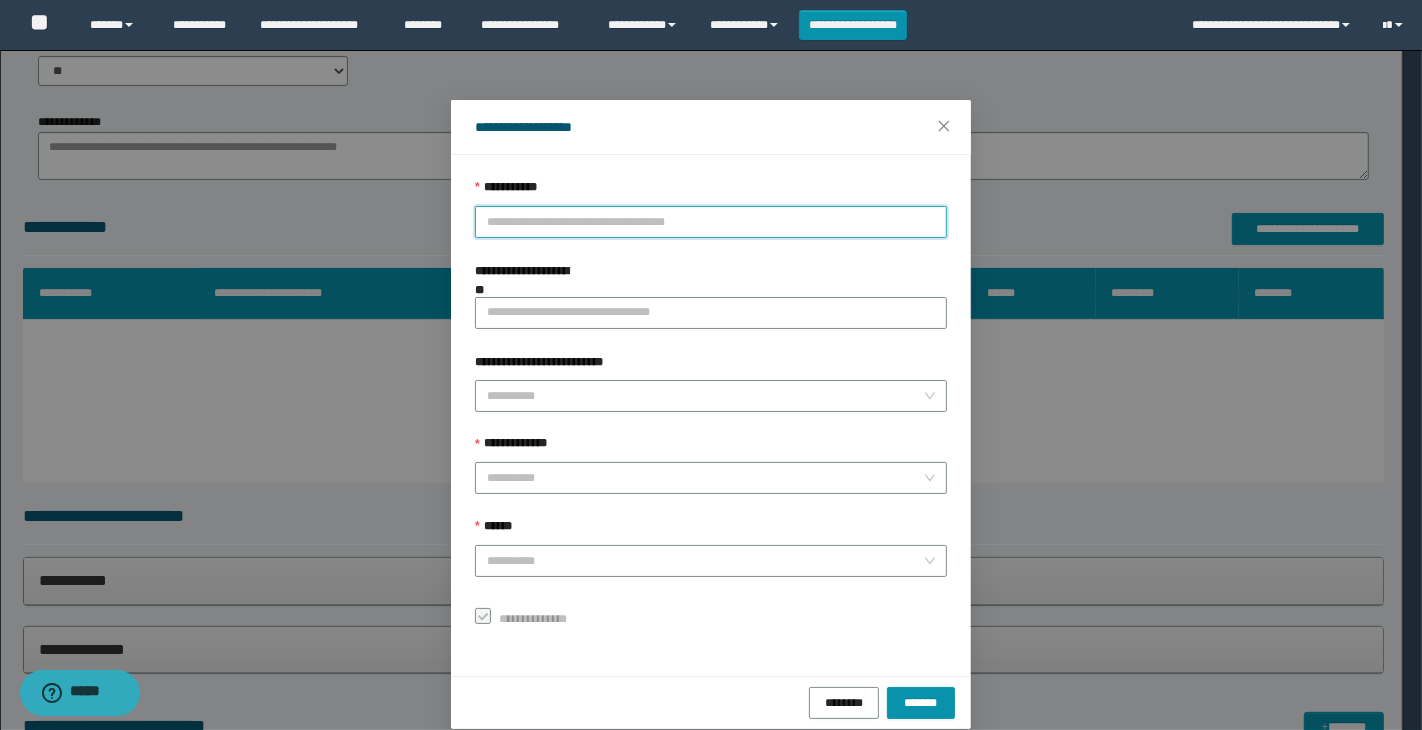 click on "**********" at bounding box center [711, 222] 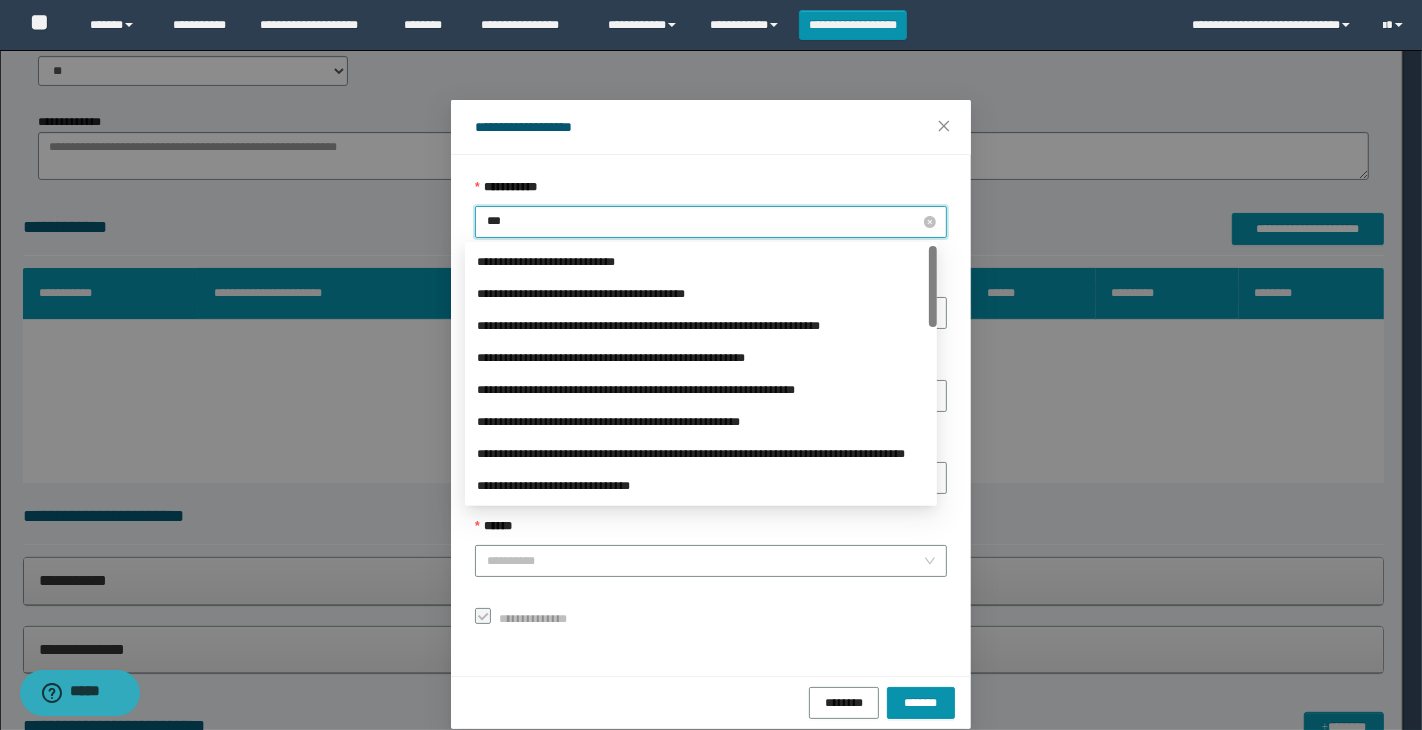 type on "****" 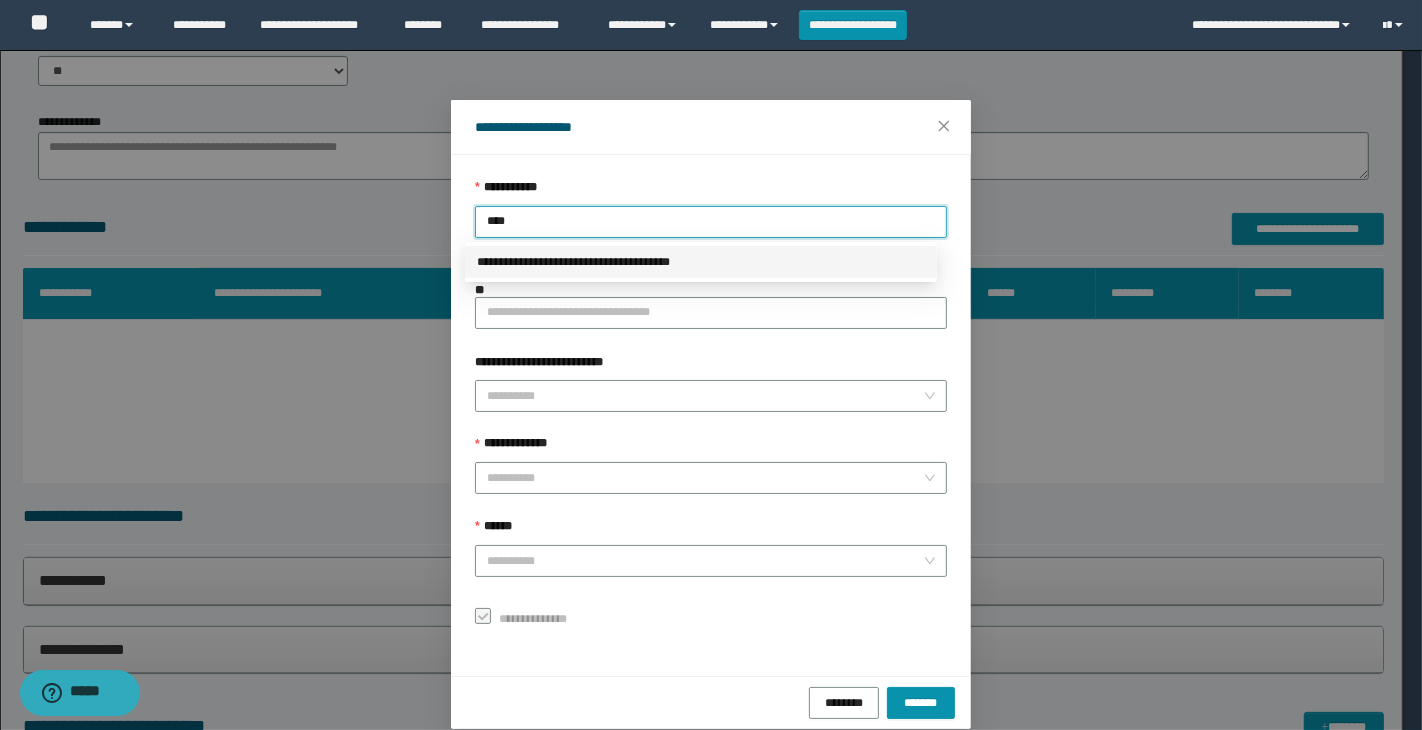click on "**********" at bounding box center [701, 262] 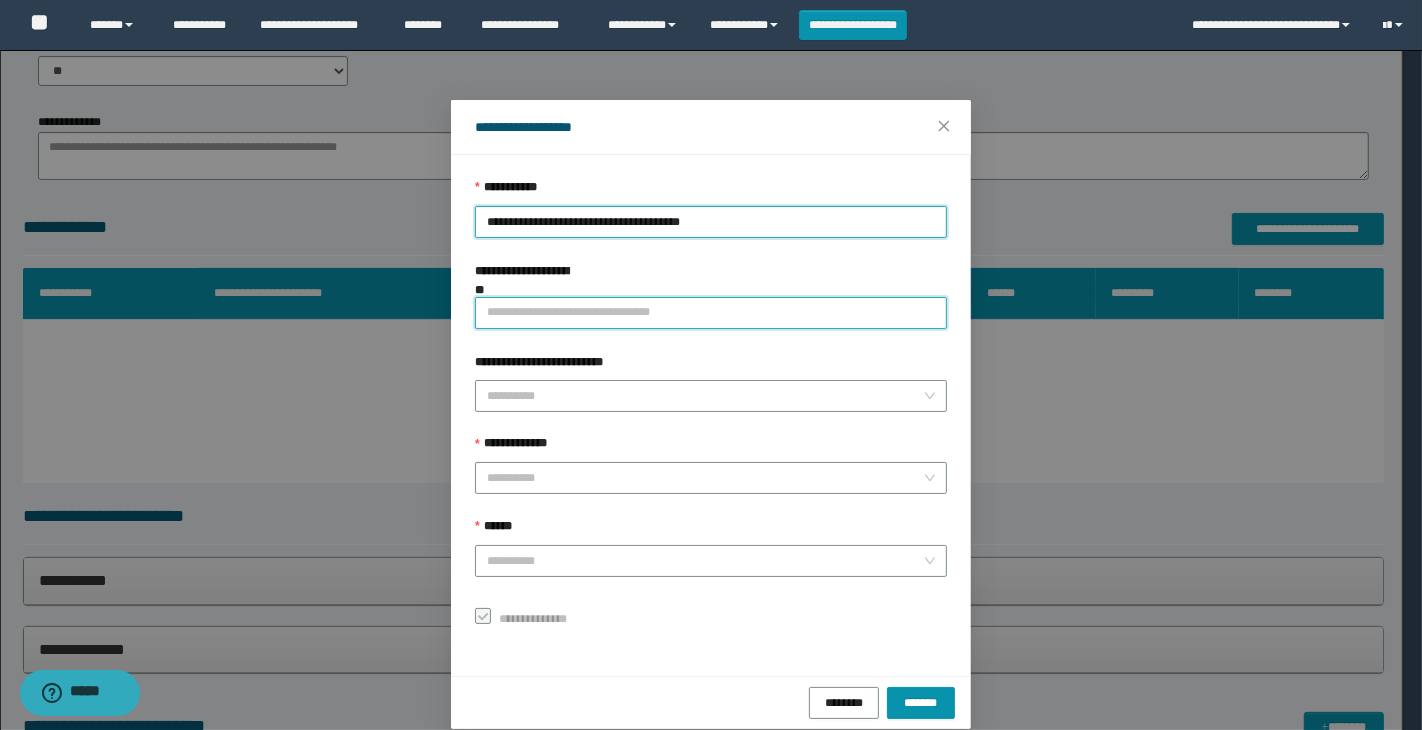 click on "**********" at bounding box center (711, 313) 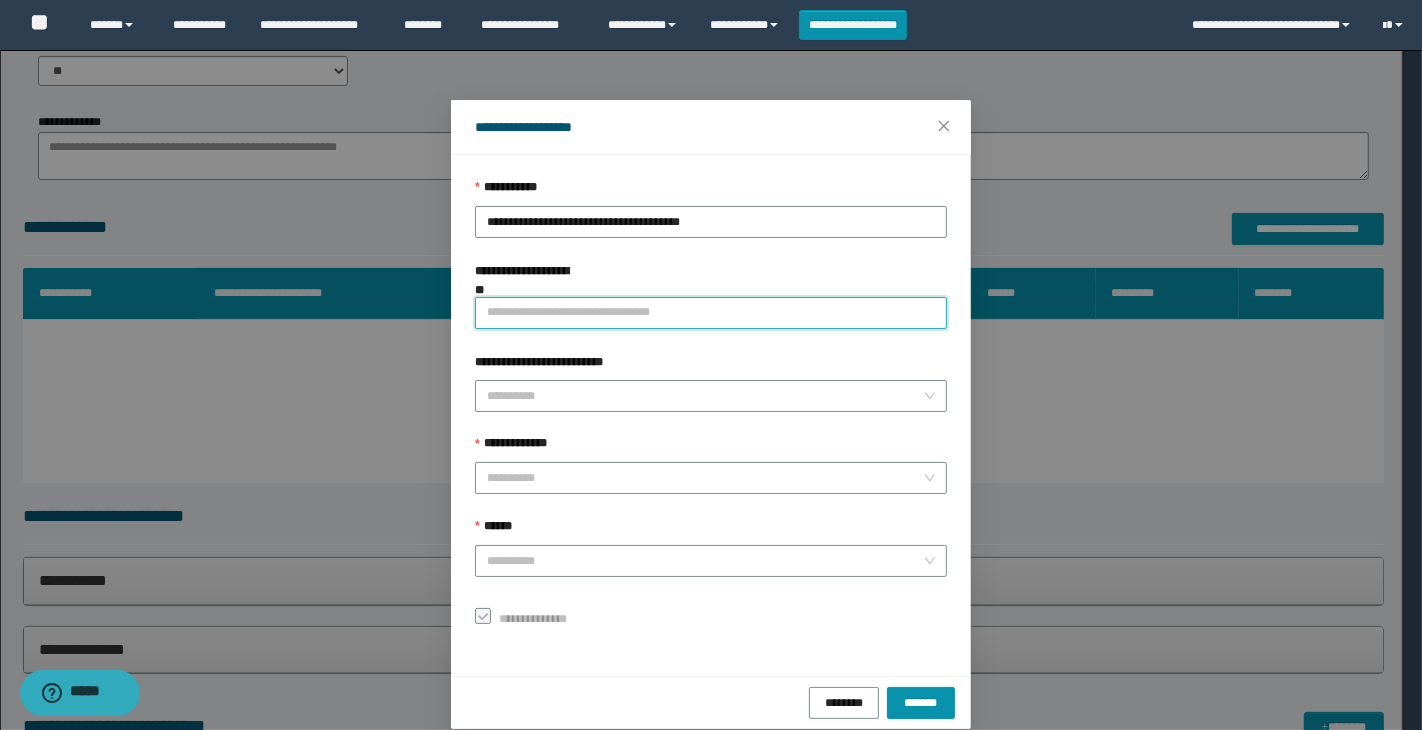 type on "**********" 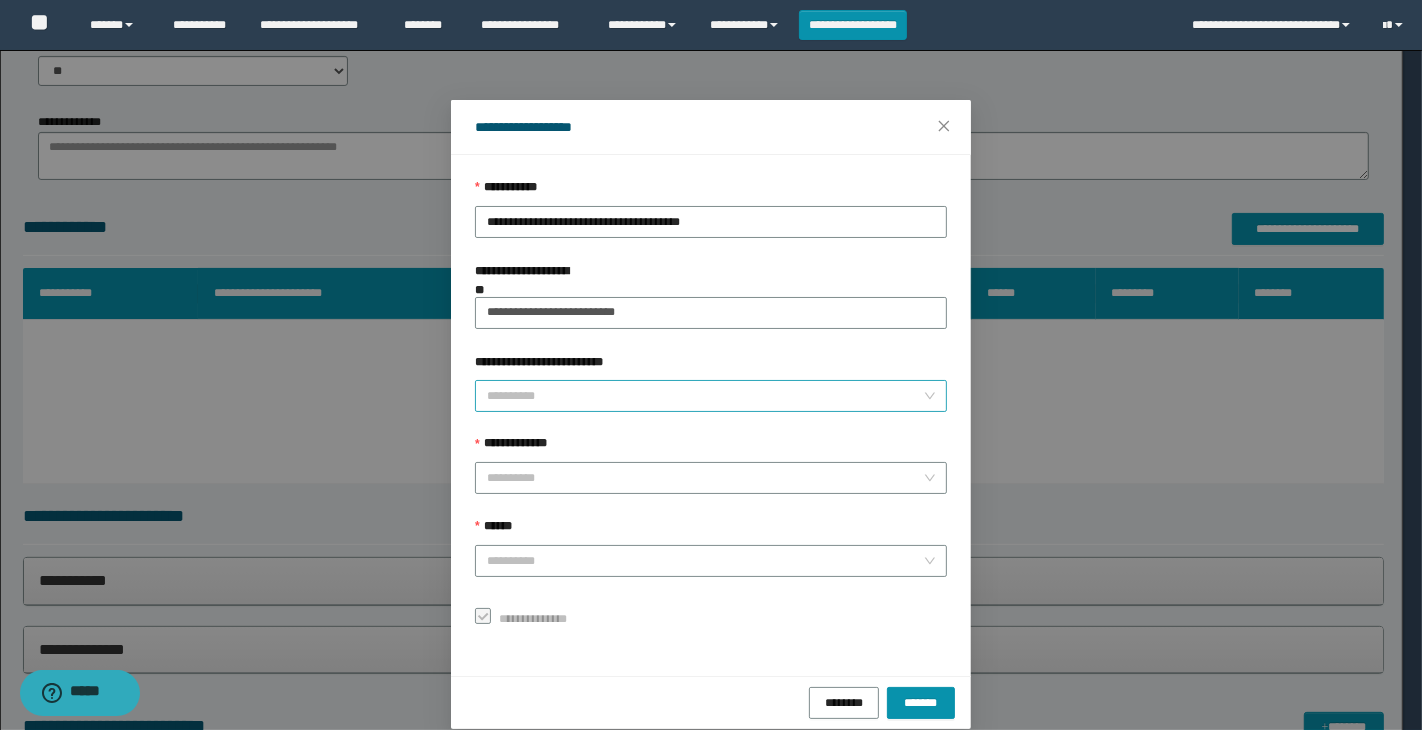 click on "**********" at bounding box center (705, 396) 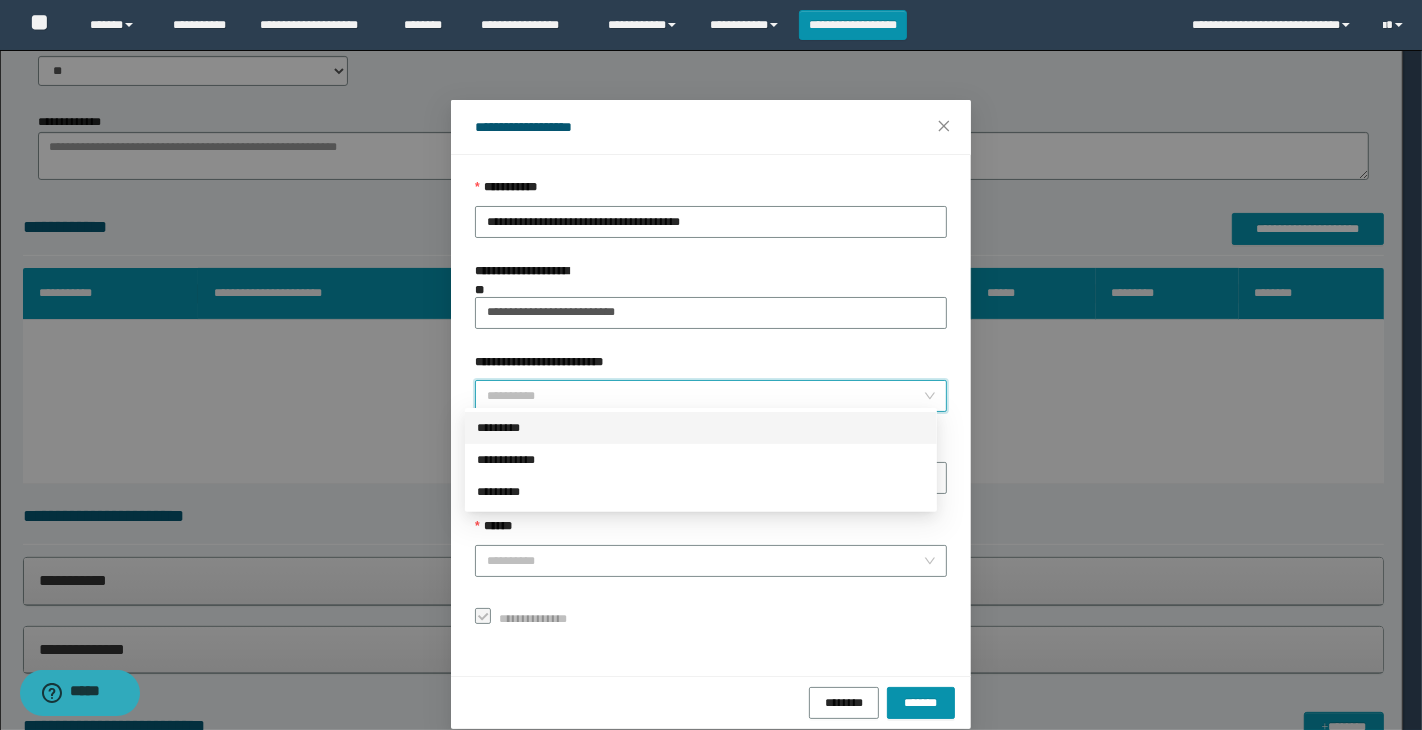 click on "*********" at bounding box center (701, 428) 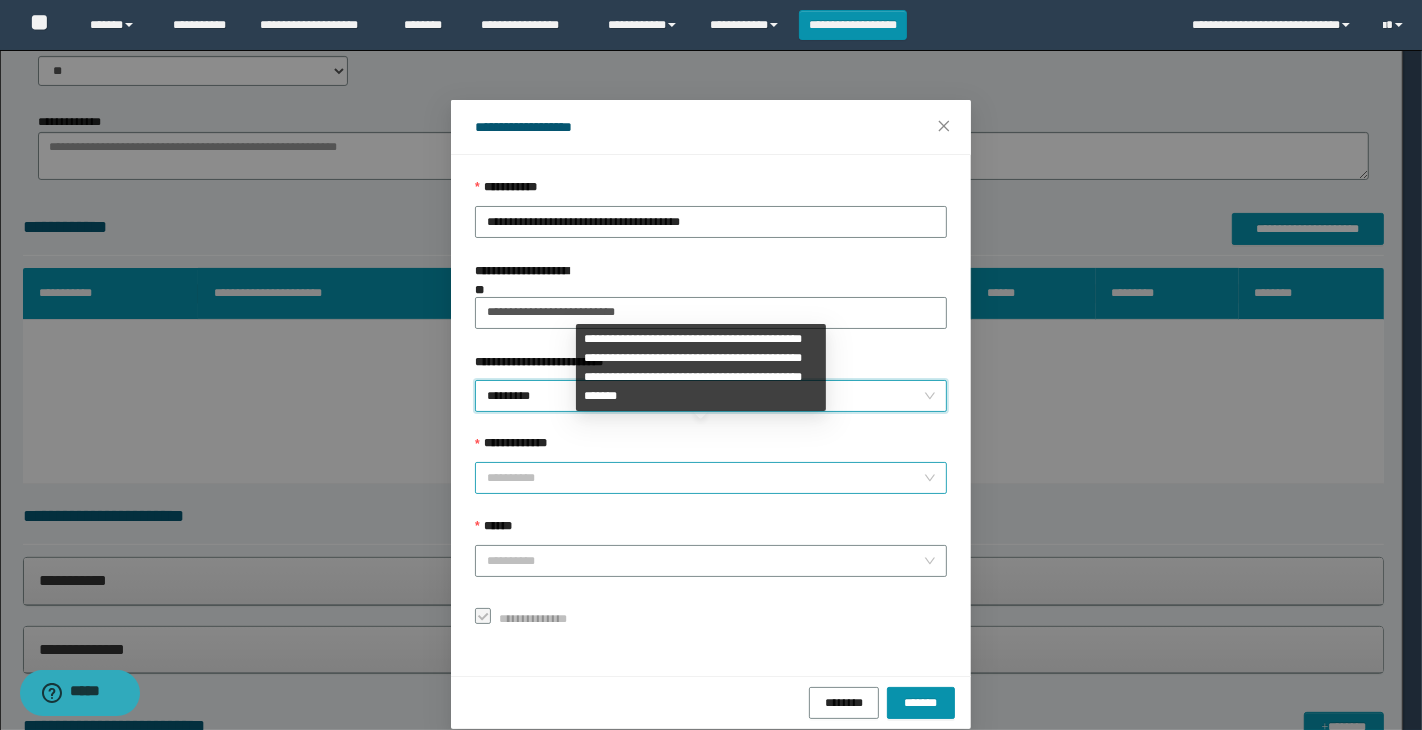 click on "**********" at bounding box center [705, 478] 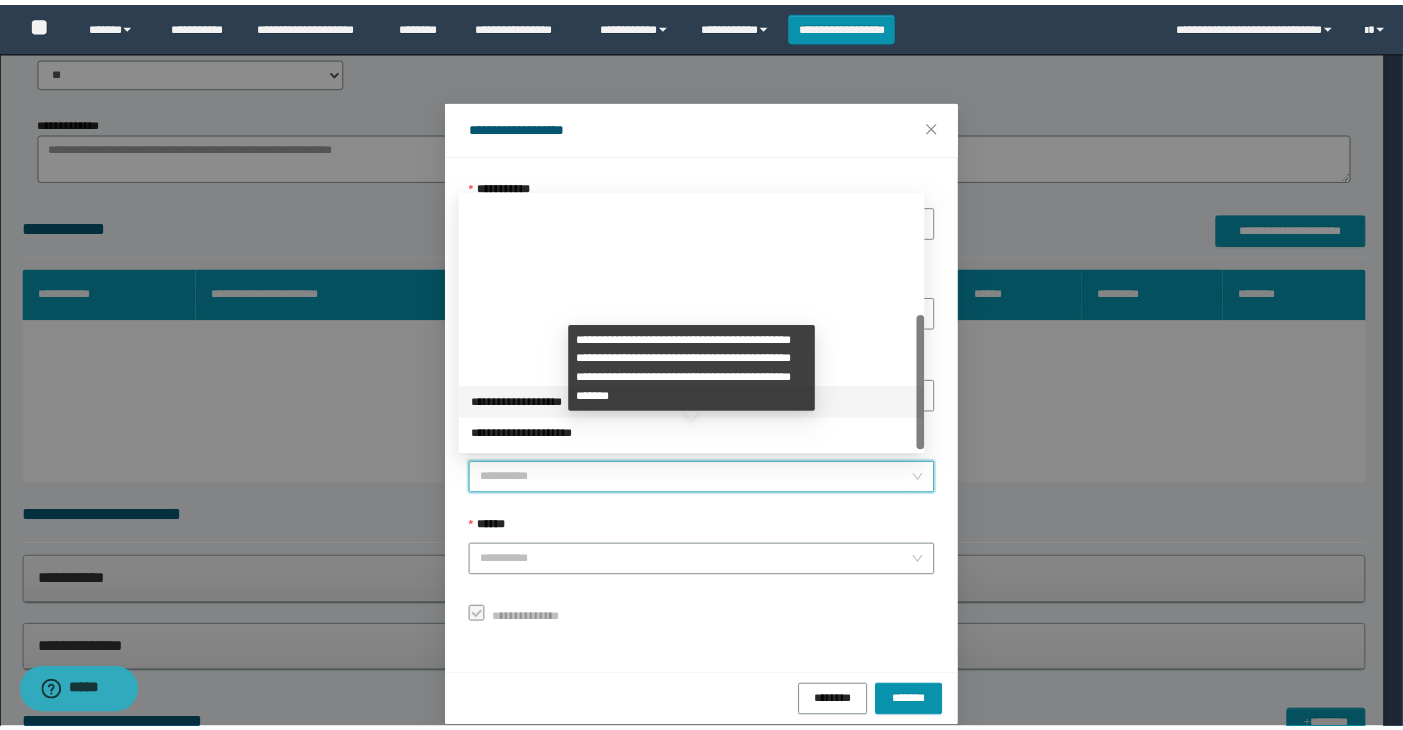 scroll, scrollTop: 223, scrollLeft: 0, axis: vertical 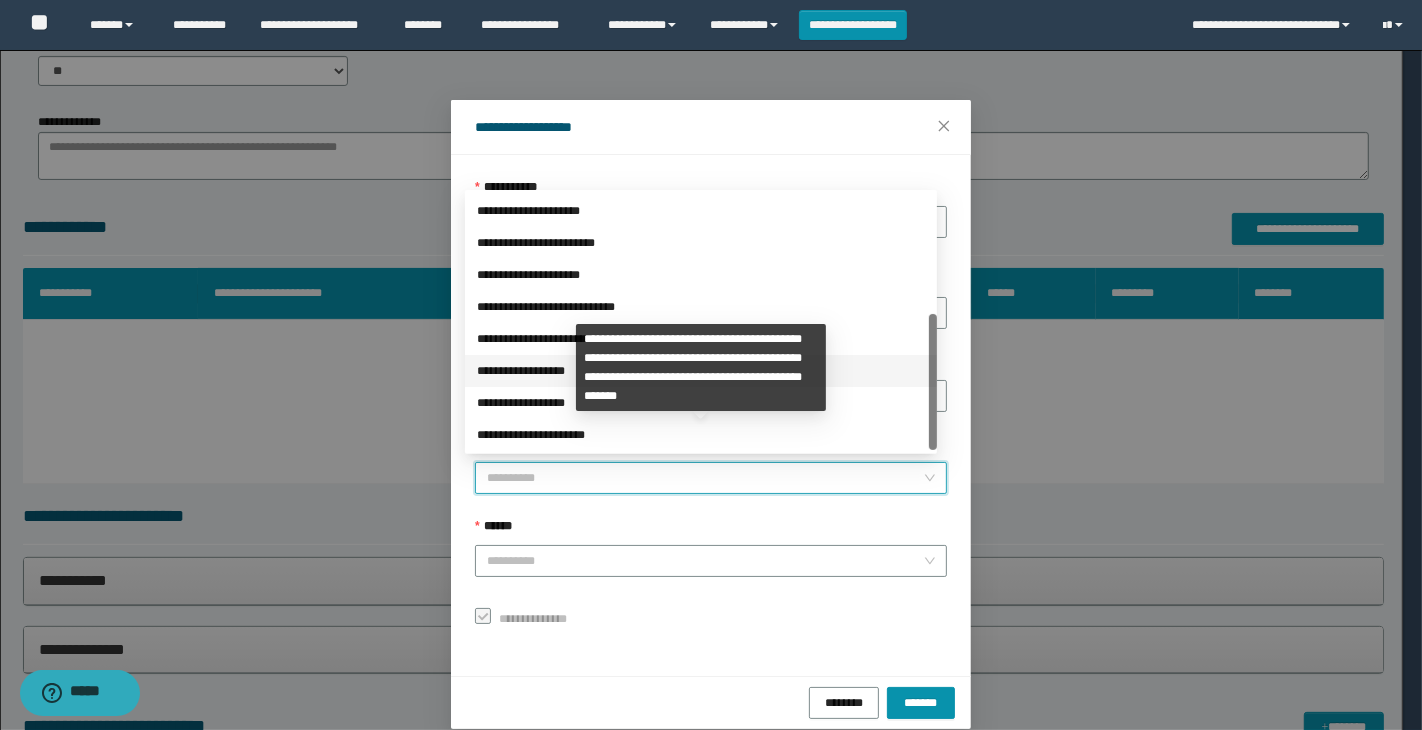 click on "**********" at bounding box center (701, 371) 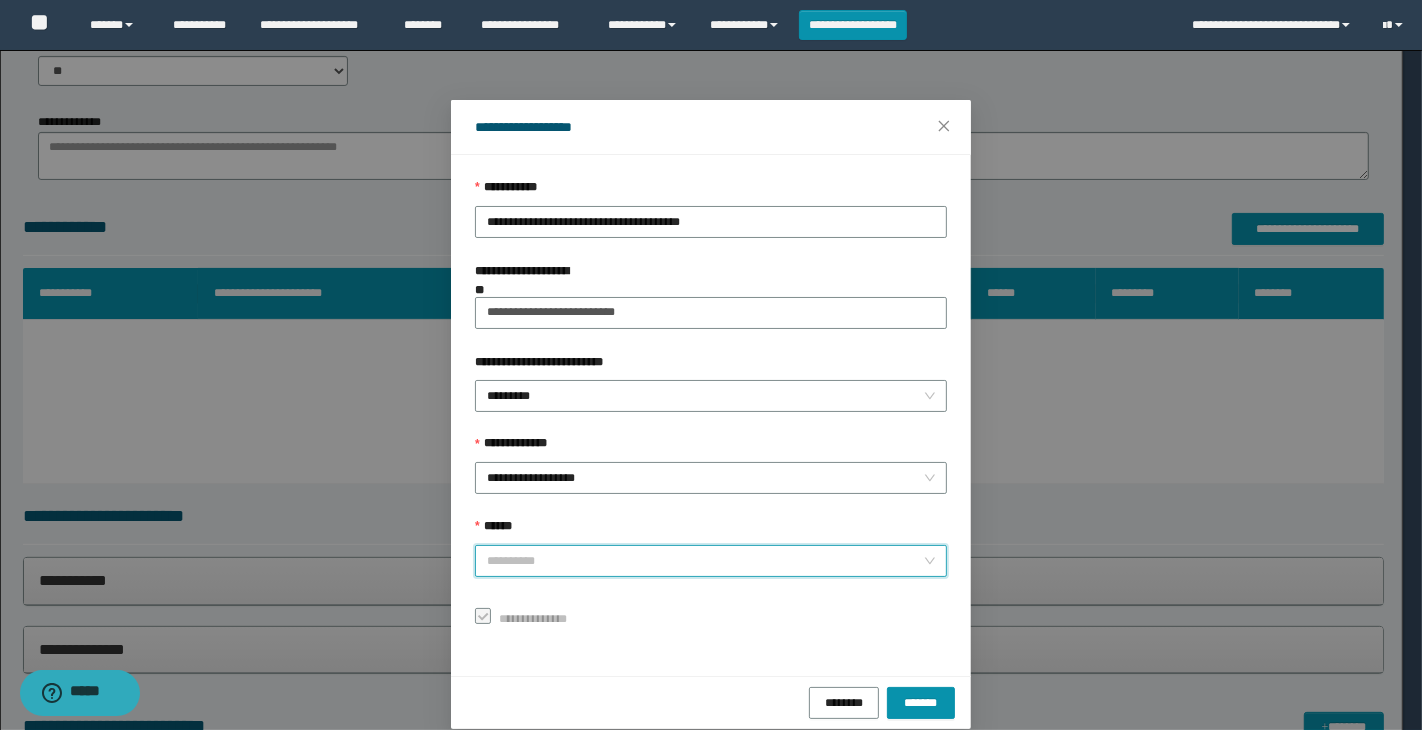 click on "******" at bounding box center [705, 561] 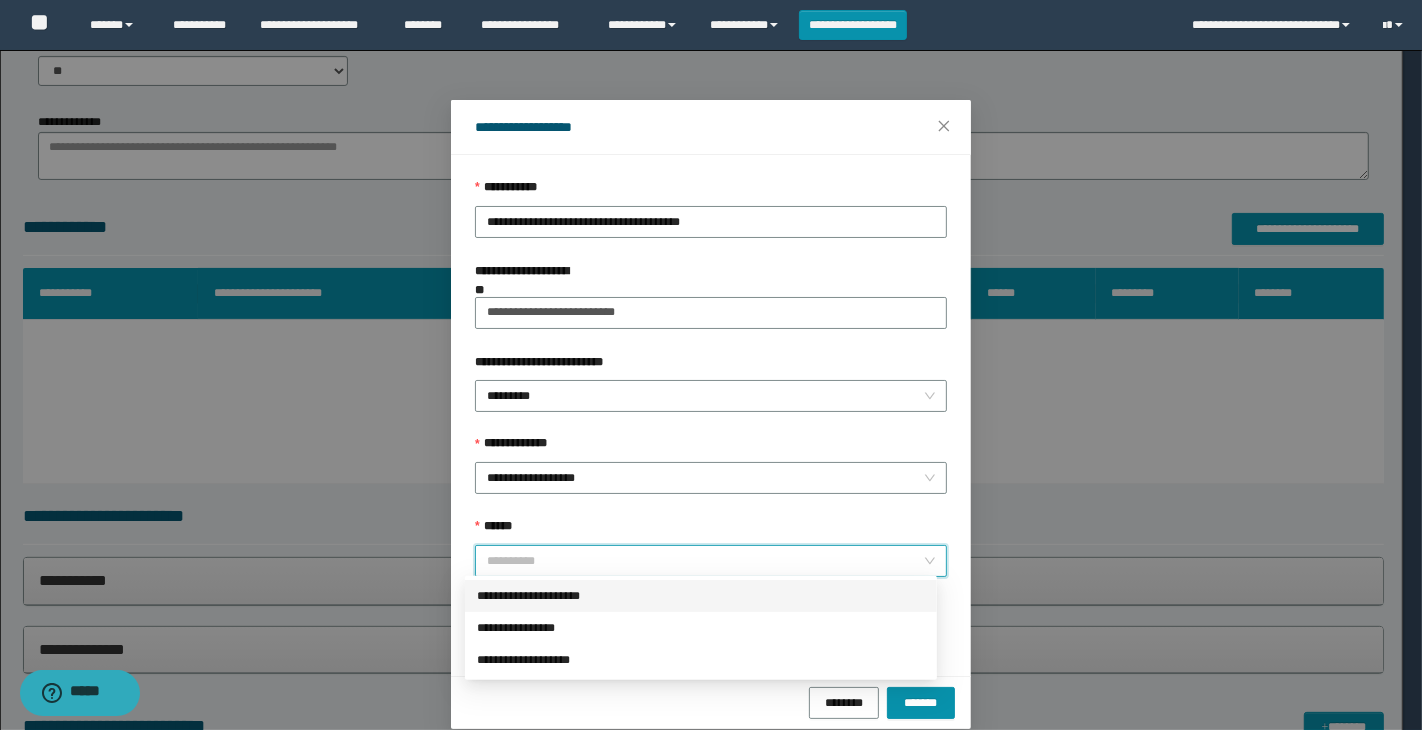 click on "**********" at bounding box center (701, 596) 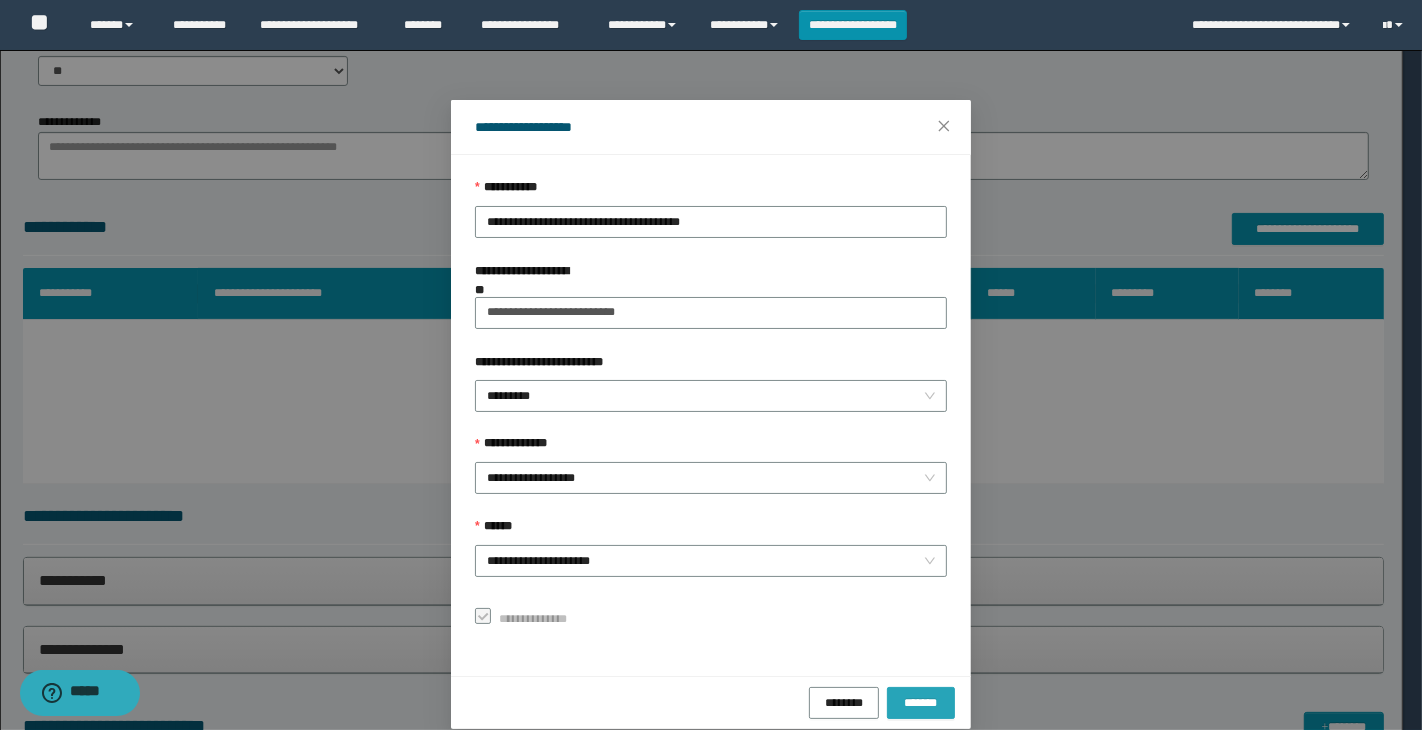 click on "*******" at bounding box center [921, 702] 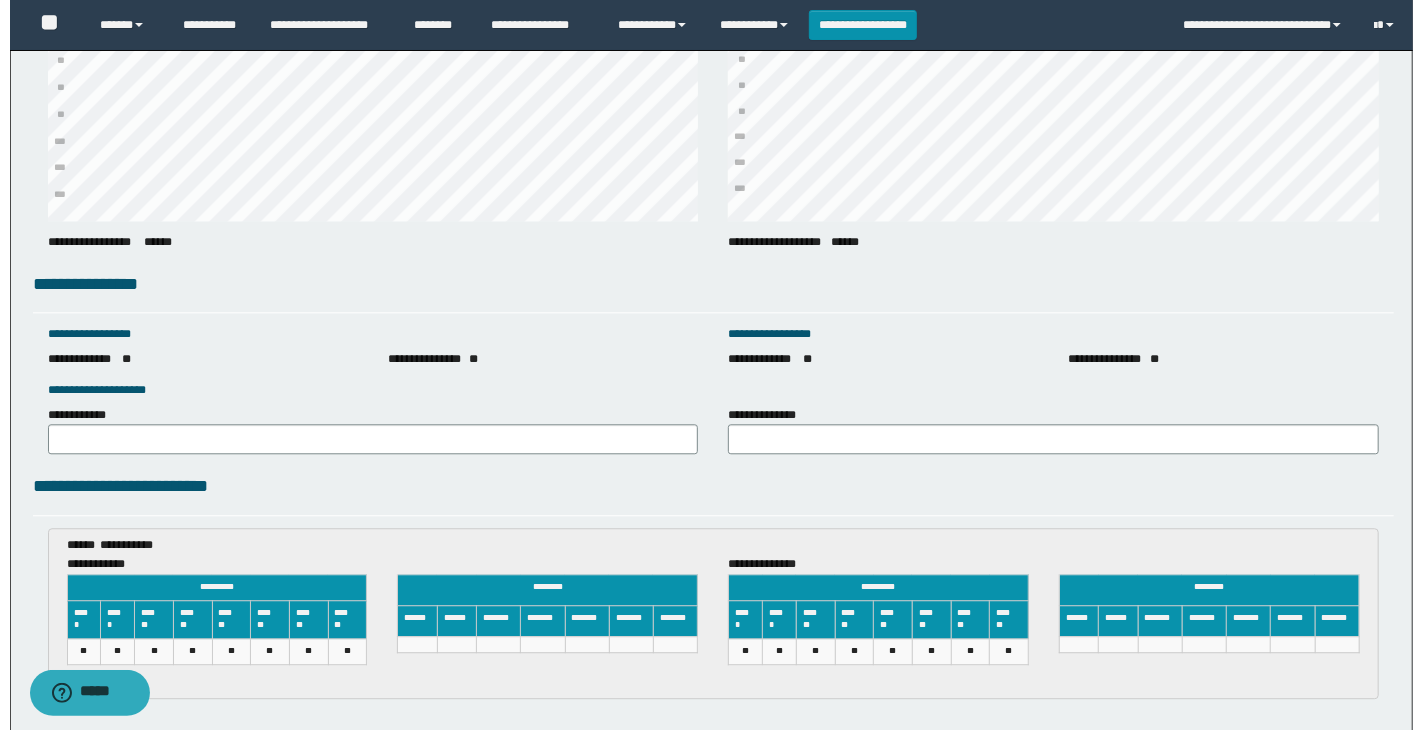 scroll, scrollTop: 2981, scrollLeft: 0, axis: vertical 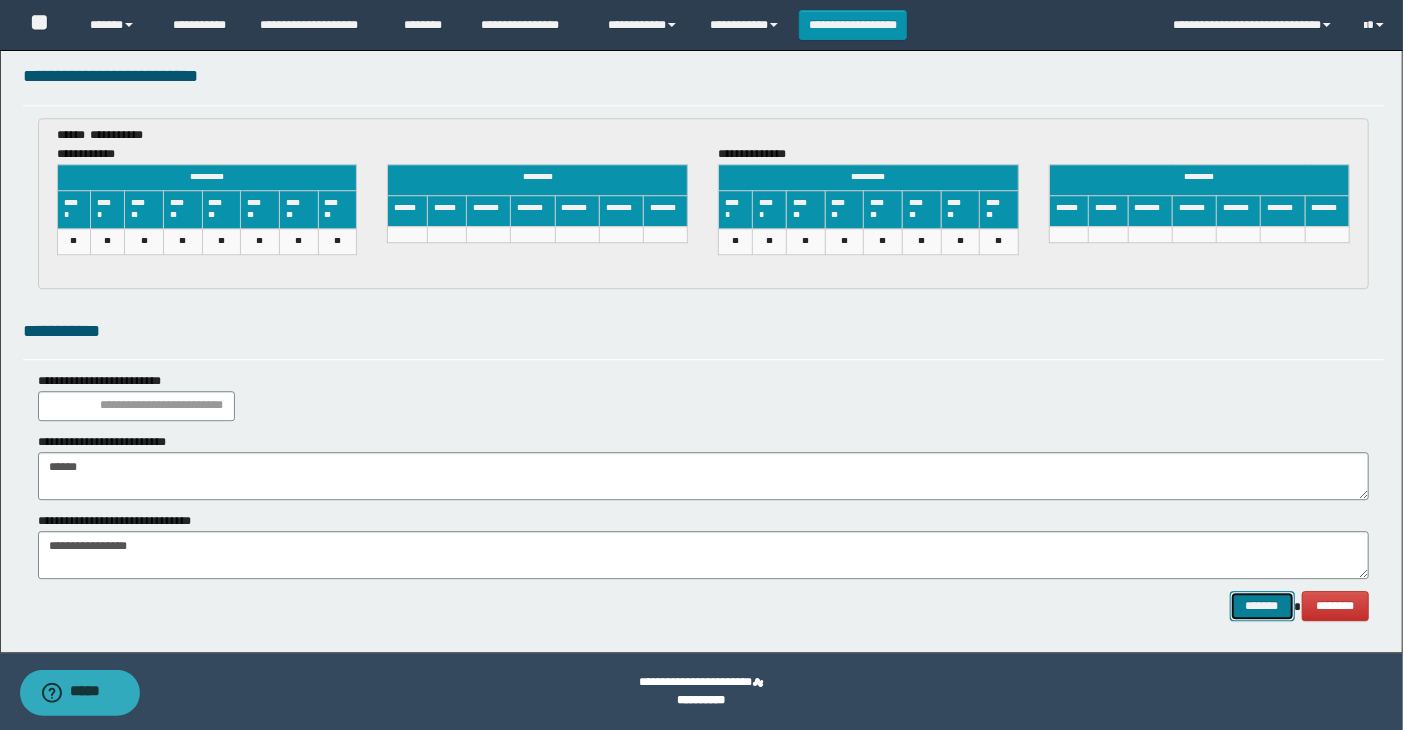 click on "*******" at bounding box center [1262, 606] 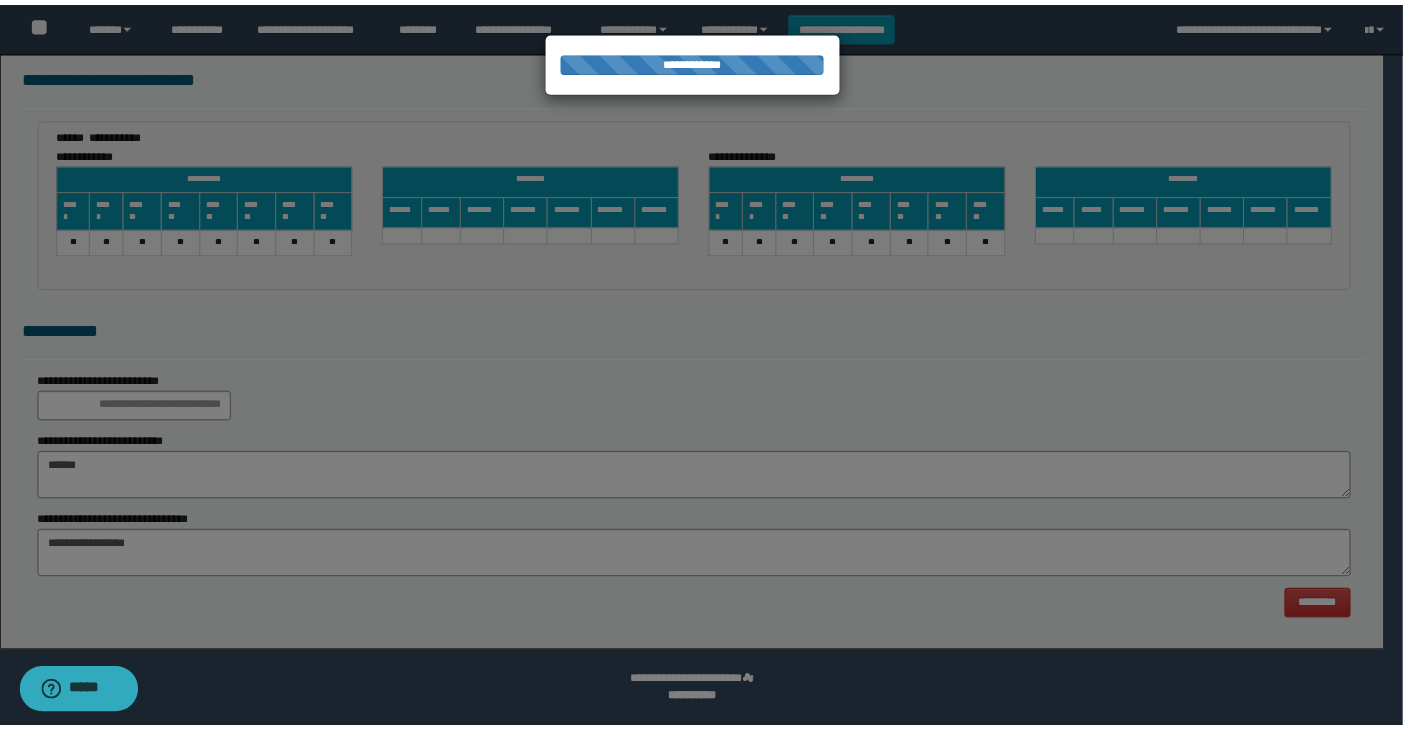 scroll, scrollTop: 0, scrollLeft: 0, axis: both 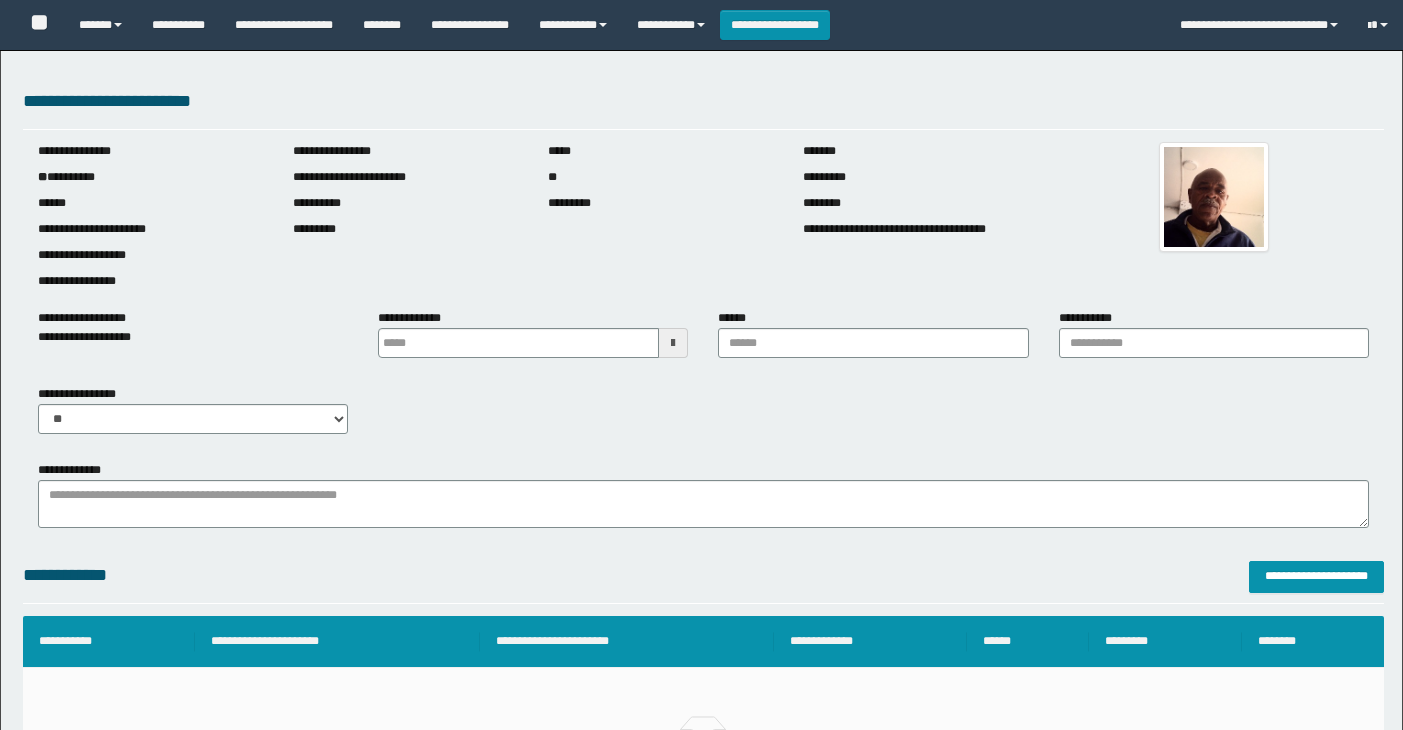 type on "**********" 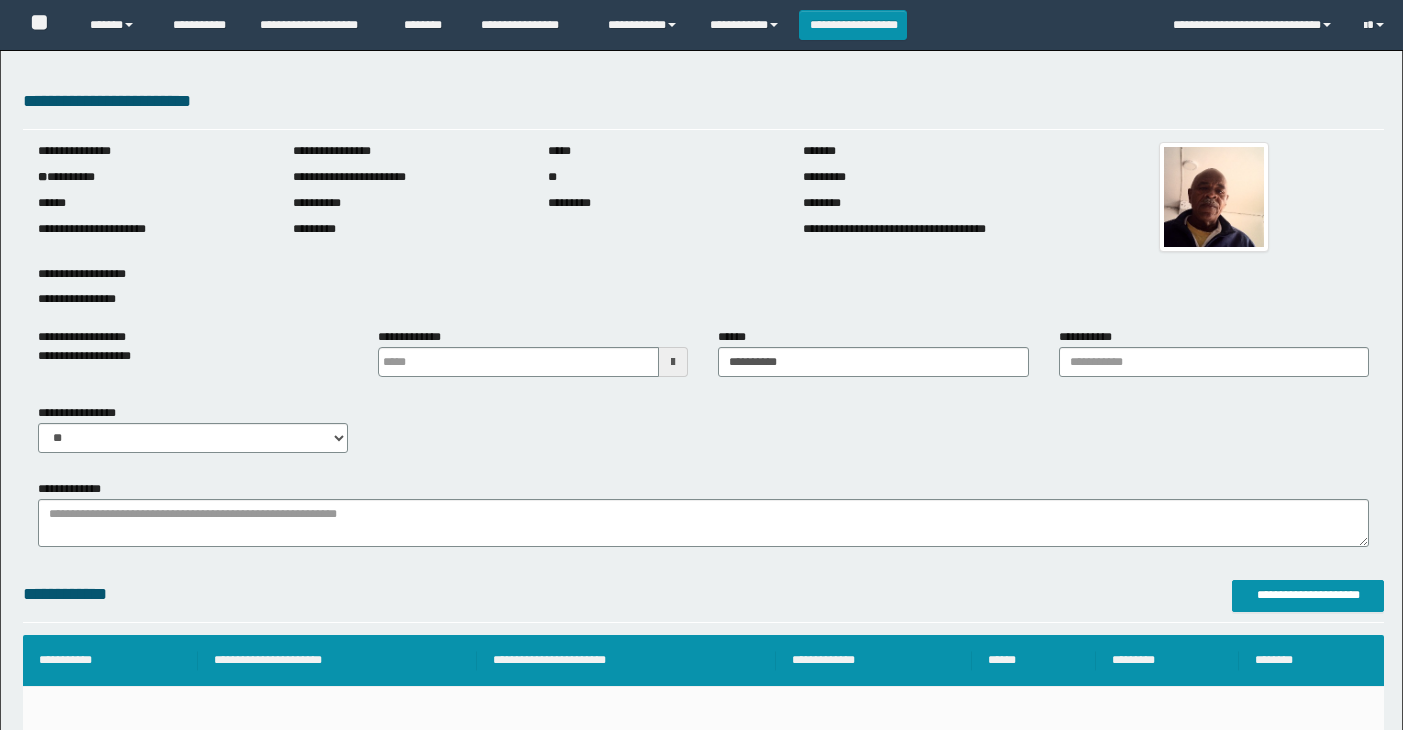 scroll, scrollTop: 0, scrollLeft: 0, axis: both 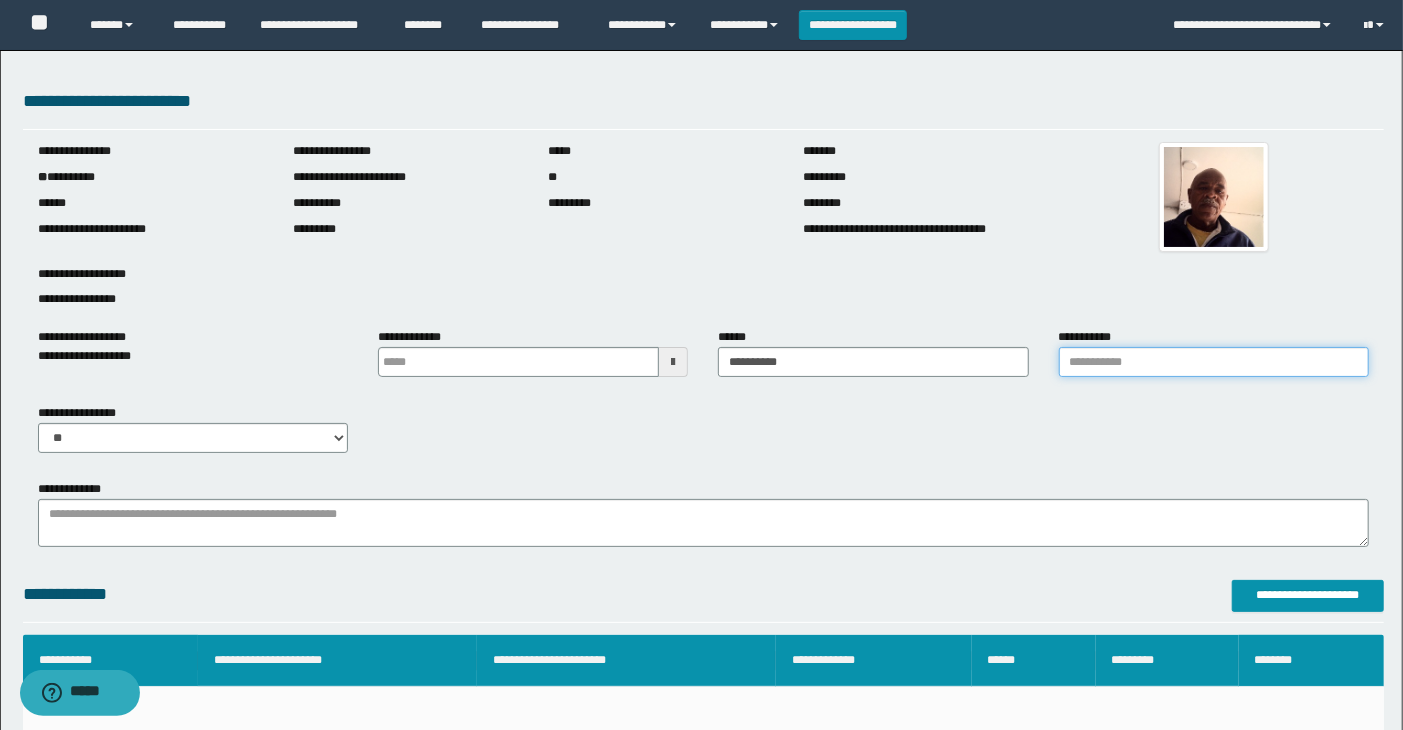click on "**********" at bounding box center [1214, 362] 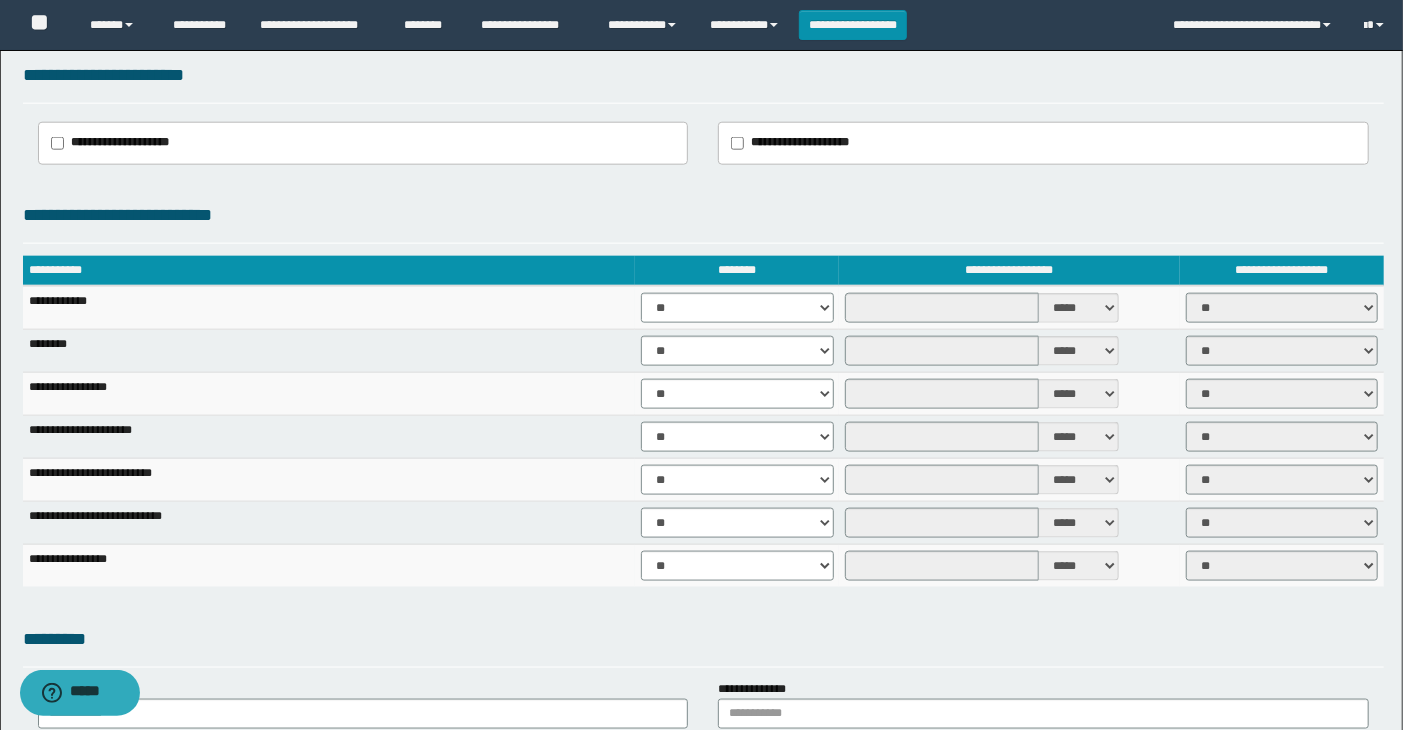 scroll, scrollTop: 1444, scrollLeft: 0, axis: vertical 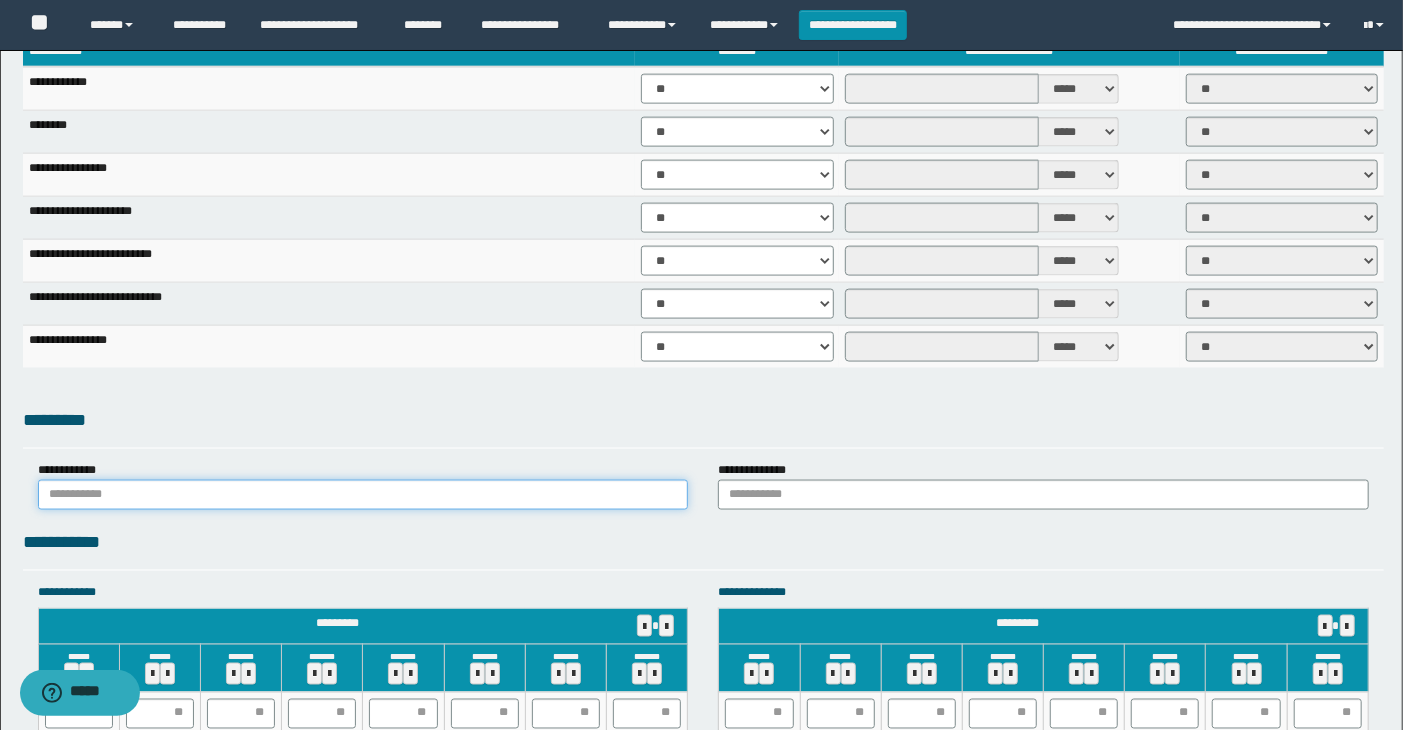 click at bounding box center [363, 495] 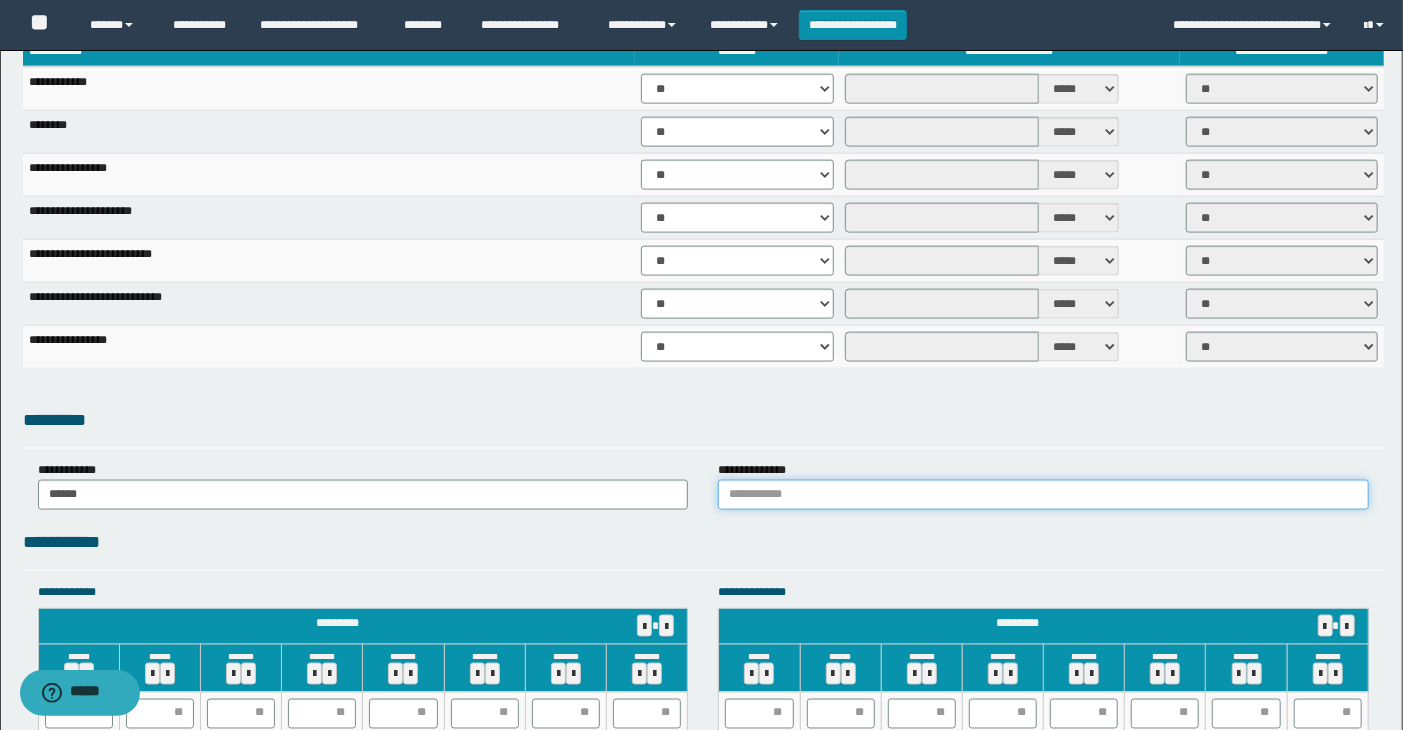 click at bounding box center [1043, 495] 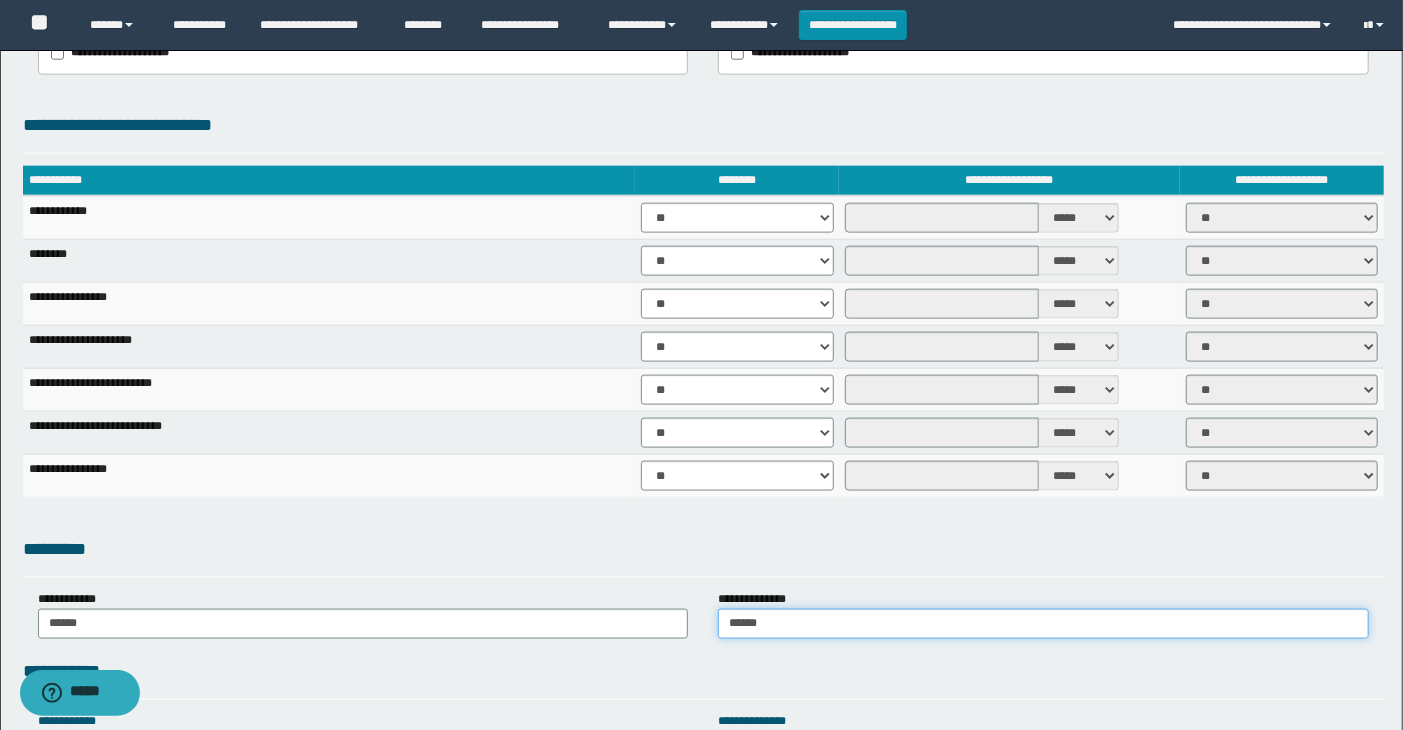 scroll, scrollTop: 1333, scrollLeft: 0, axis: vertical 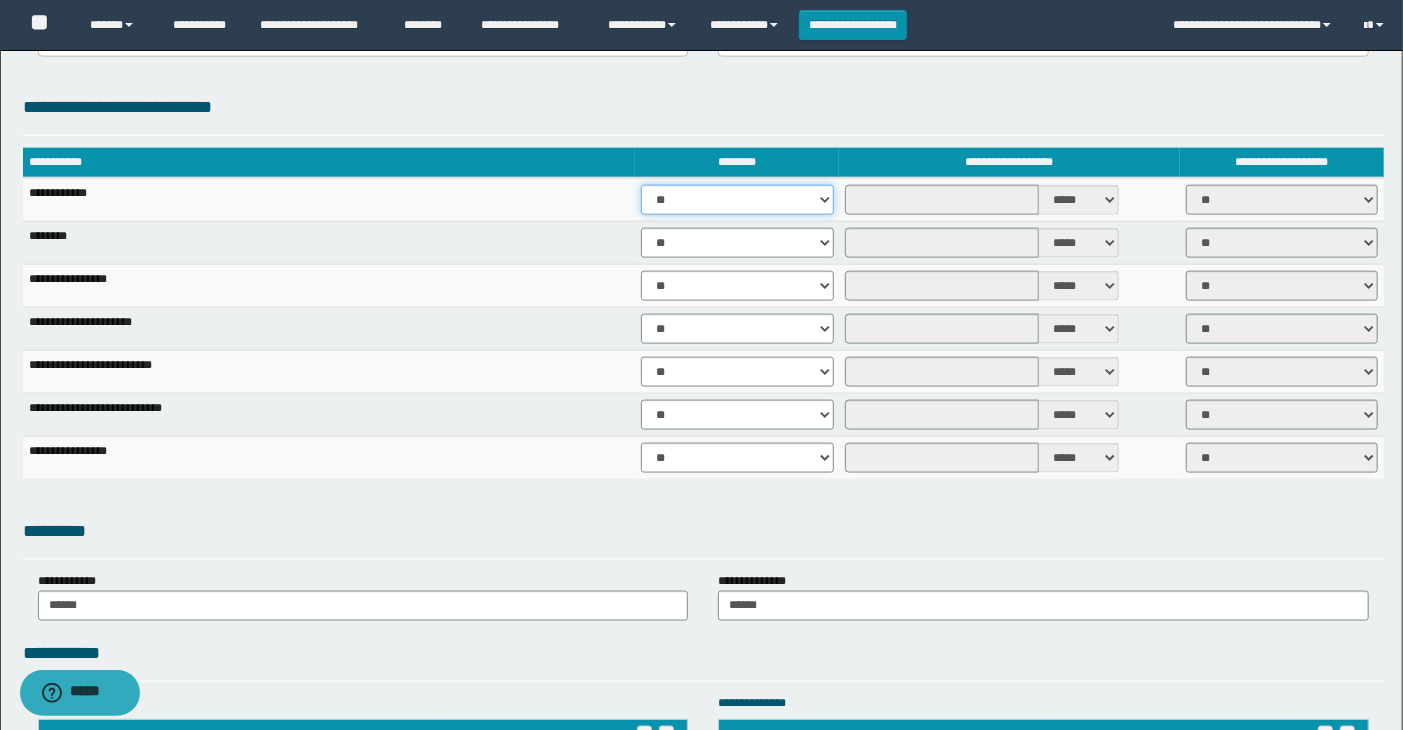 click on "**
**" at bounding box center [737, 200] 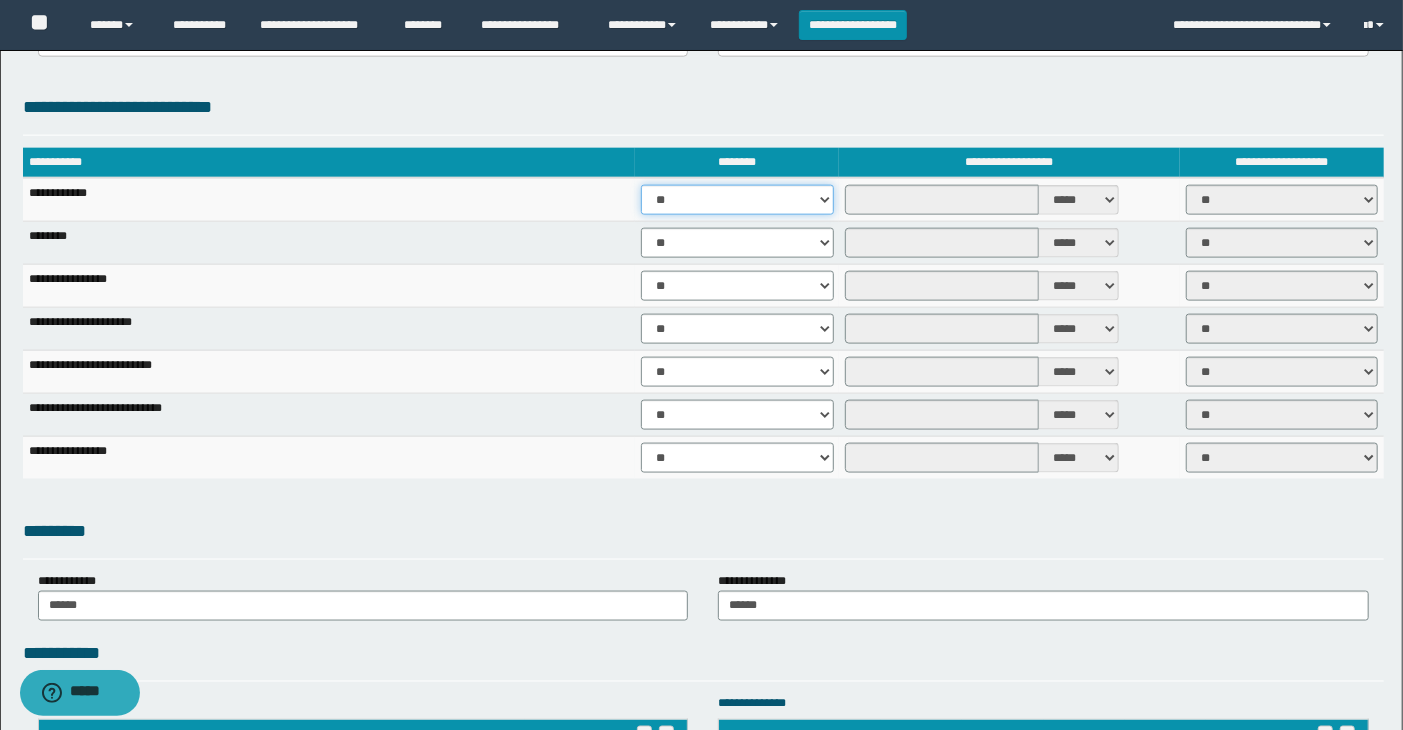 select on "****" 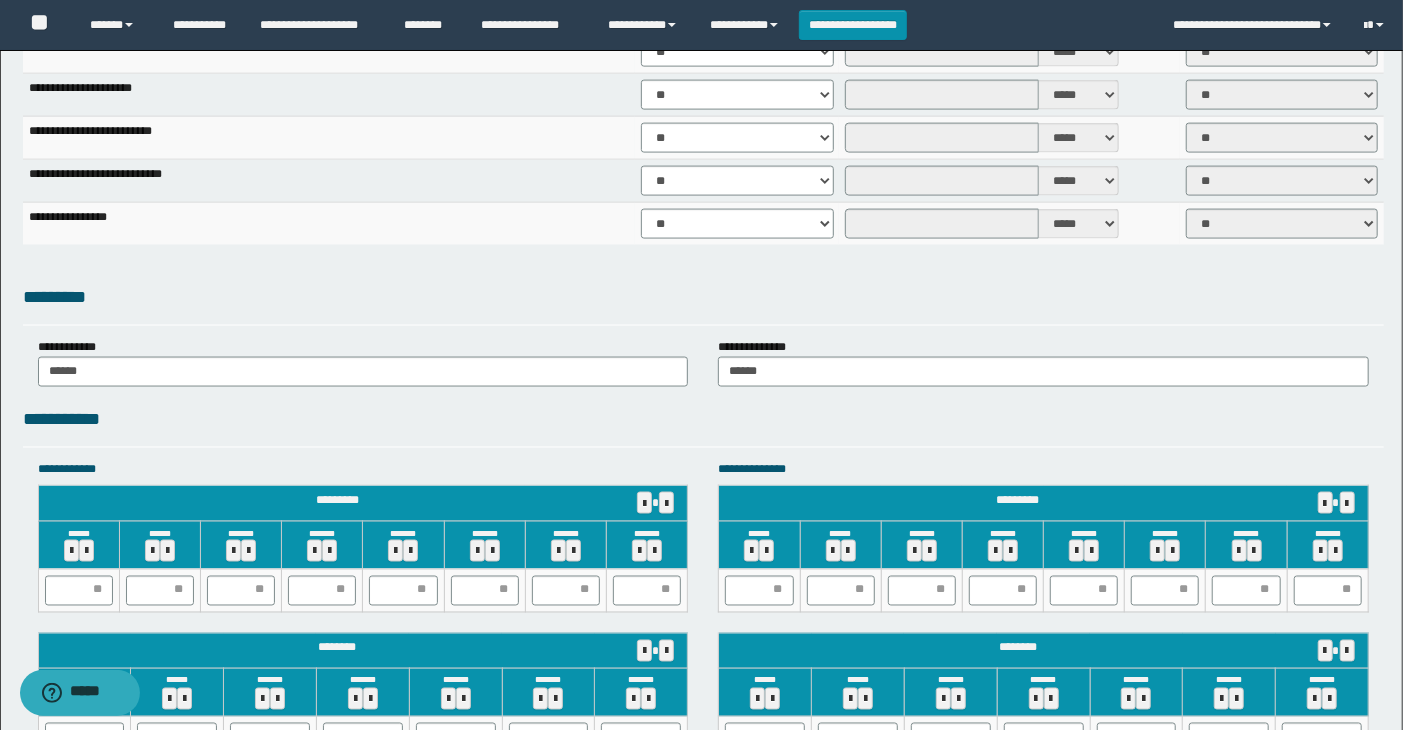 scroll, scrollTop: 1777, scrollLeft: 0, axis: vertical 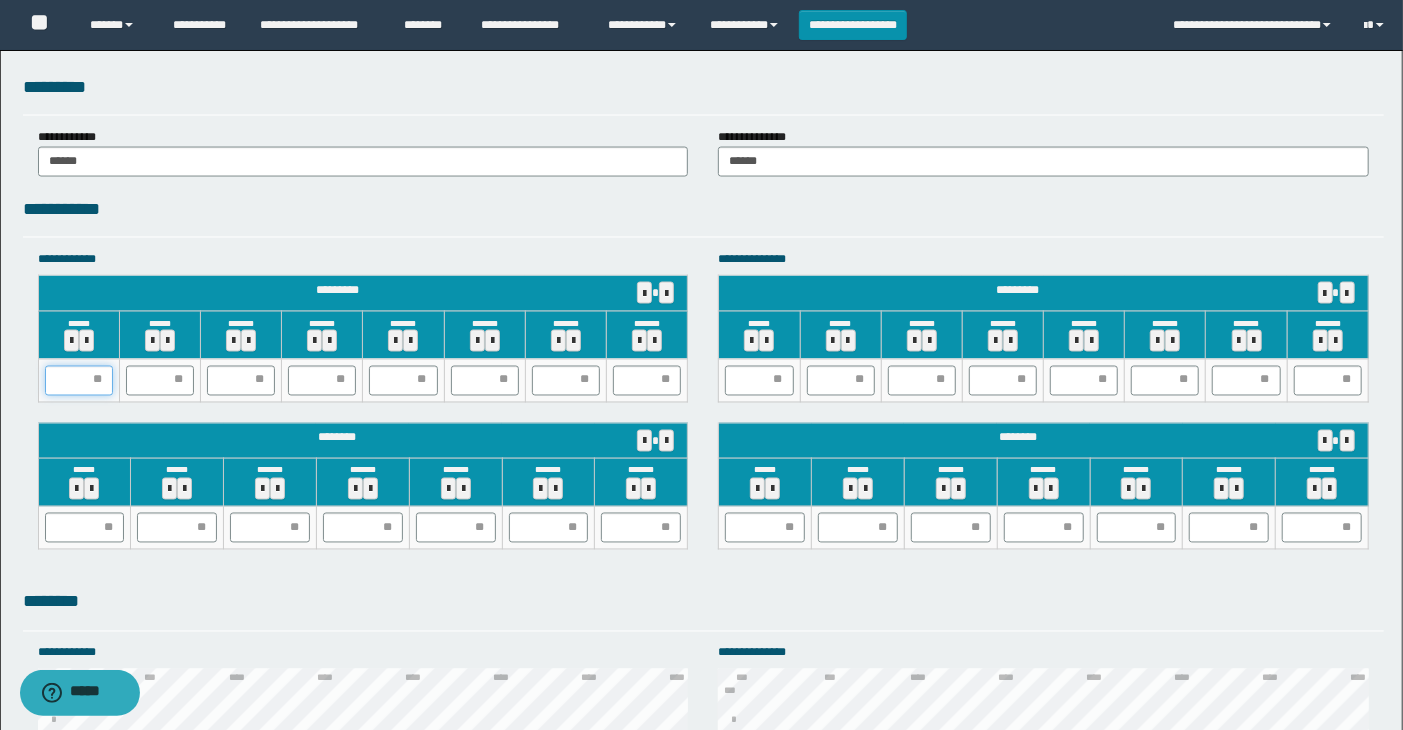click at bounding box center (79, 381) 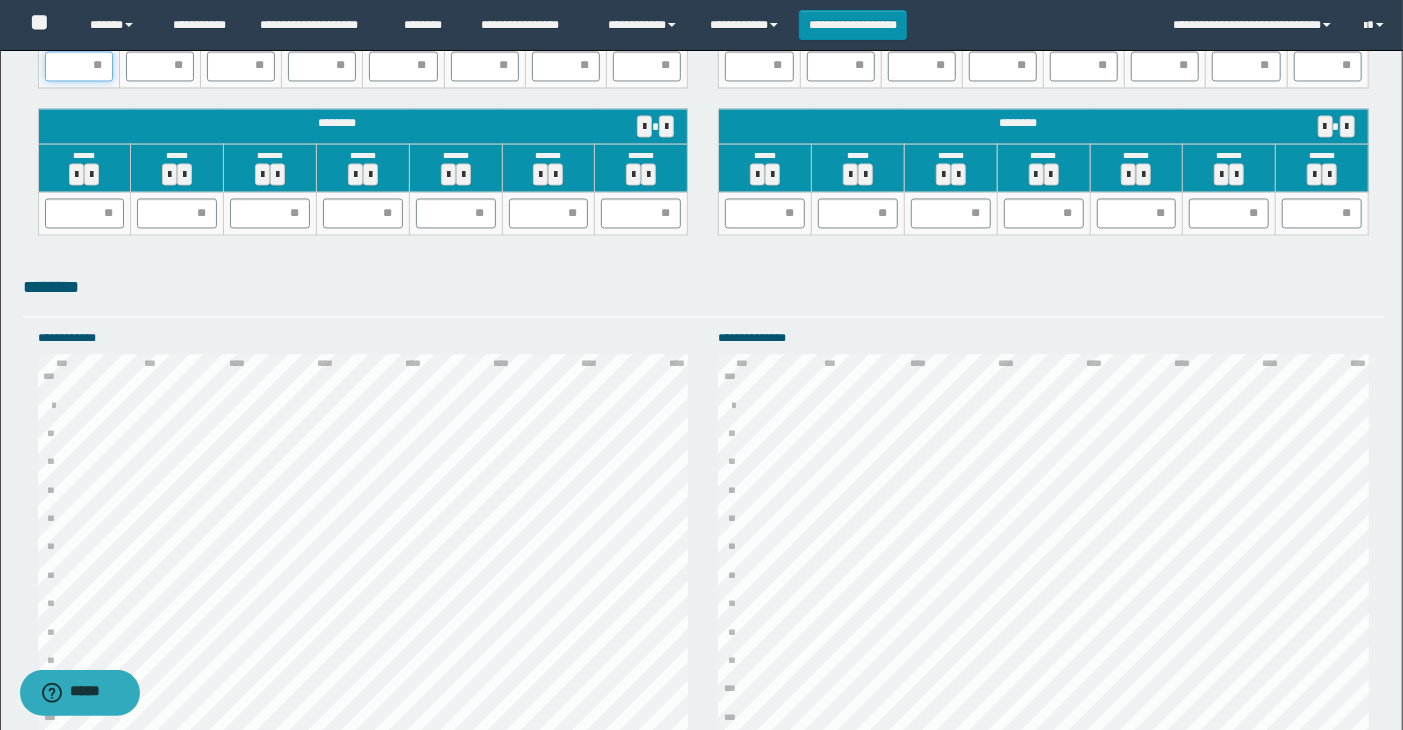 scroll, scrollTop: 1781, scrollLeft: 0, axis: vertical 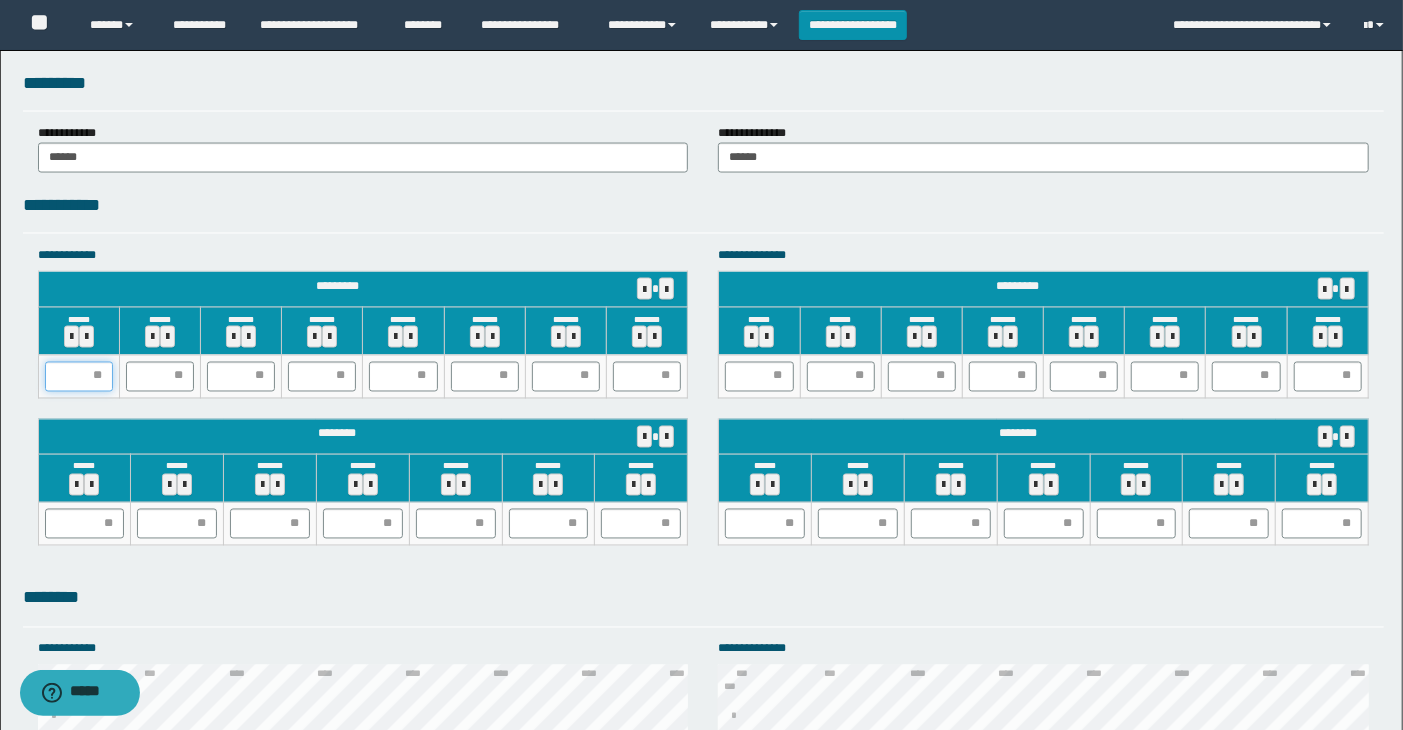 click at bounding box center [79, 377] 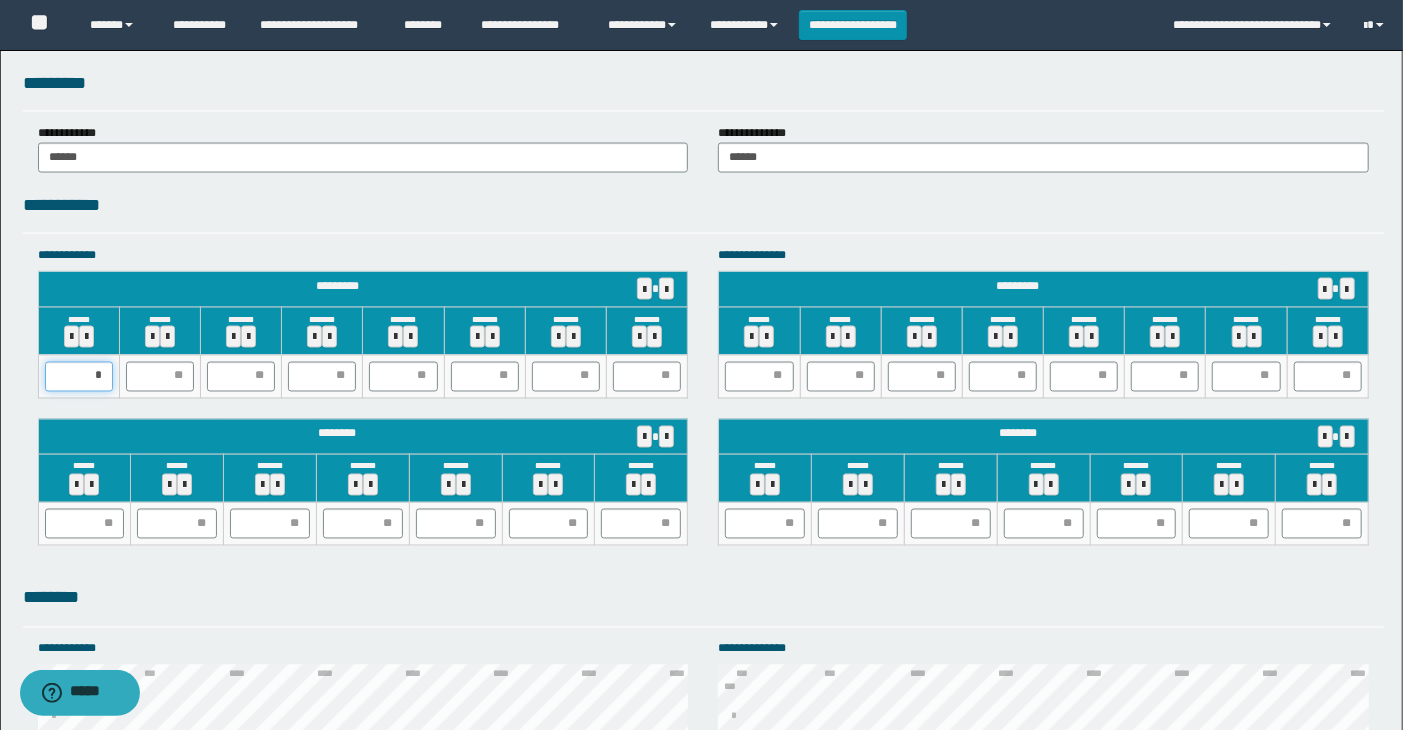type on "**" 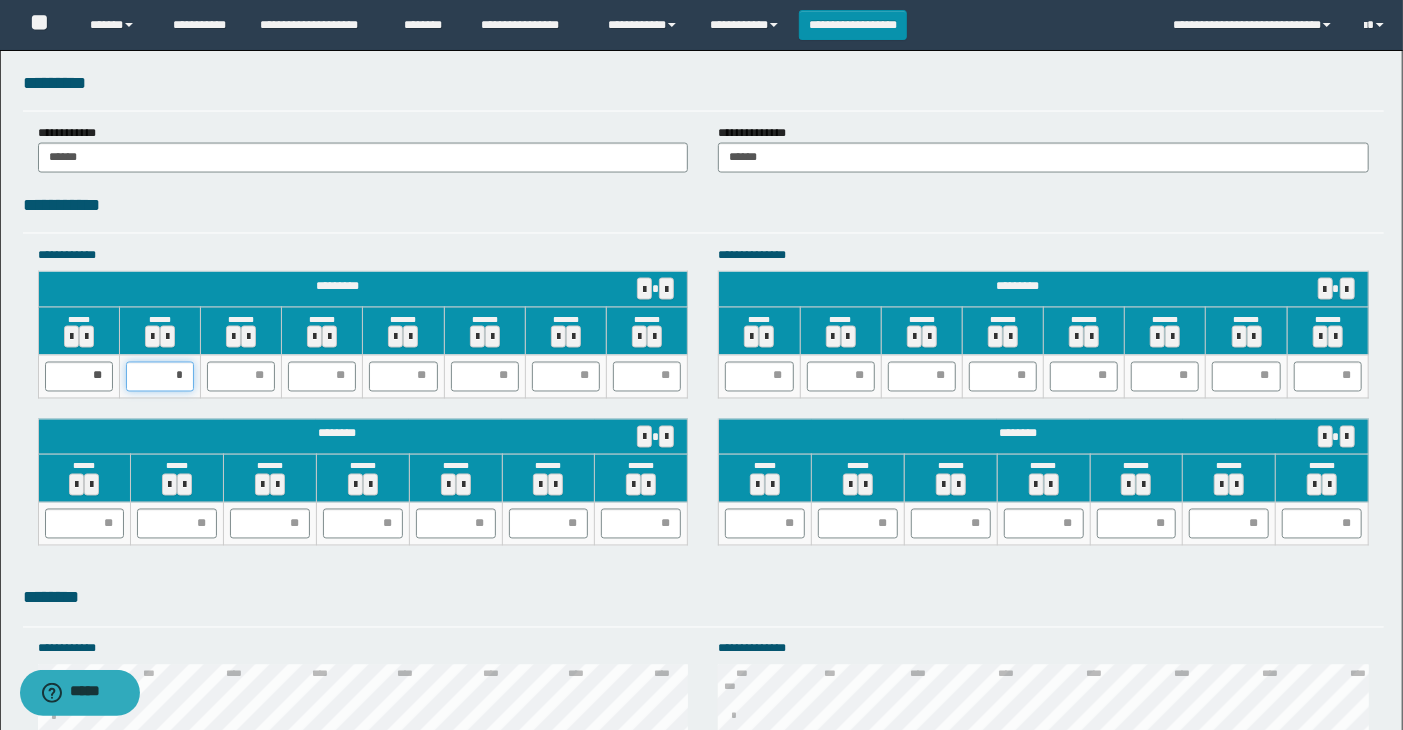 type on "**" 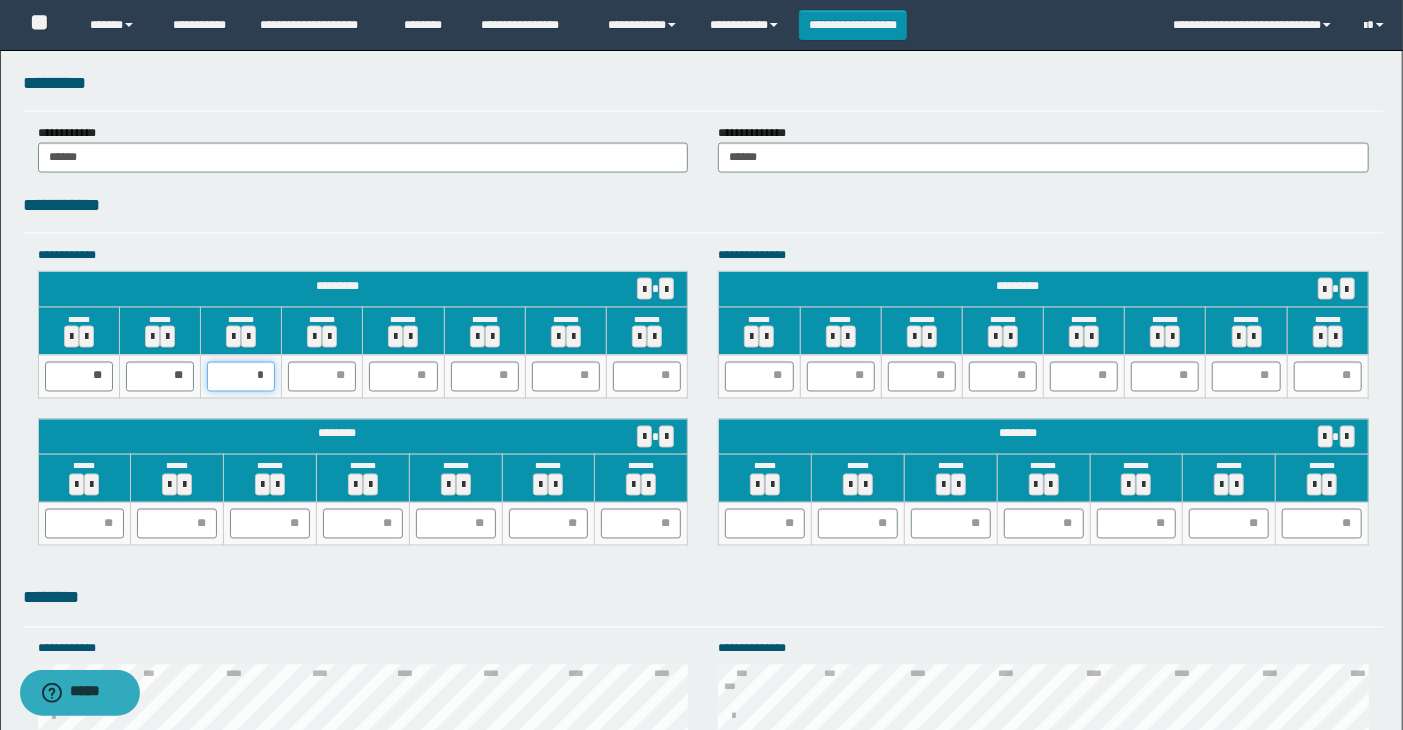 type on "**" 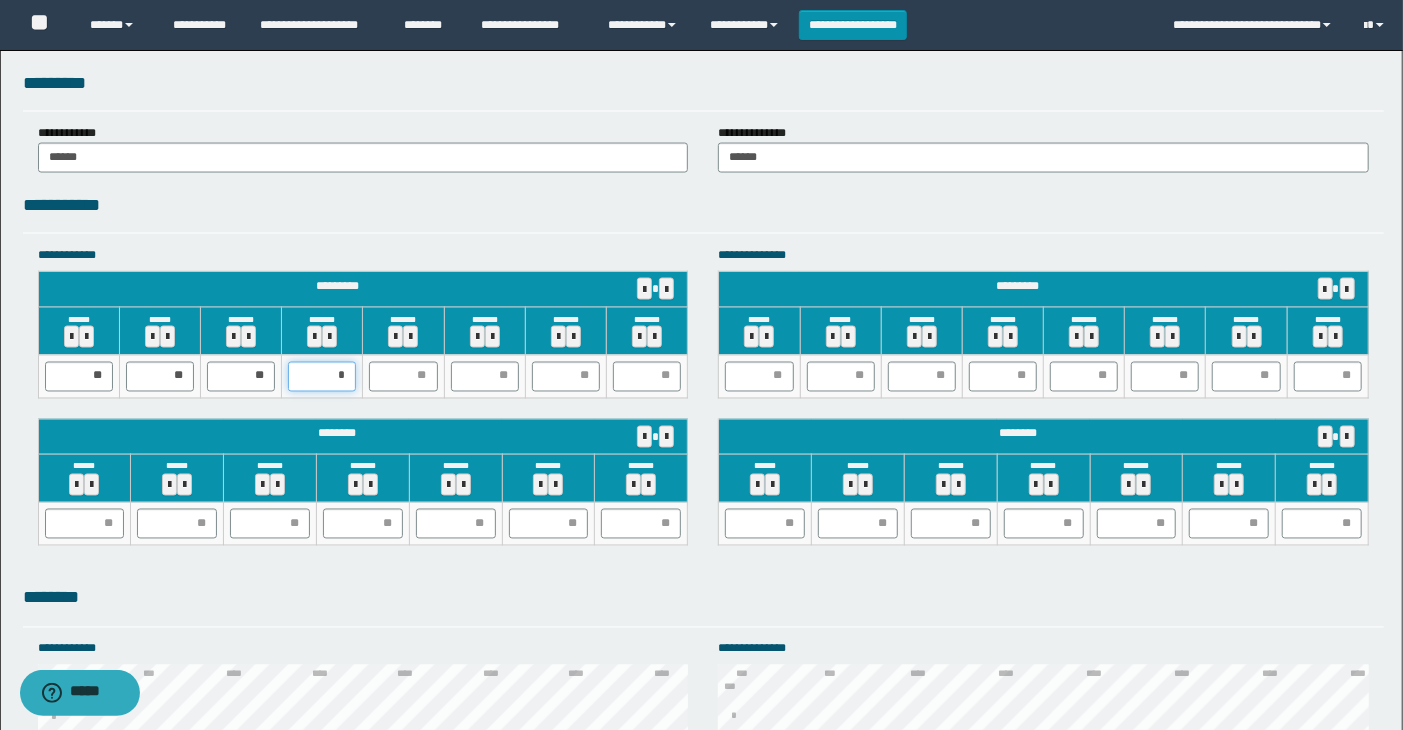 type on "**" 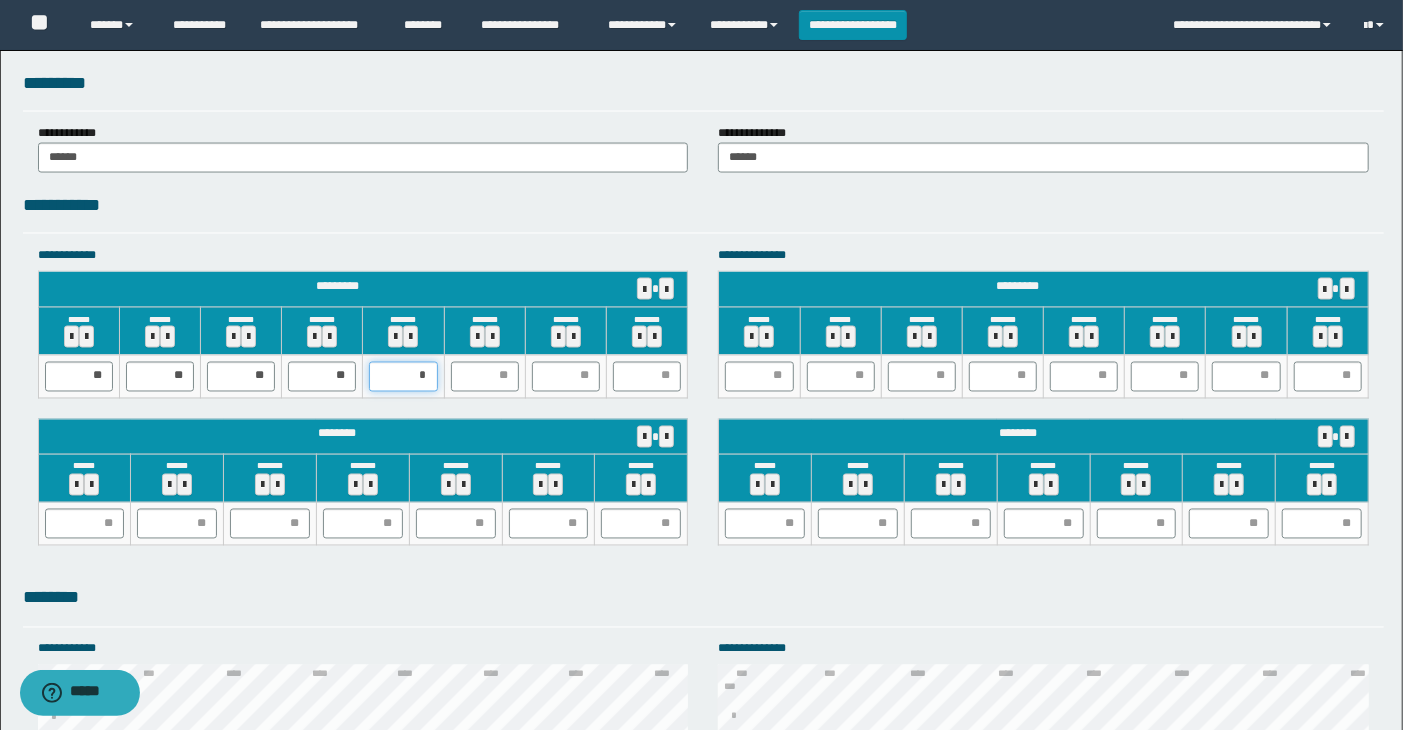 type on "**" 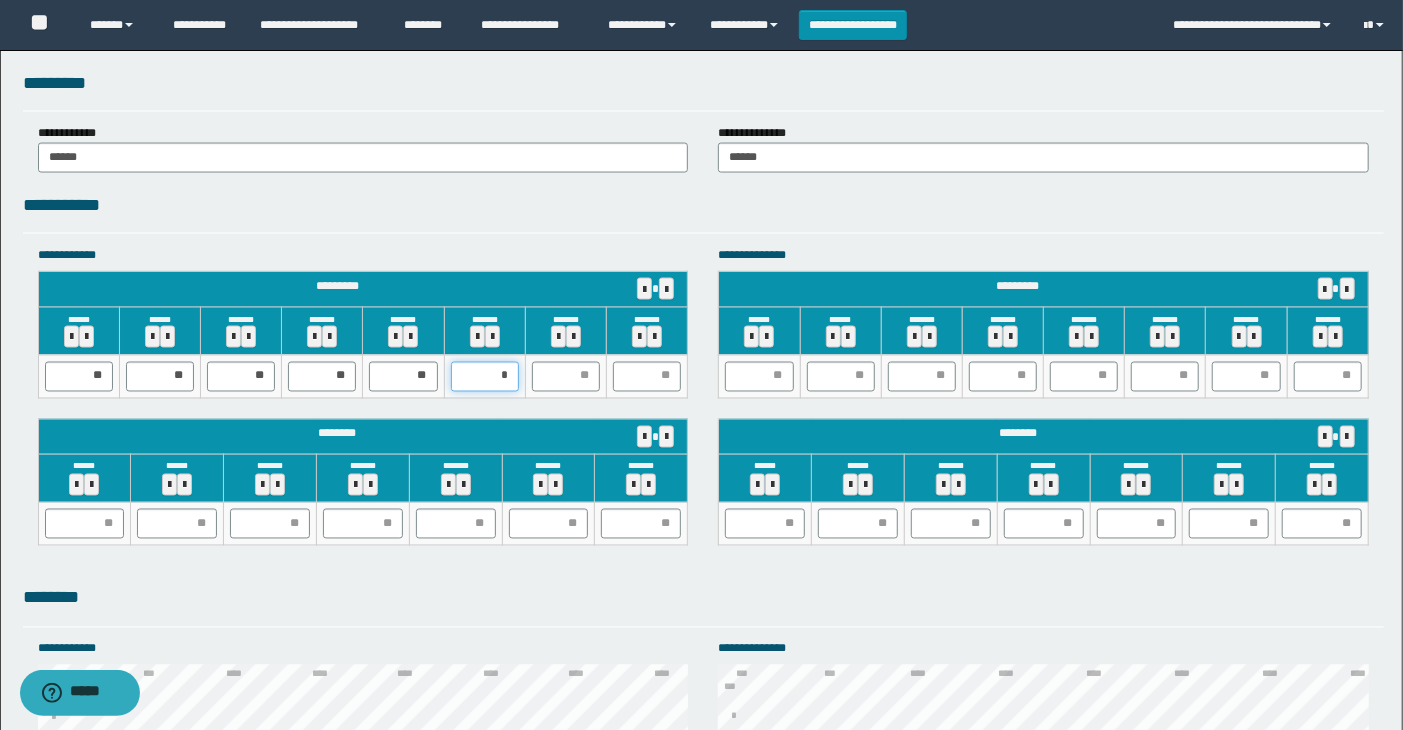 type on "**" 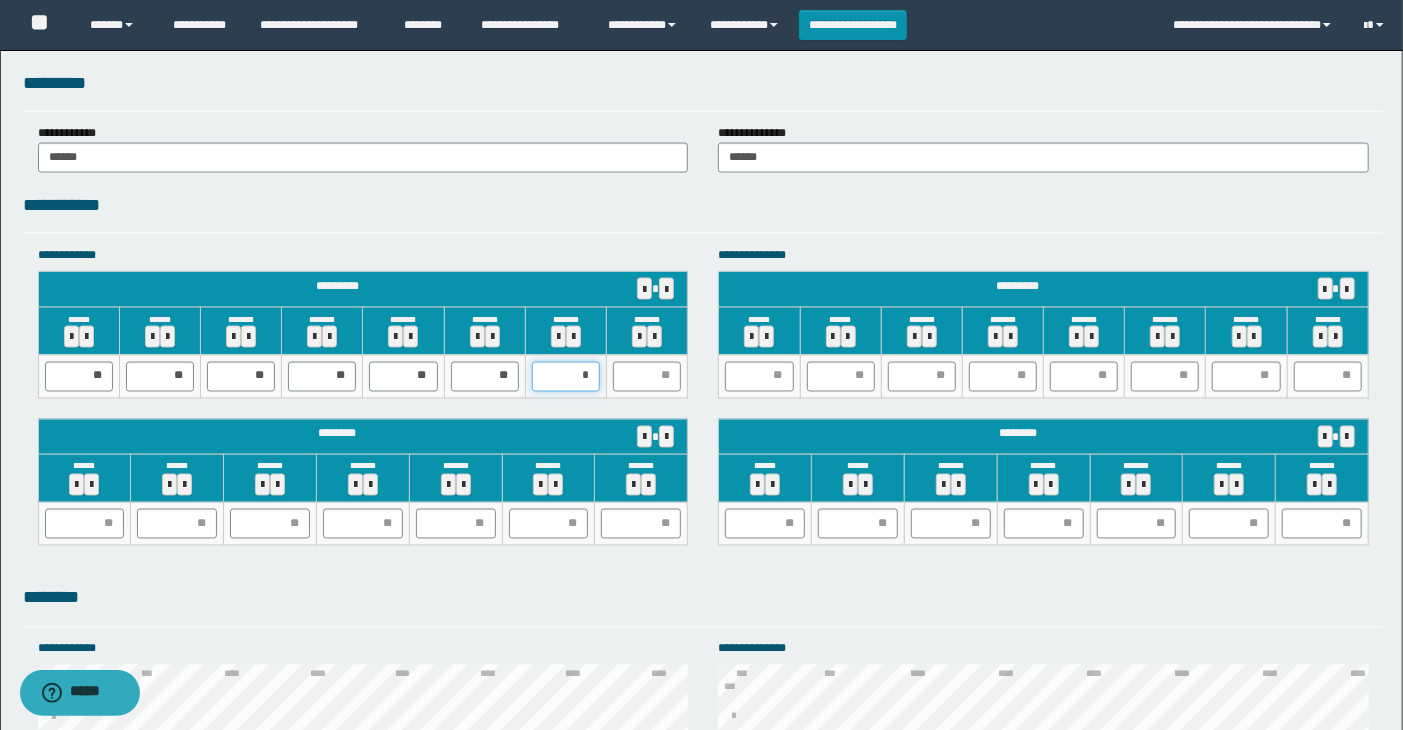 type on "**" 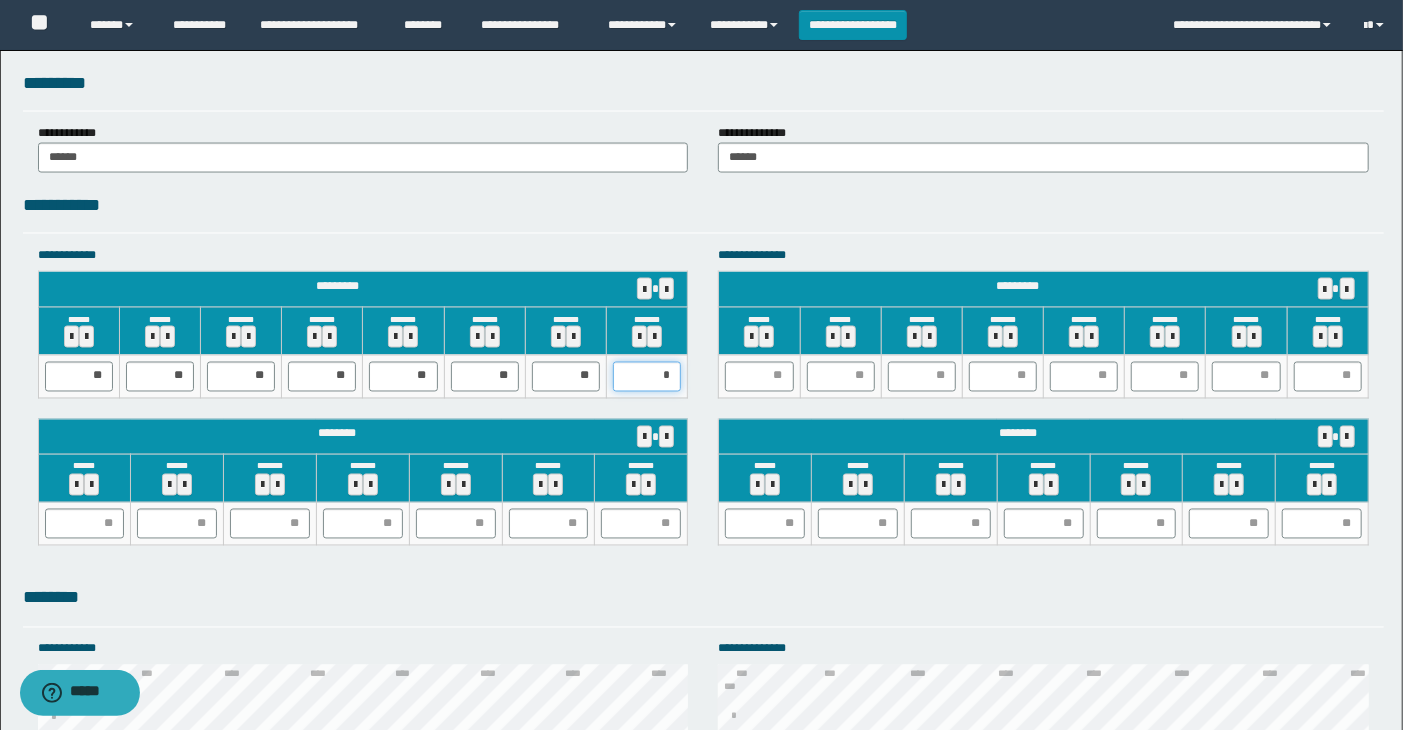 type on "**" 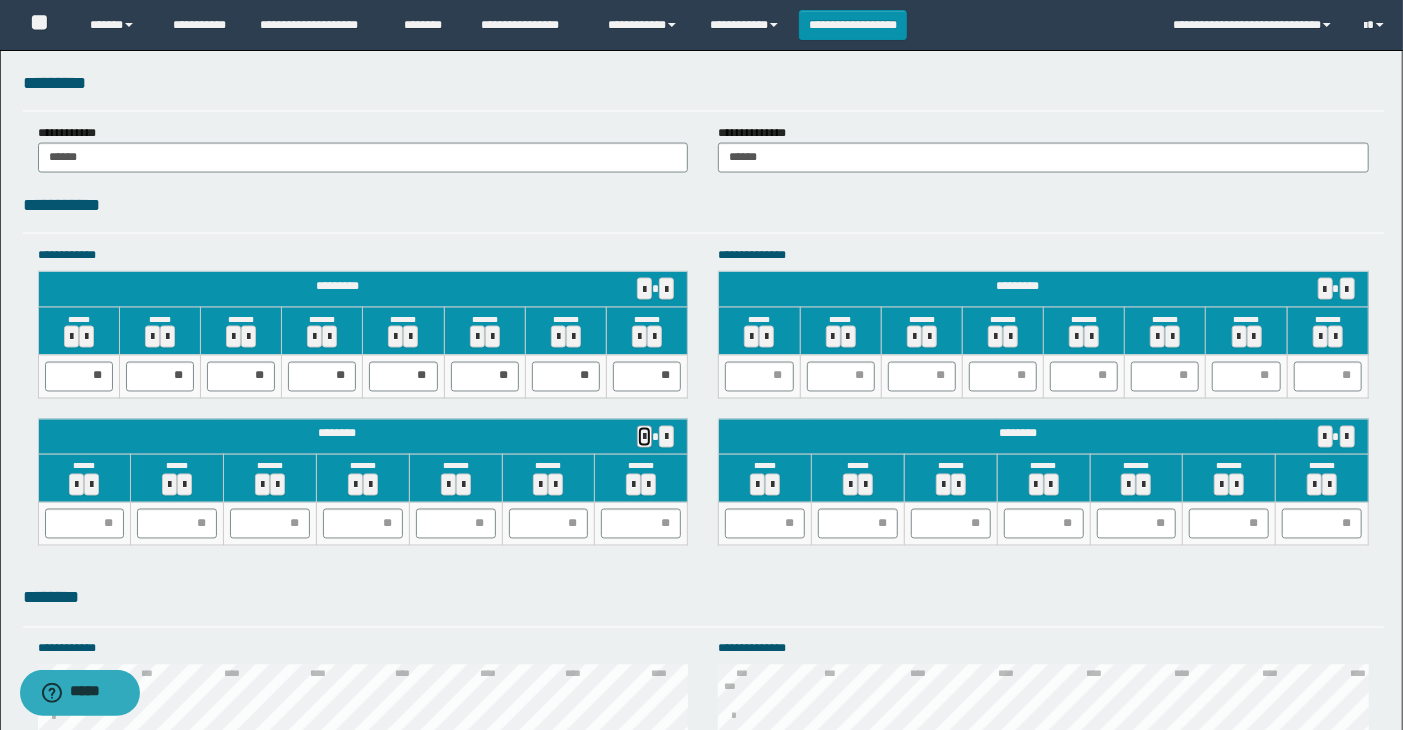 type 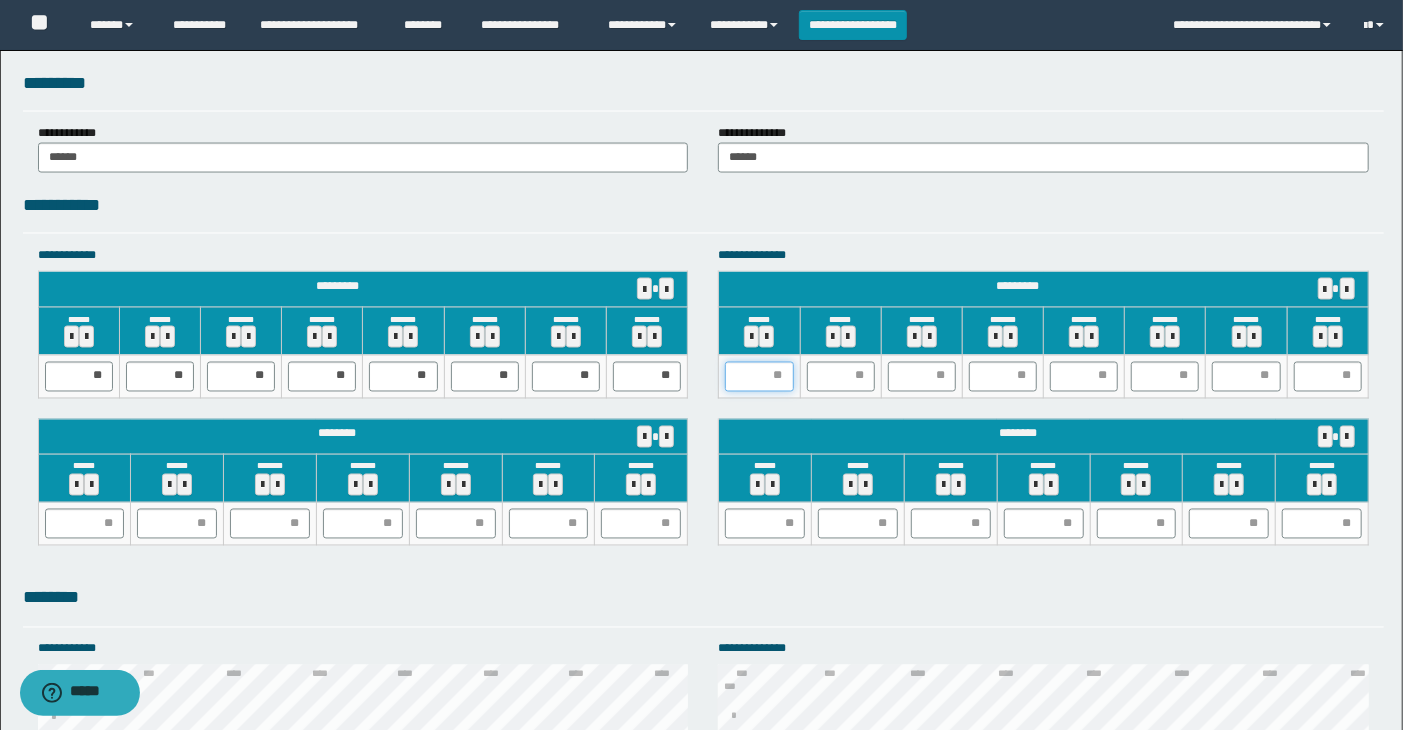 click at bounding box center [759, 377] 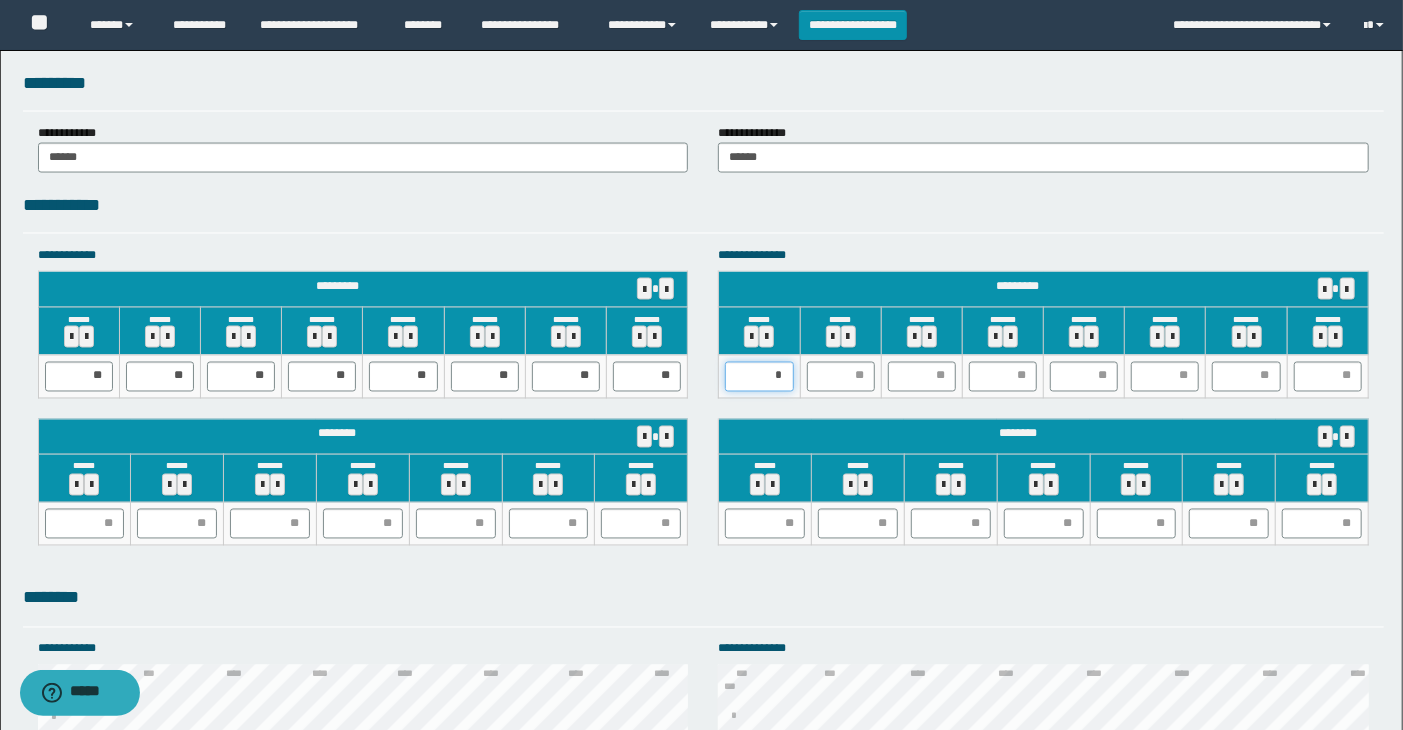 type on "**" 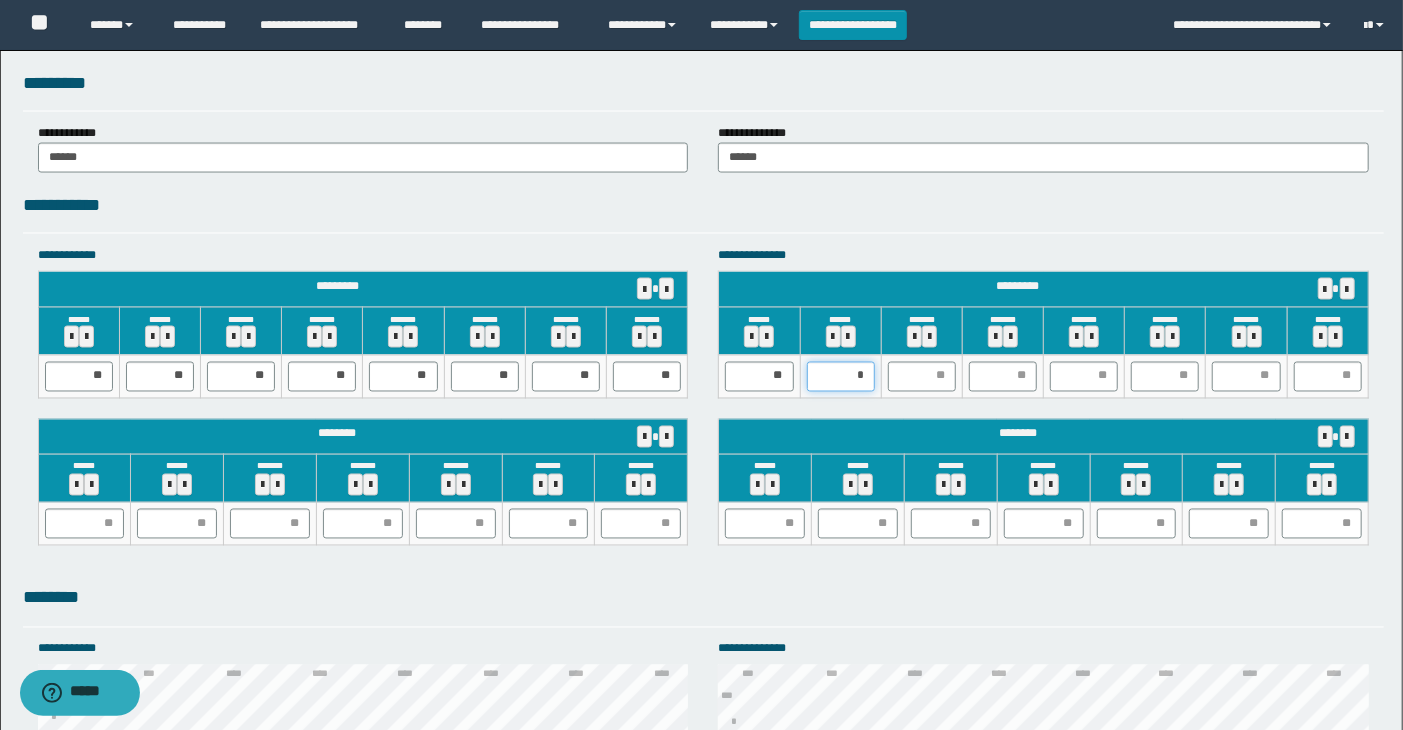 type on "**" 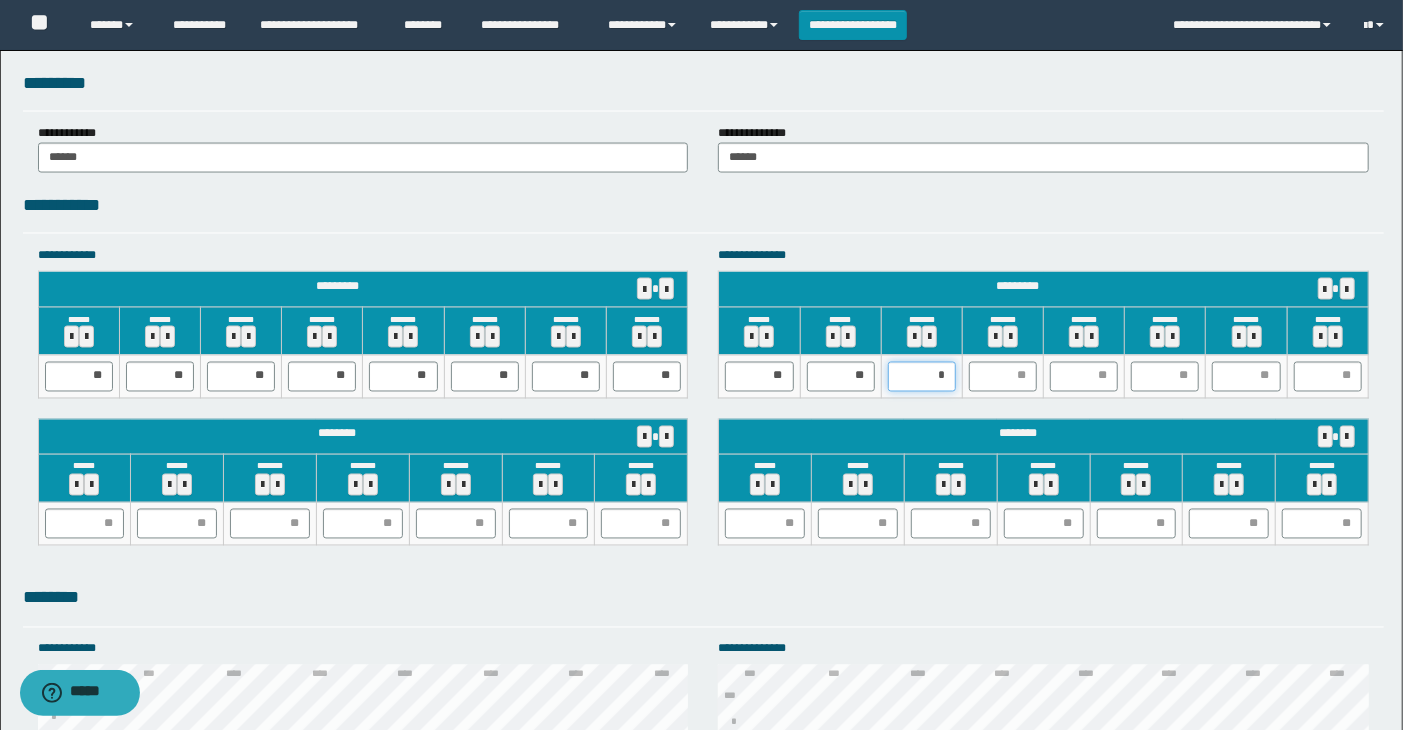 type on "**" 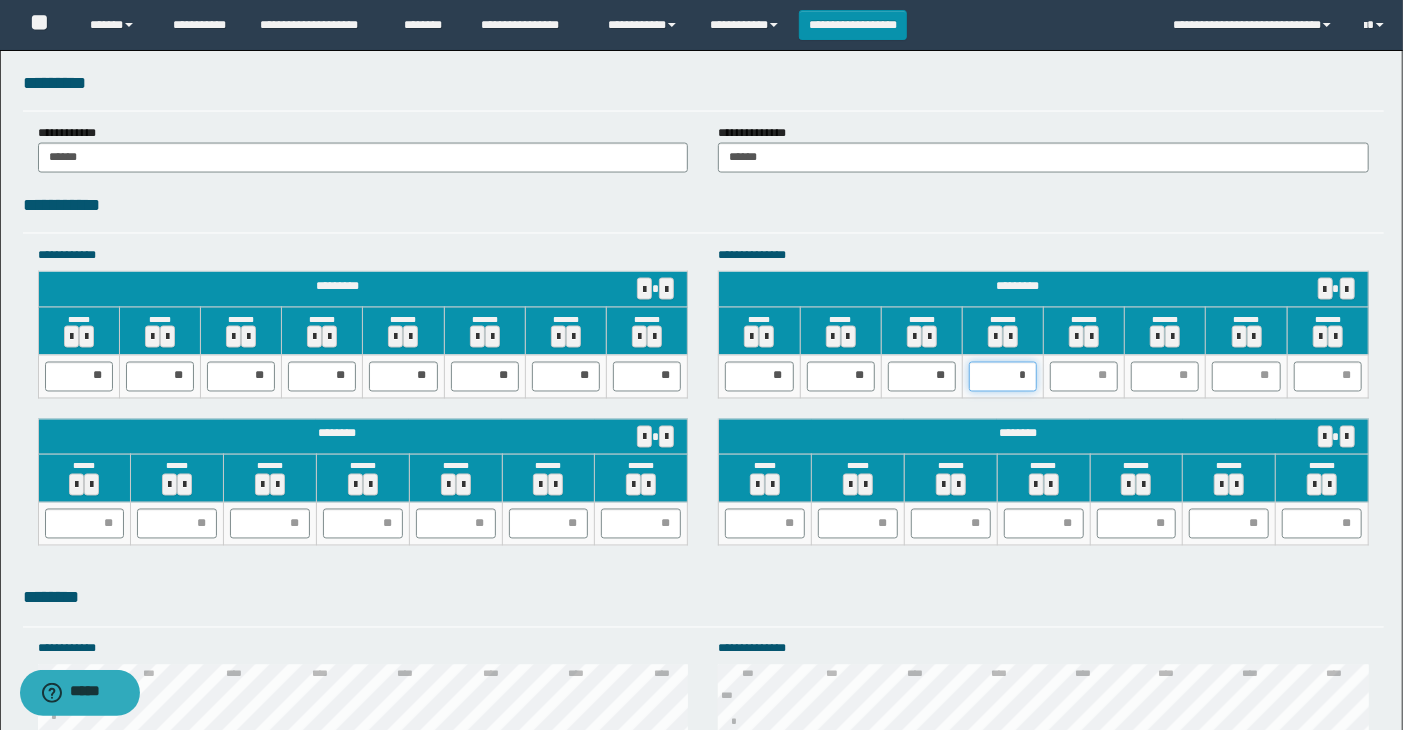 type on "**" 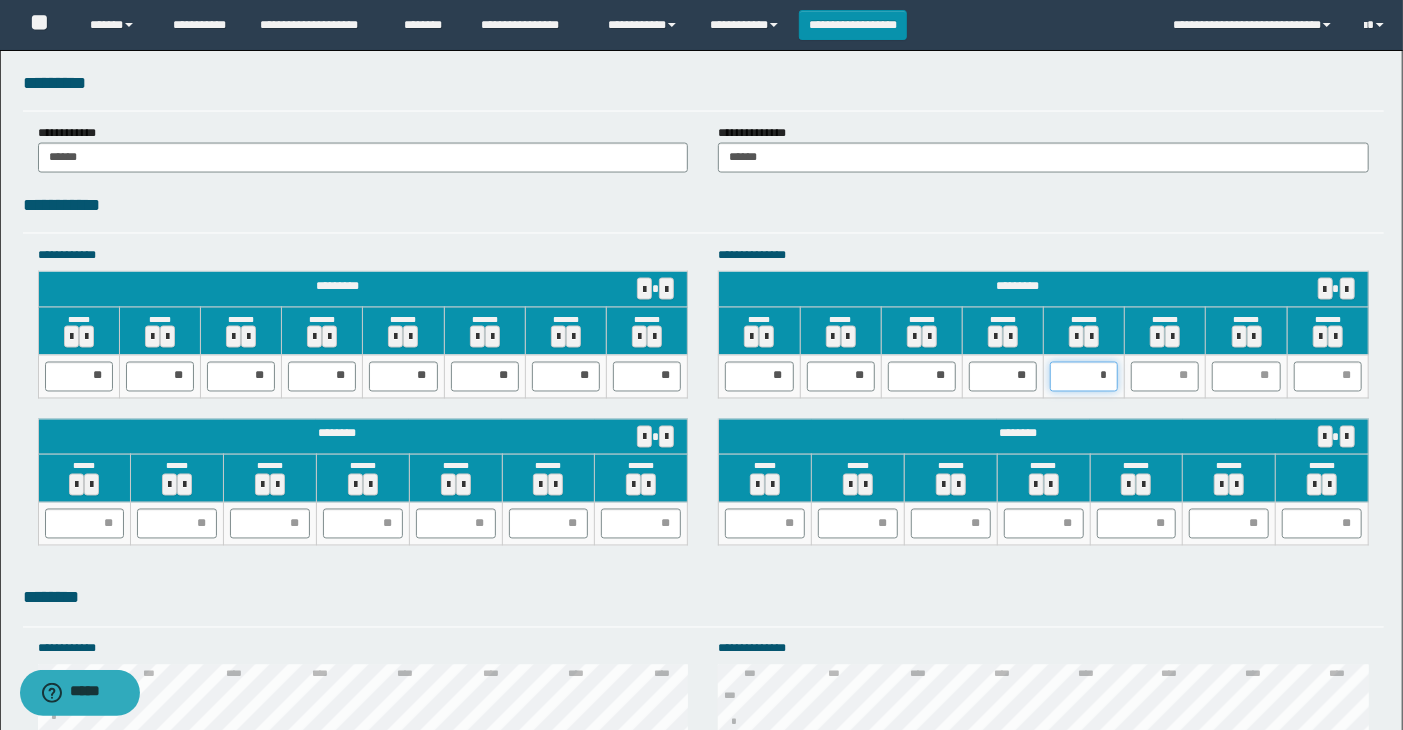 type on "**" 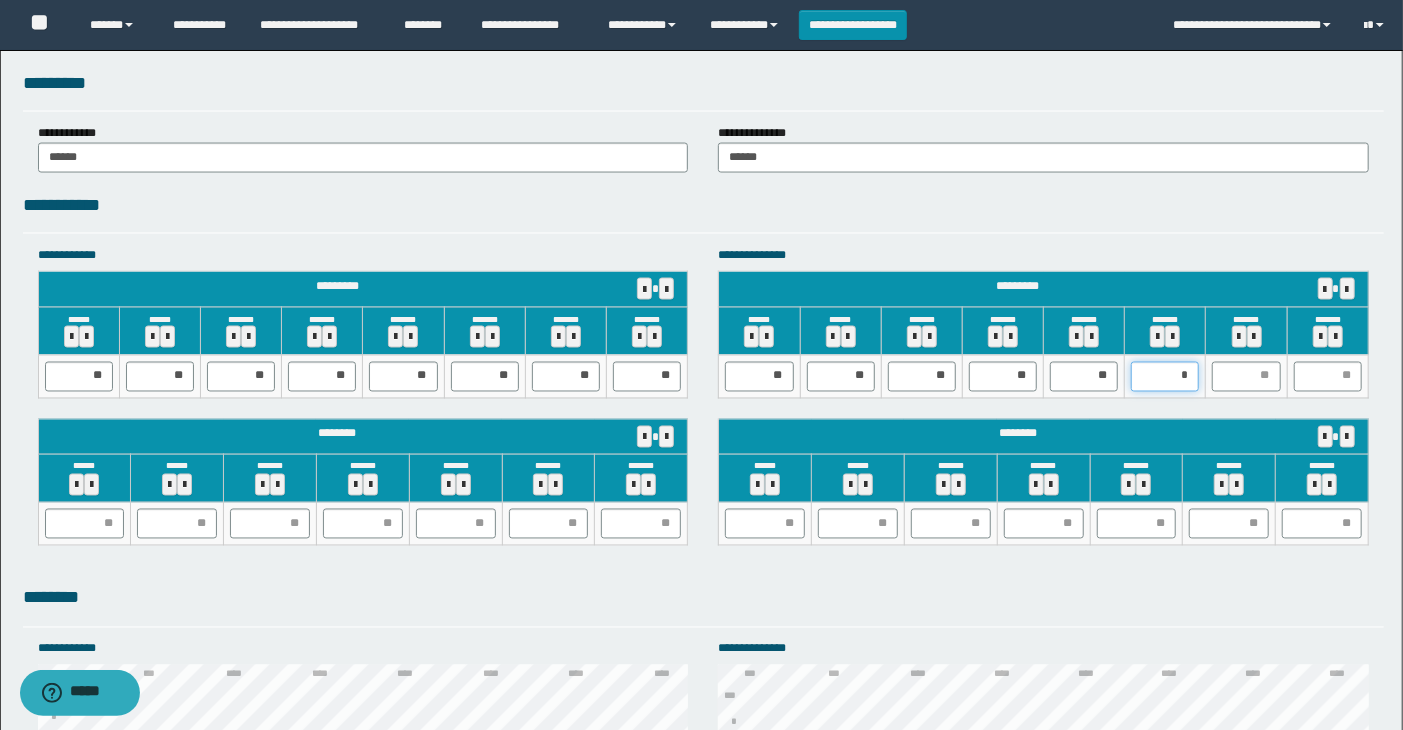 type on "**" 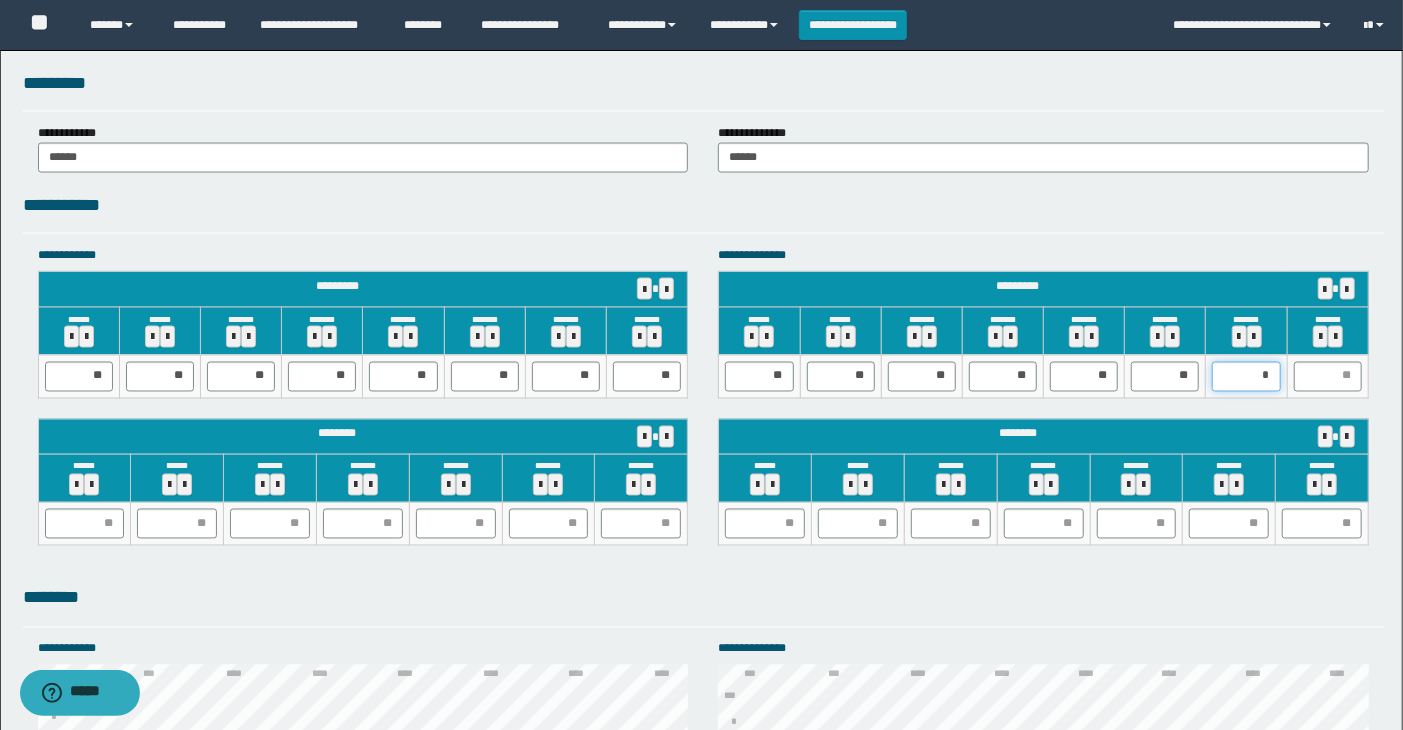 type on "**" 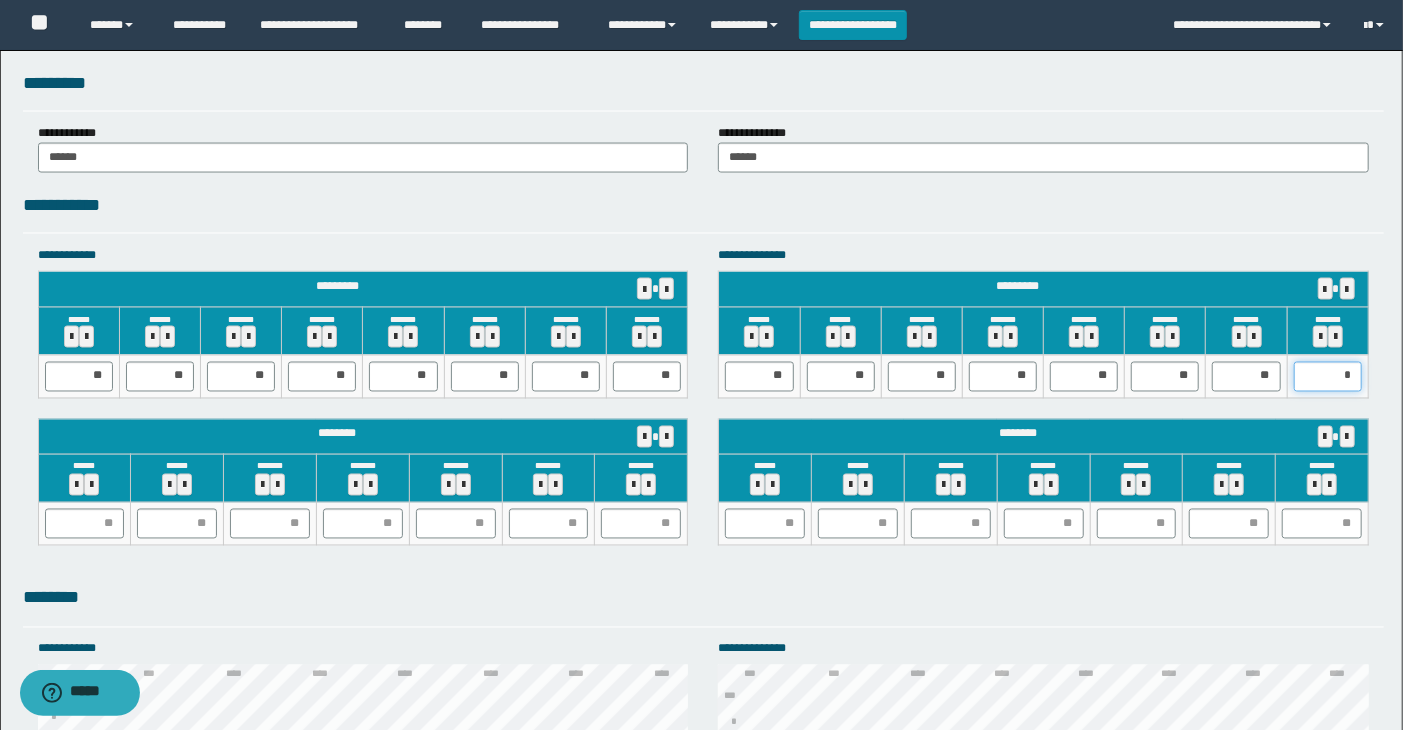 type on "**" 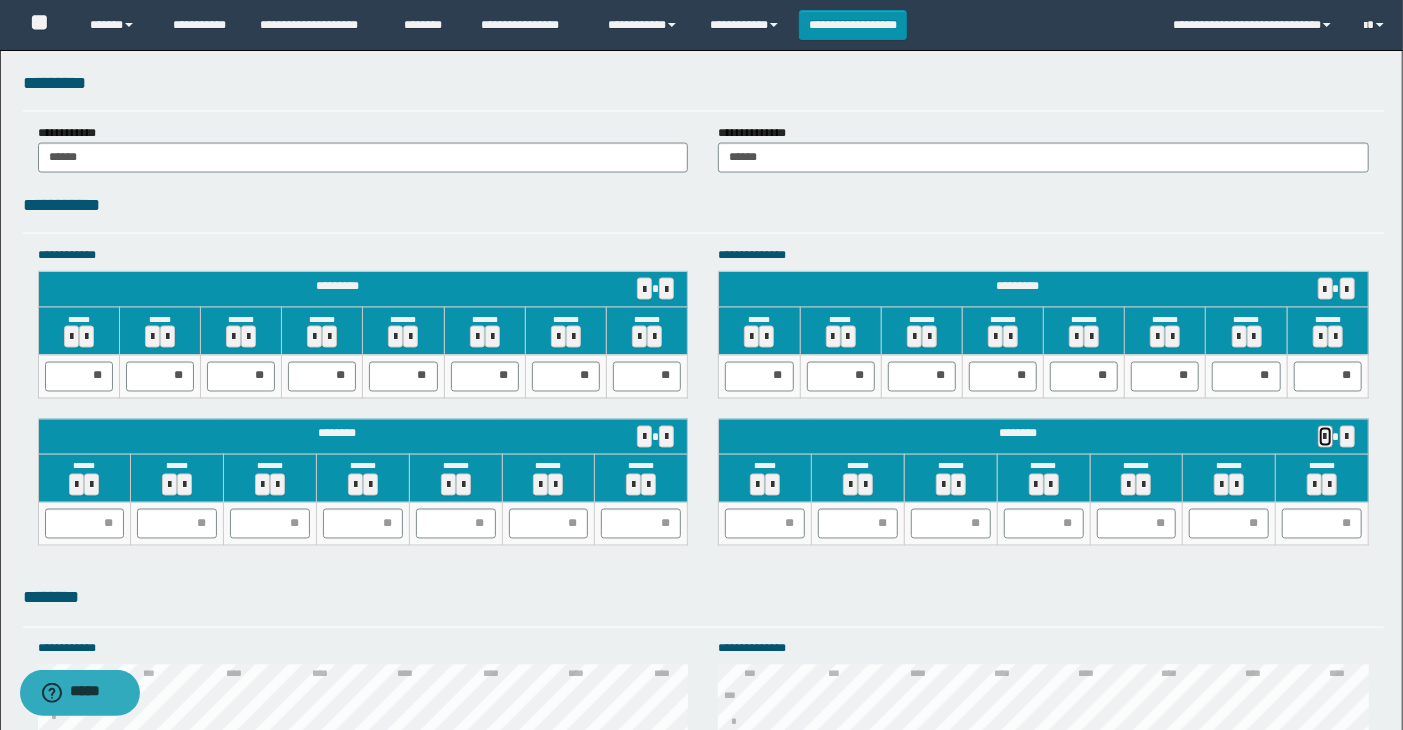 type 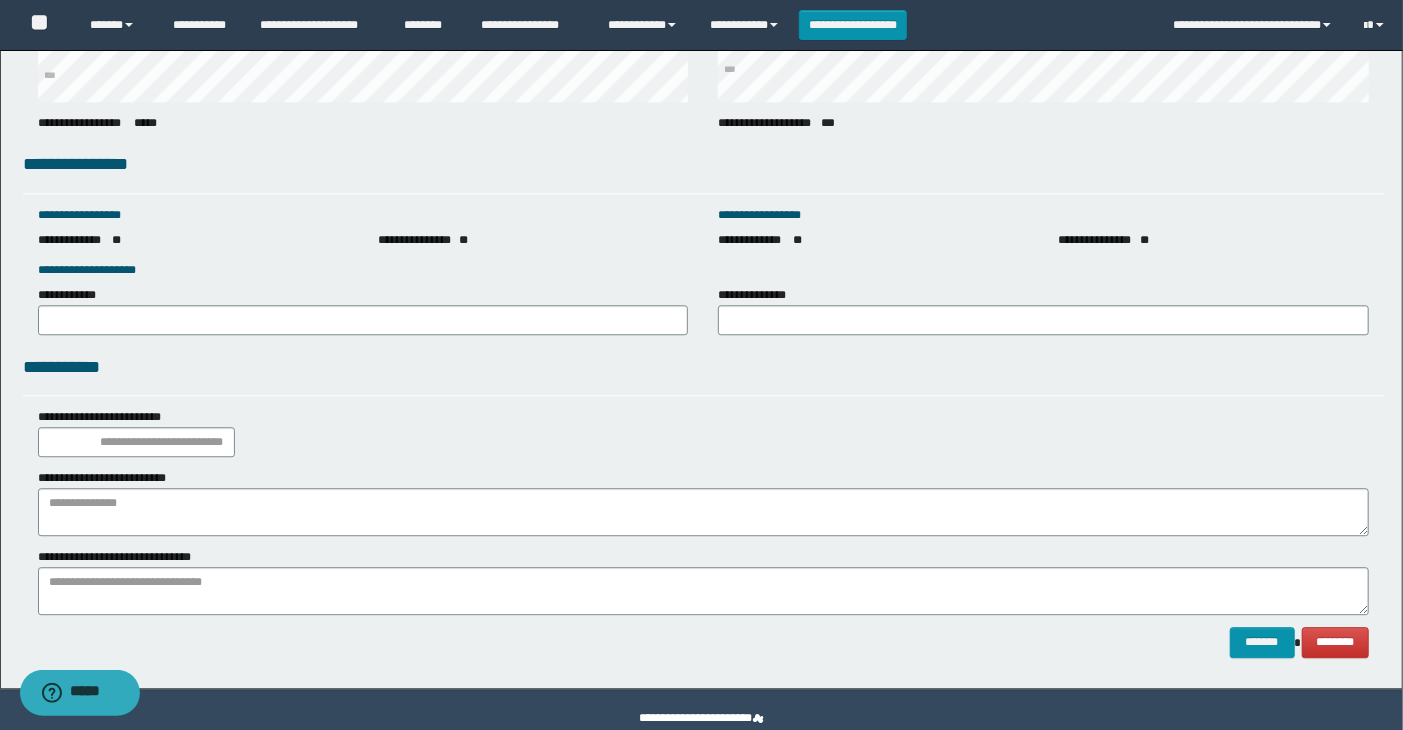 scroll, scrollTop: 2781, scrollLeft: 0, axis: vertical 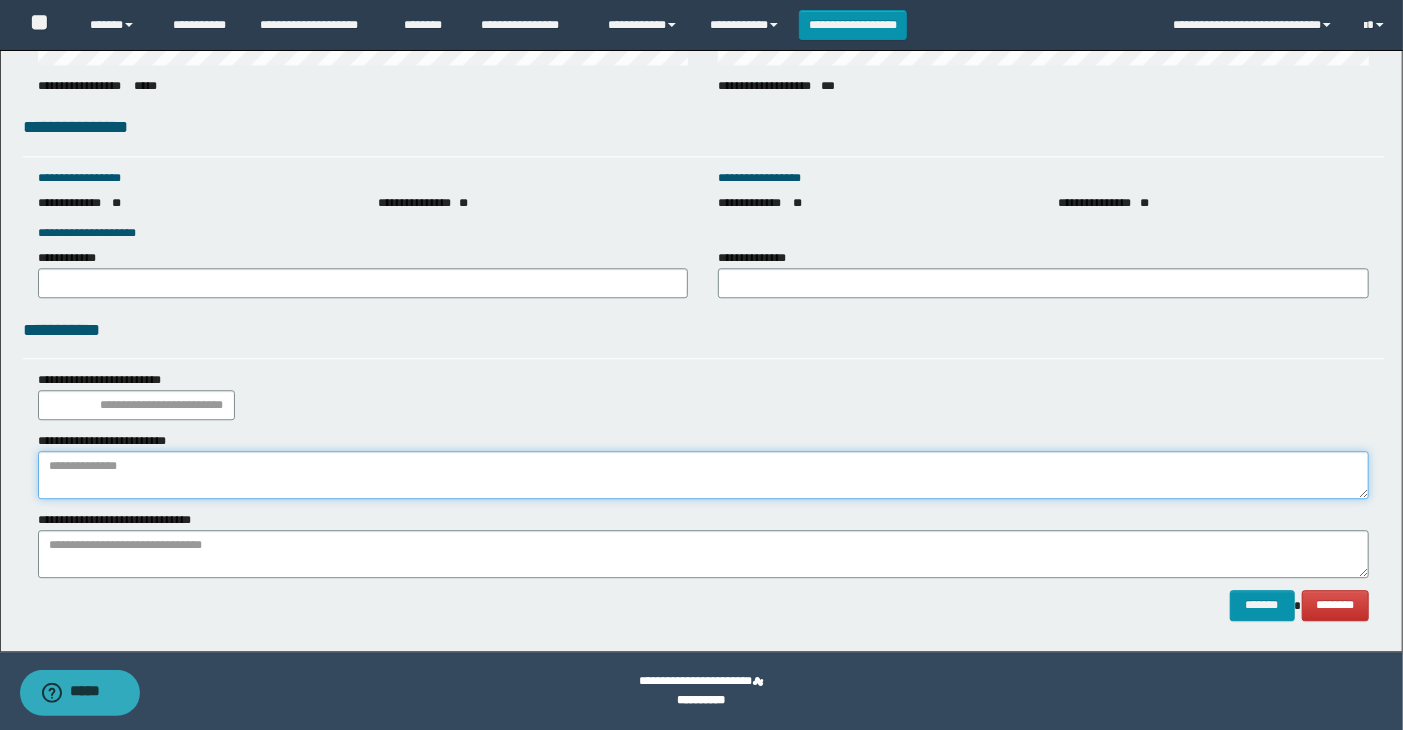 click at bounding box center [704, 475] 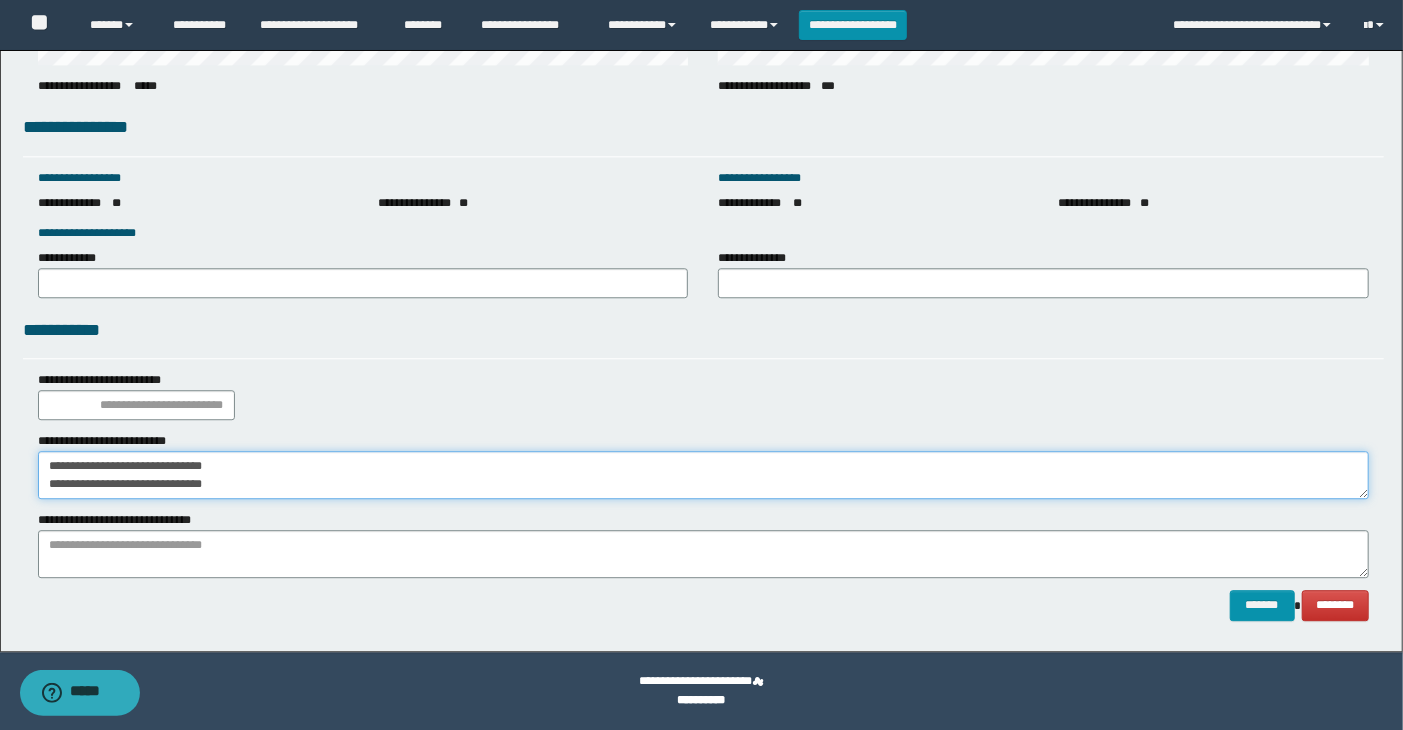 type on "**********" 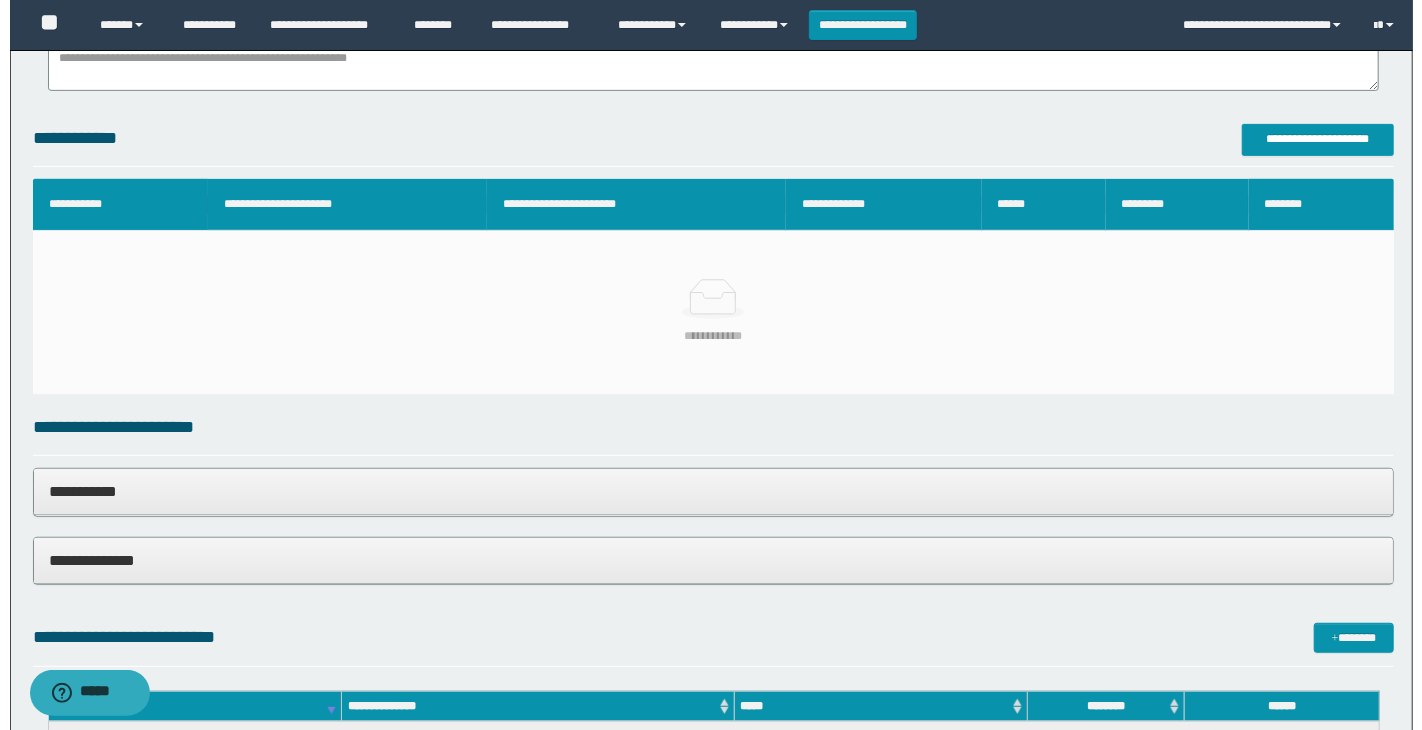 scroll, scrollTop: 0, scrollLeft: 0, axis: both 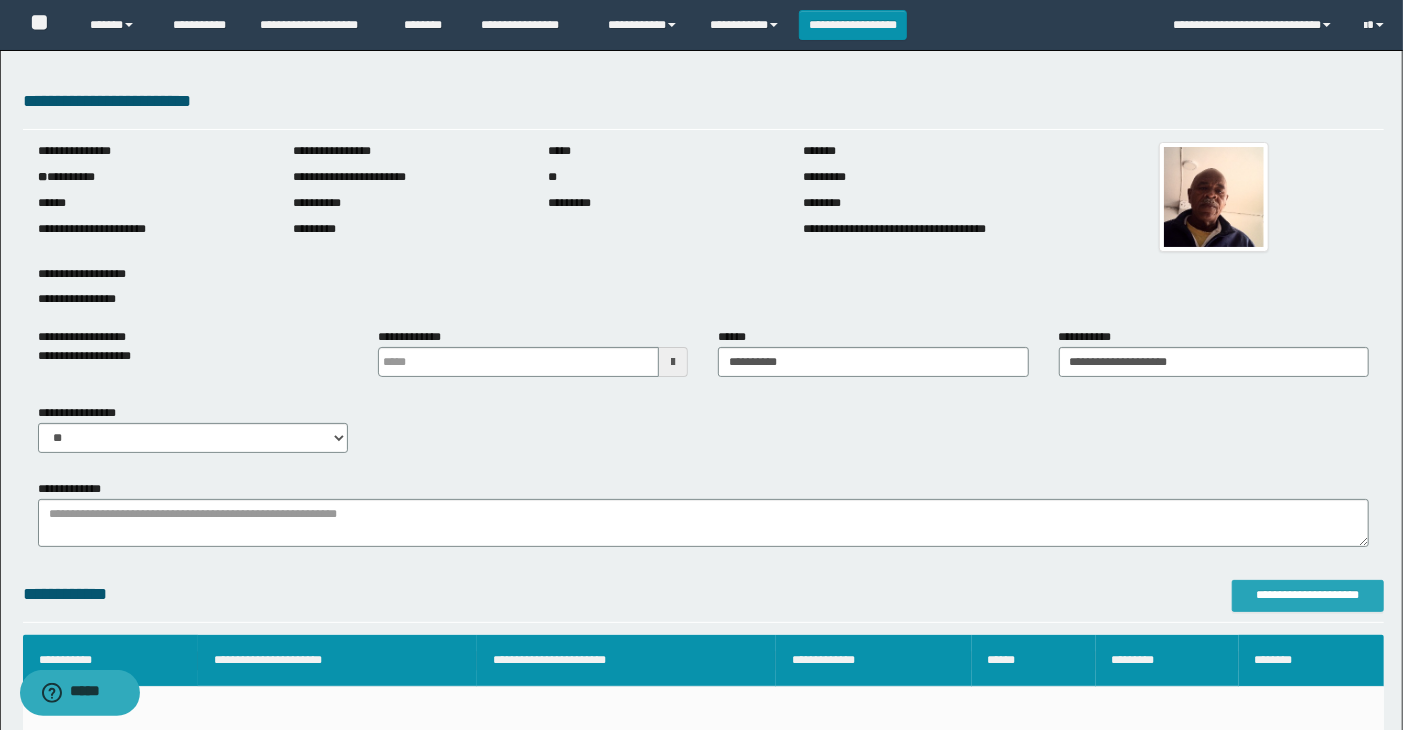 type on "**********" 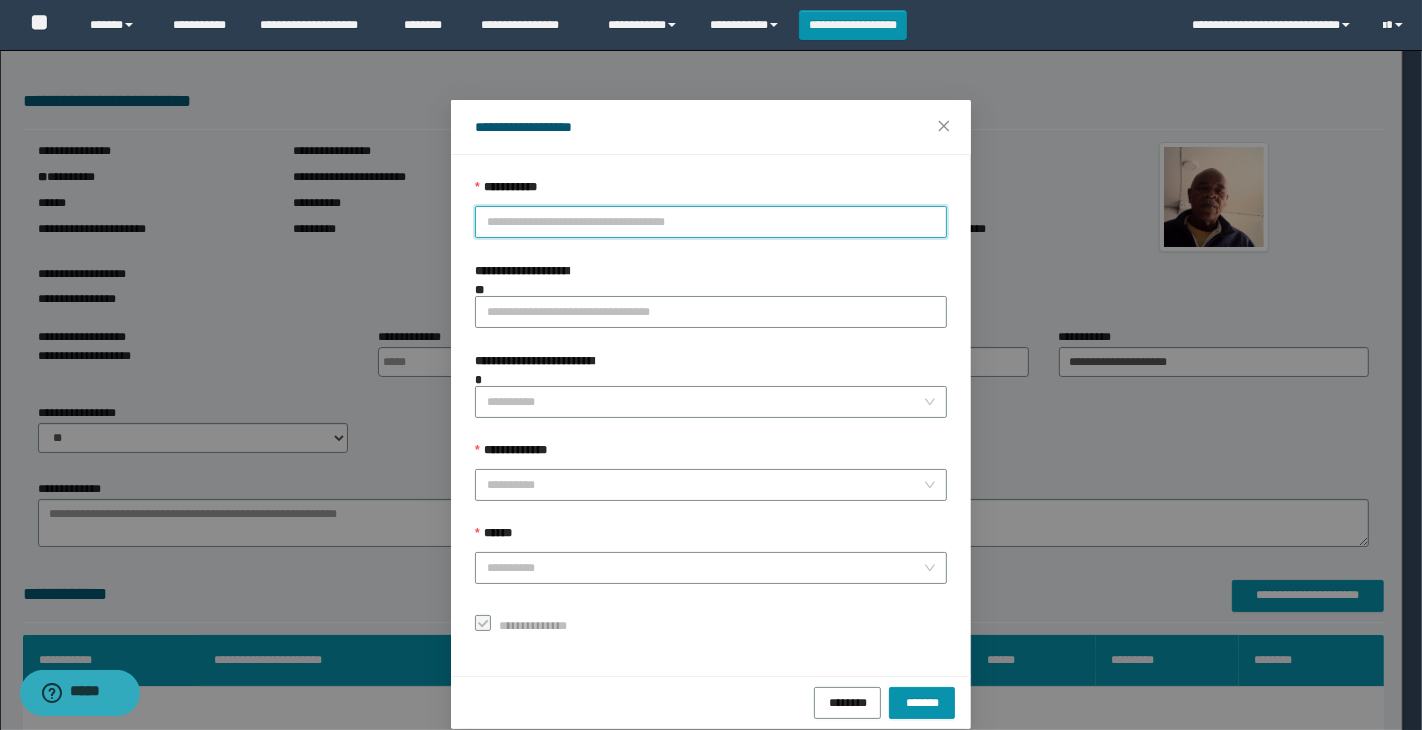 click on "**********" at bounding box center (711, 222) 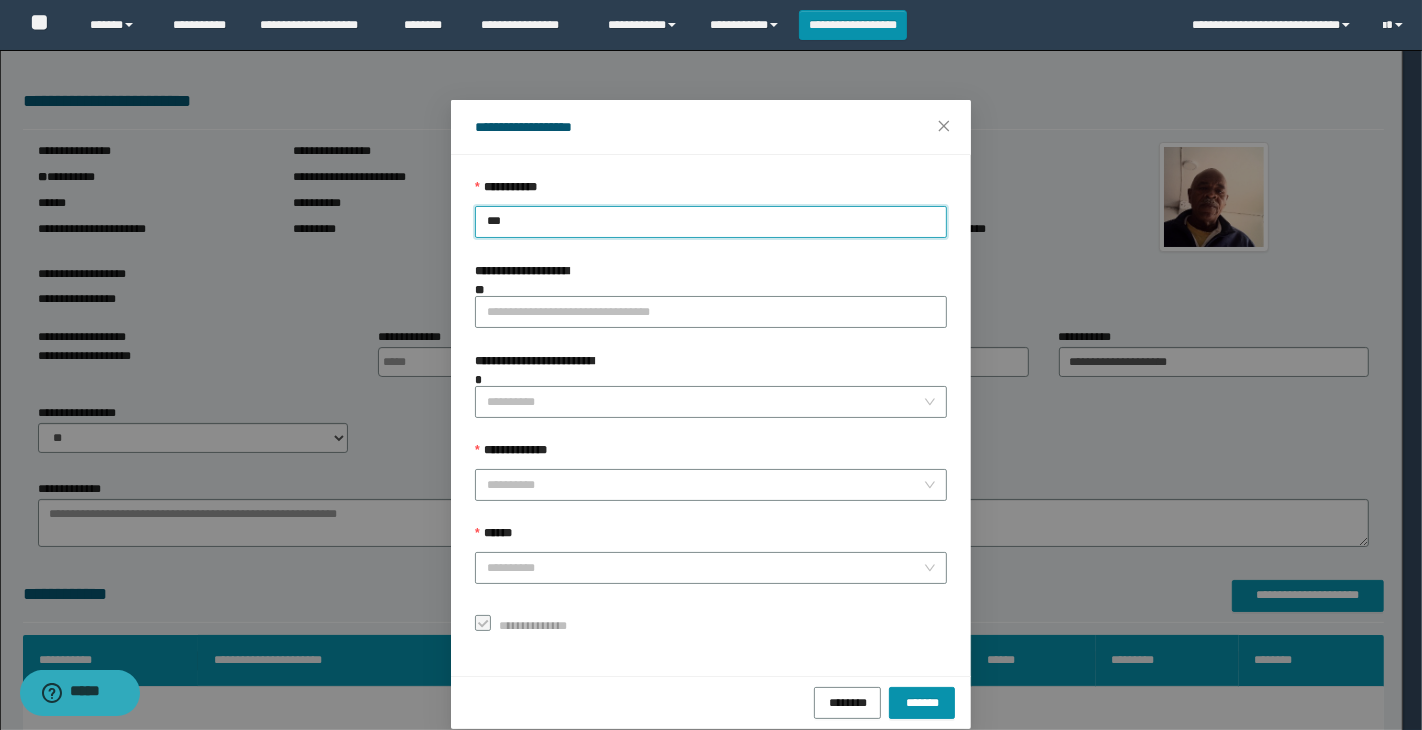 type on "****" 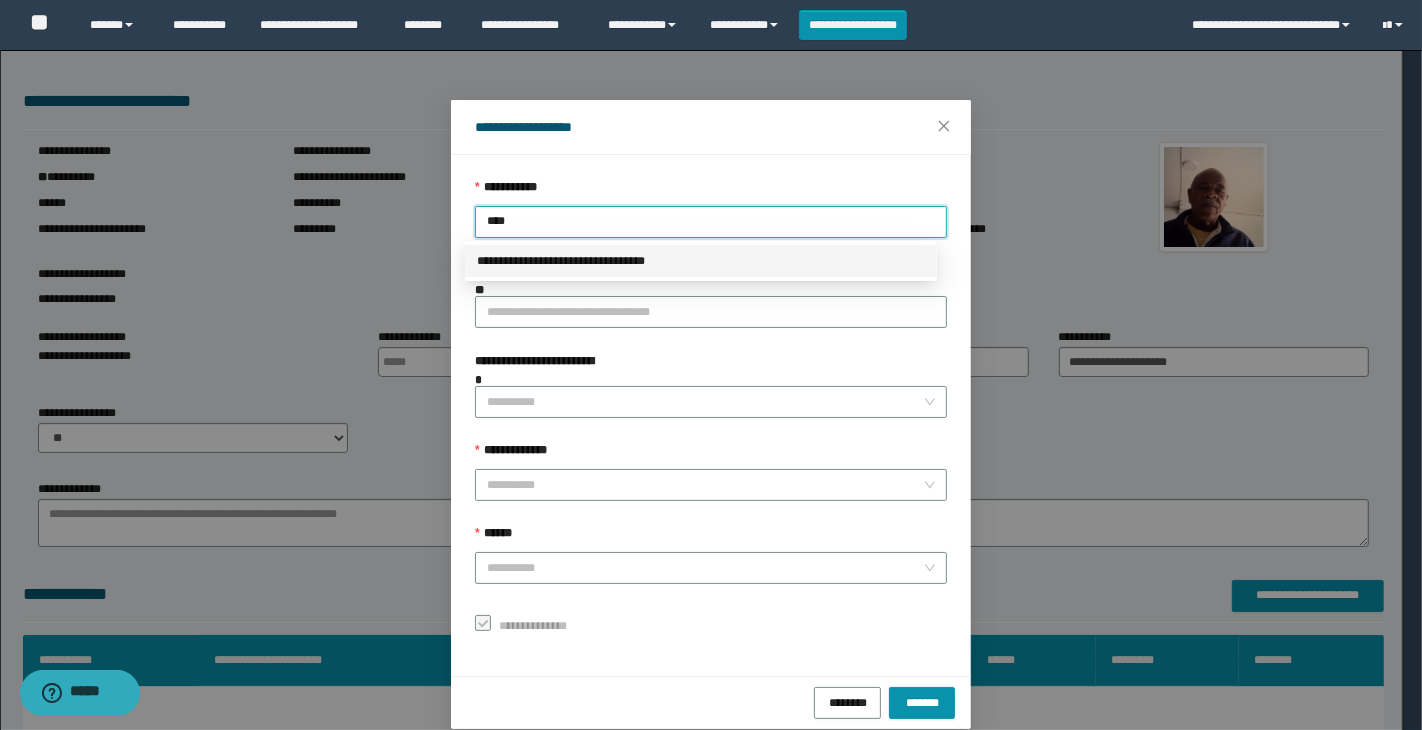click on "**********" at bounding box center [701, 261] 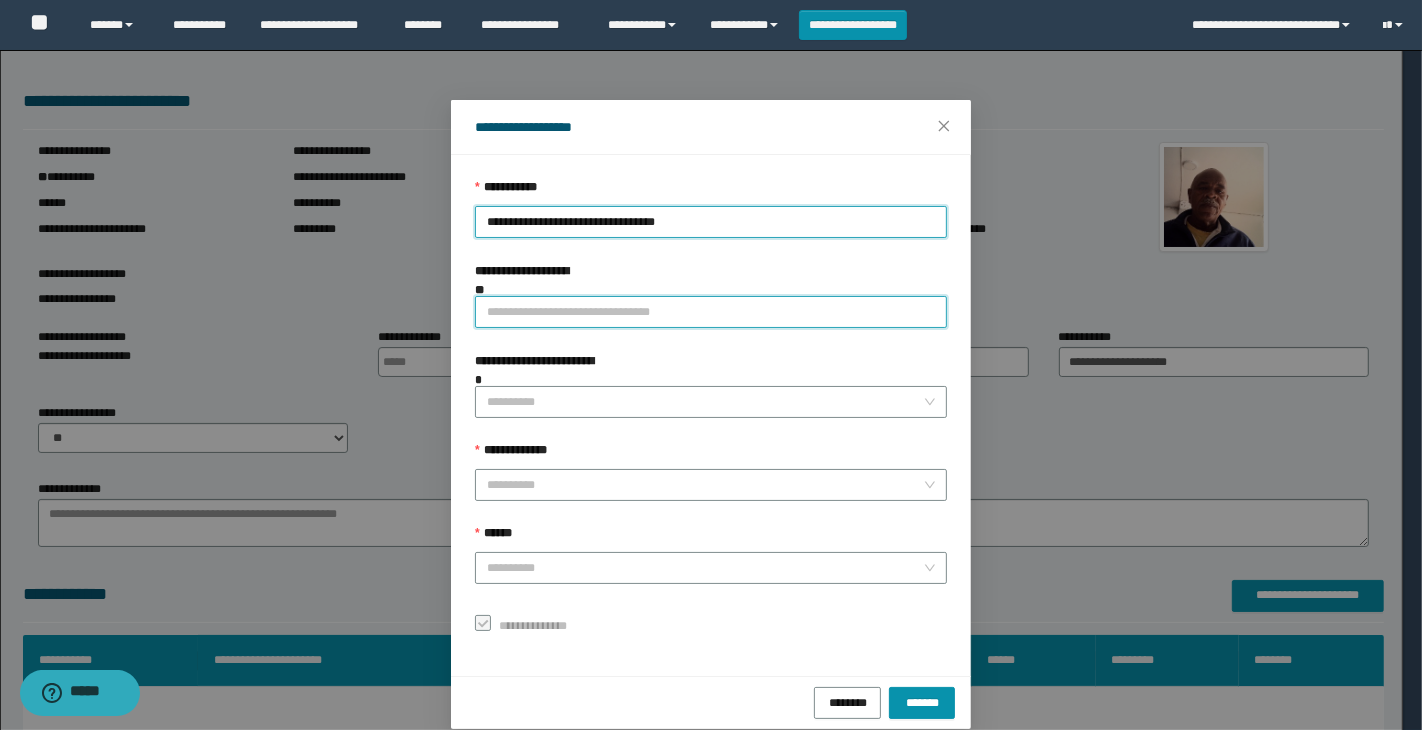 click on "**********" at bounding box center [711, 312] 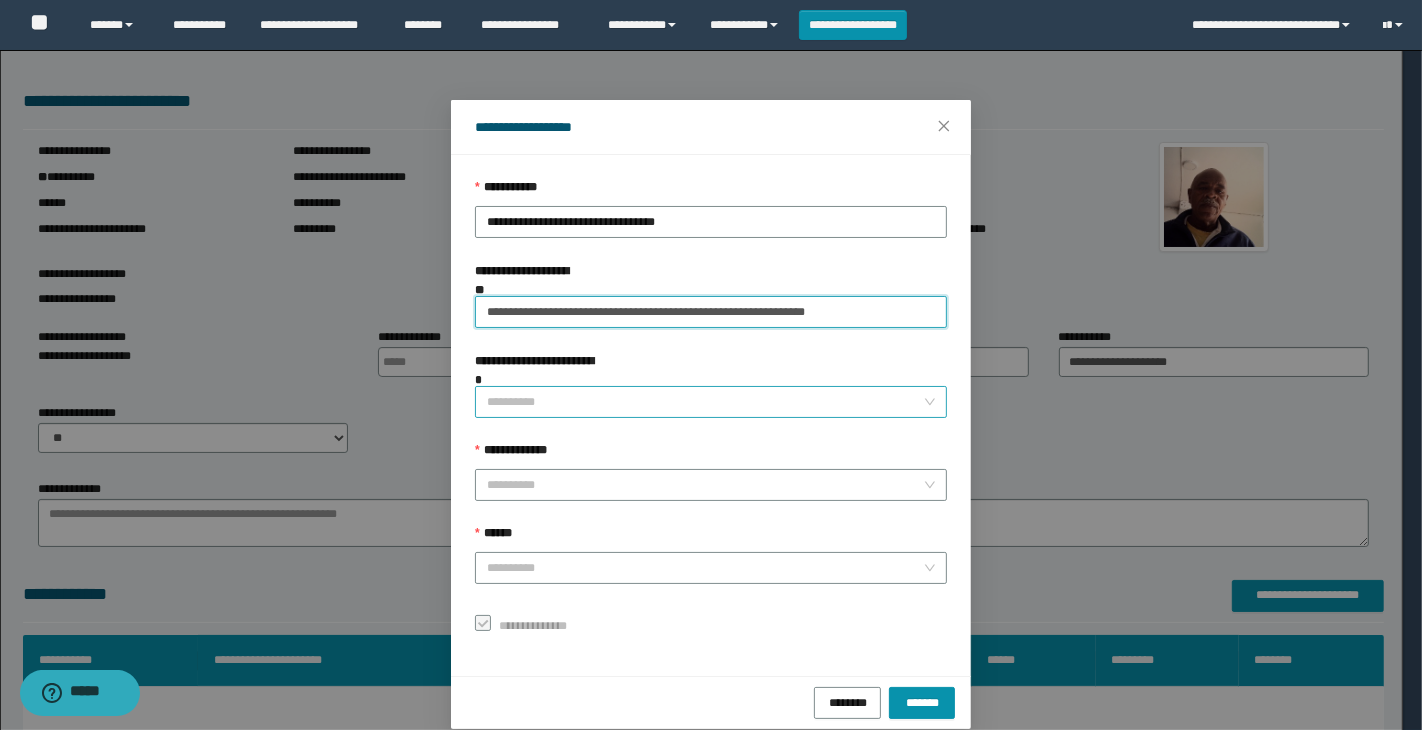 type on "**********" 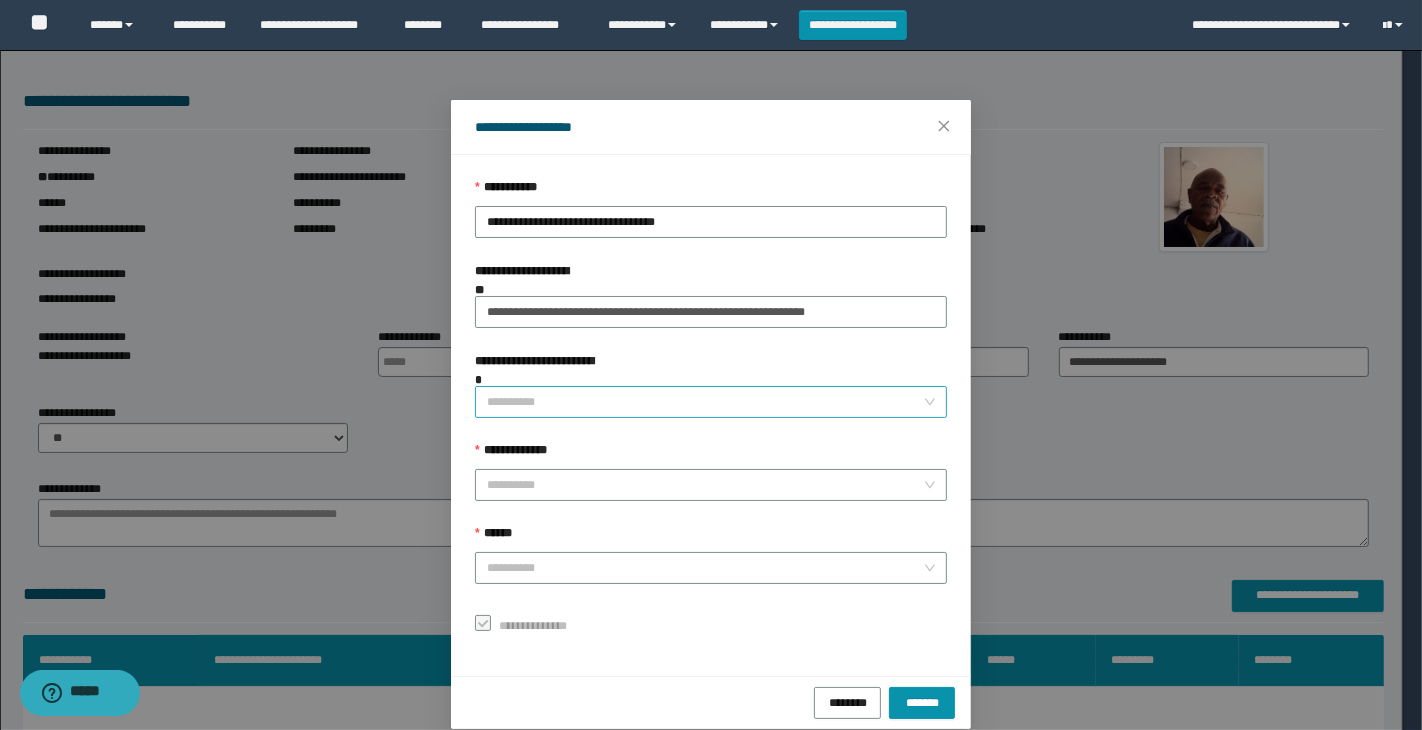 click on "**********" at bounding box center [705, 402] 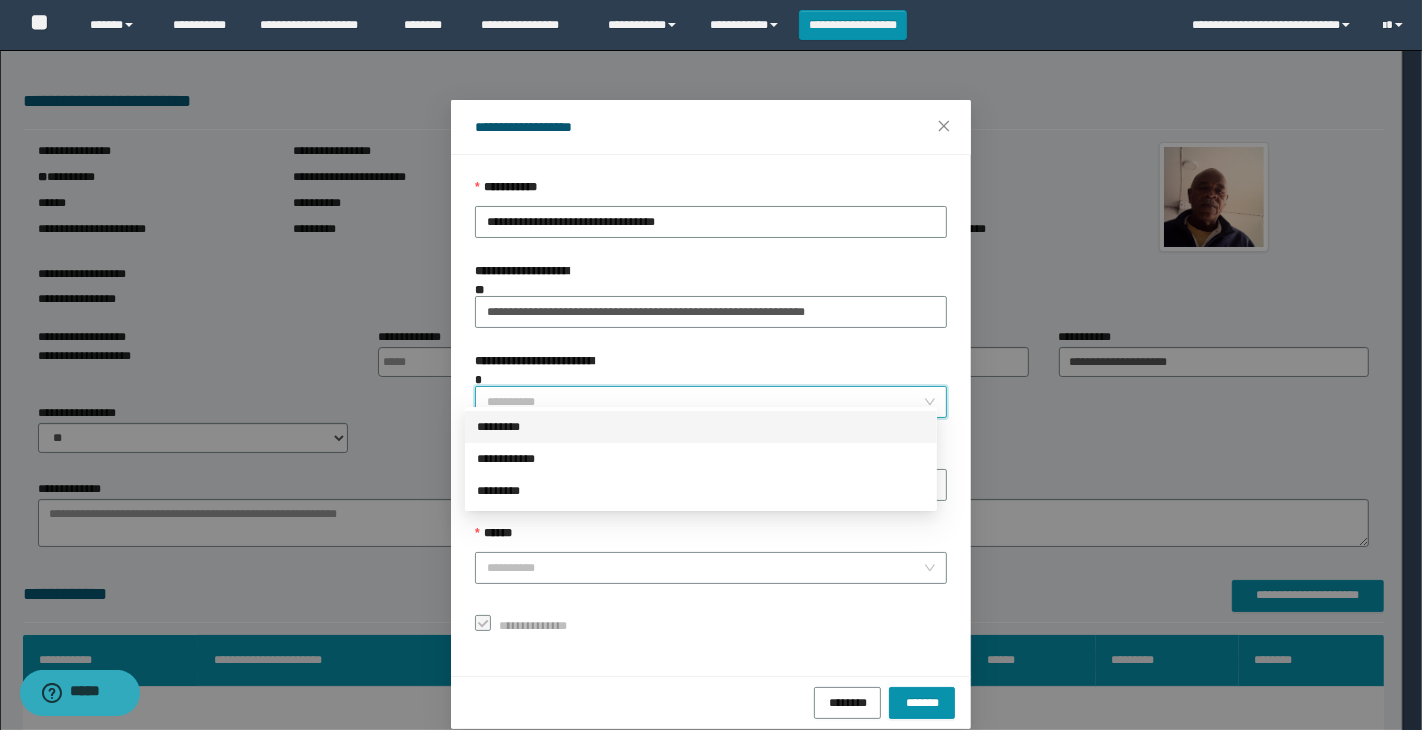 click on "*********" at bounding box center (701, 427) 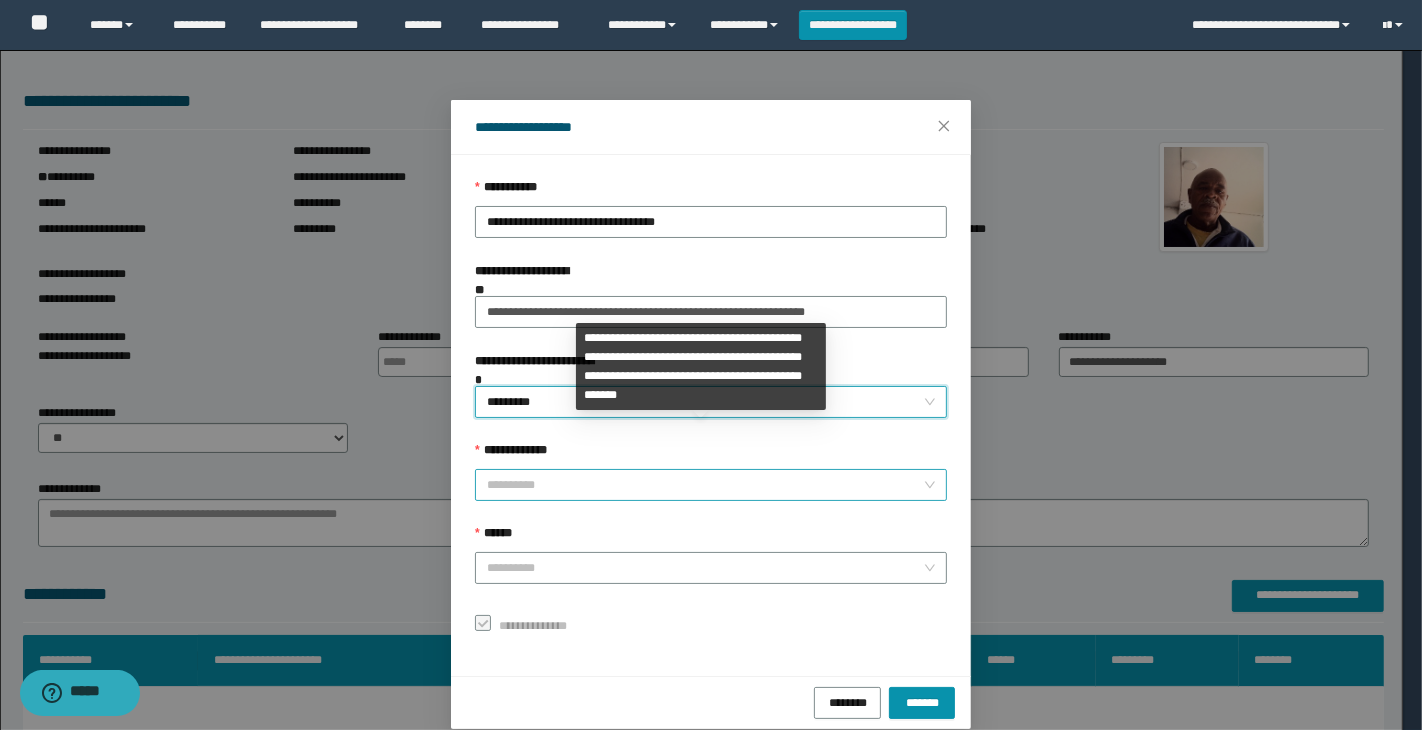 click on "**********" at bounding box center [705, 485] 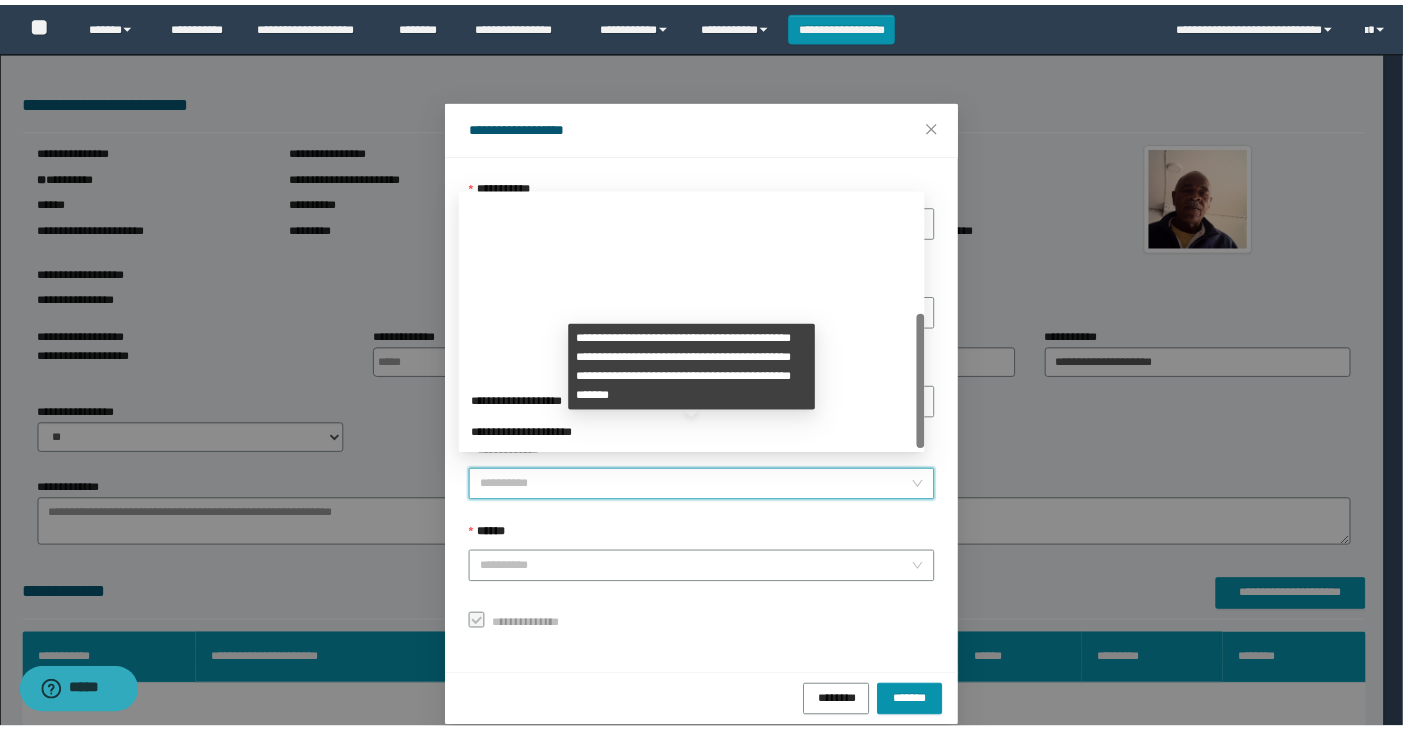 scroll, scrollTop: 223, scrollLeft: 0, axis: vertical 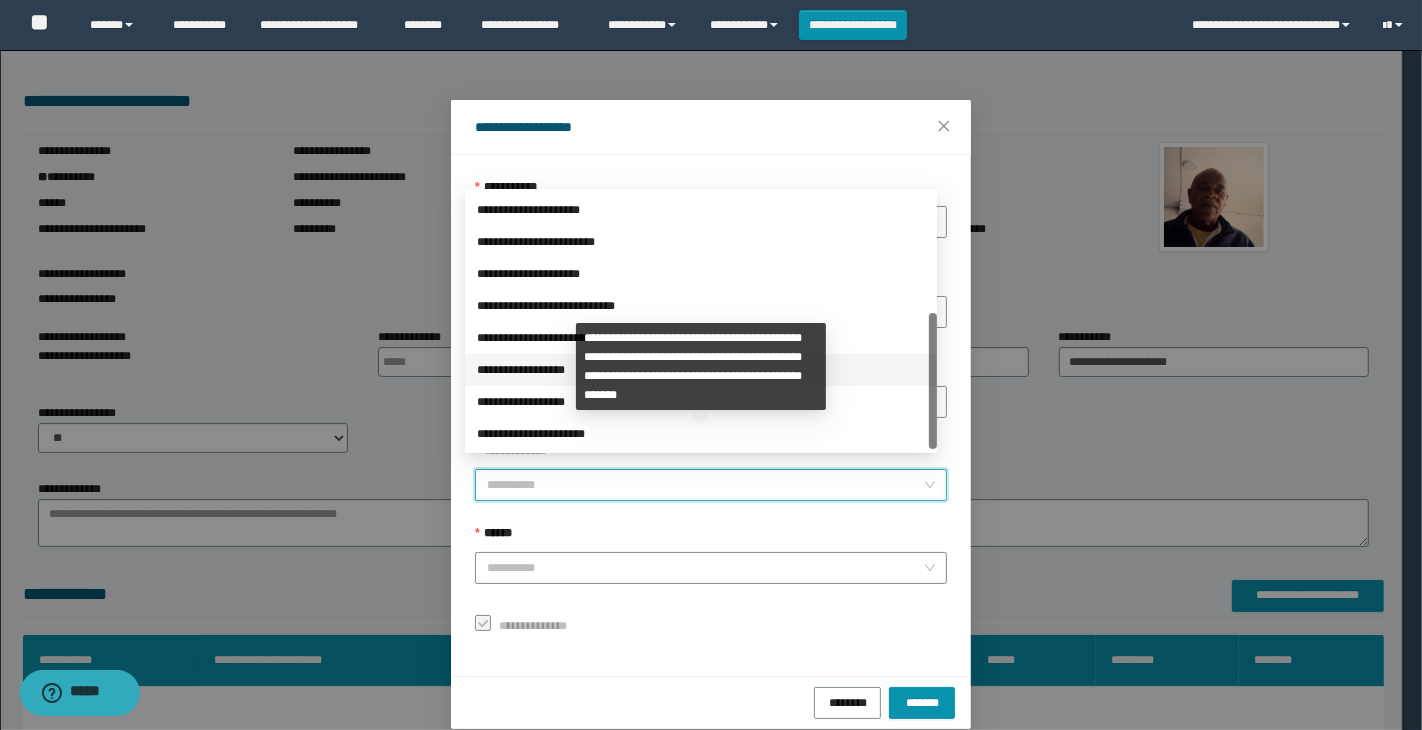 click on "**********" at bounding box center [701, 370] 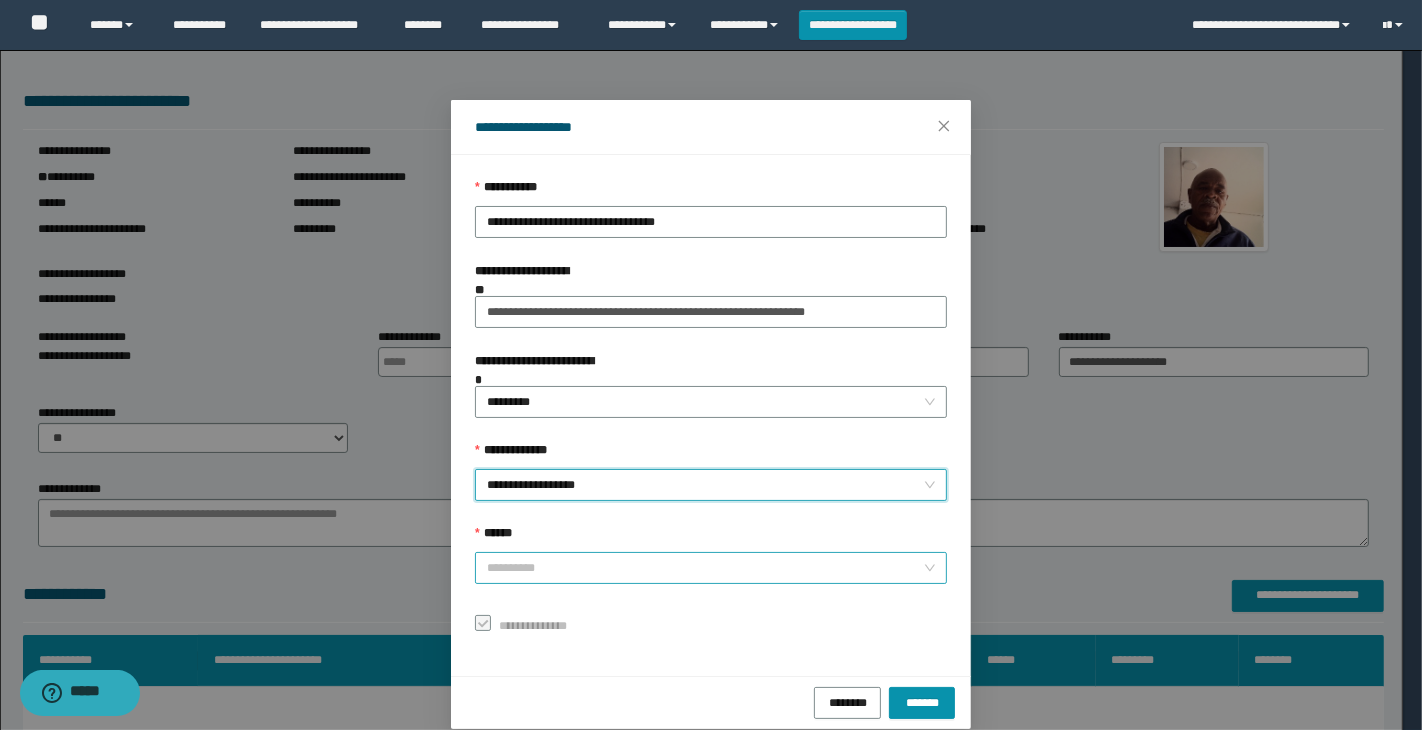 click on "******" at bounding box center (705, 568) 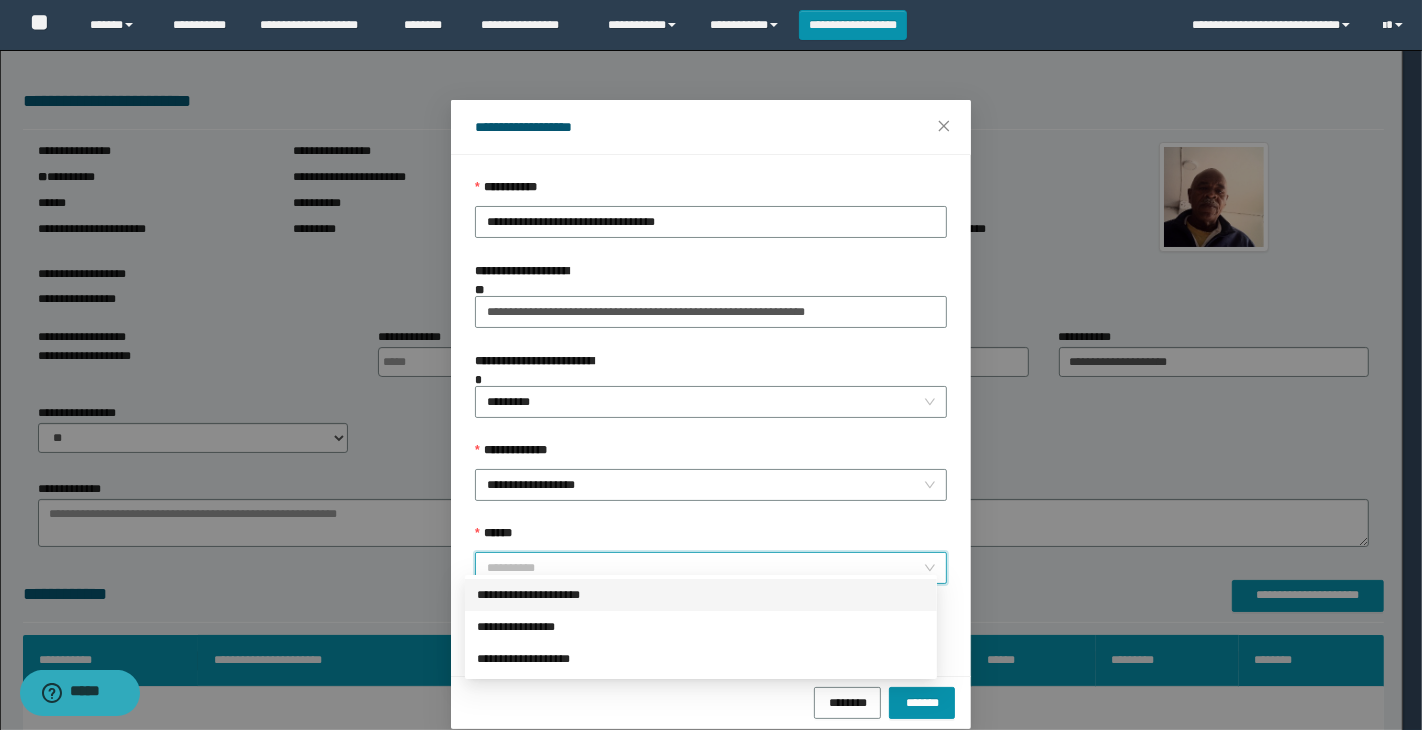 click on "**********" at bounding box center (701, 595) 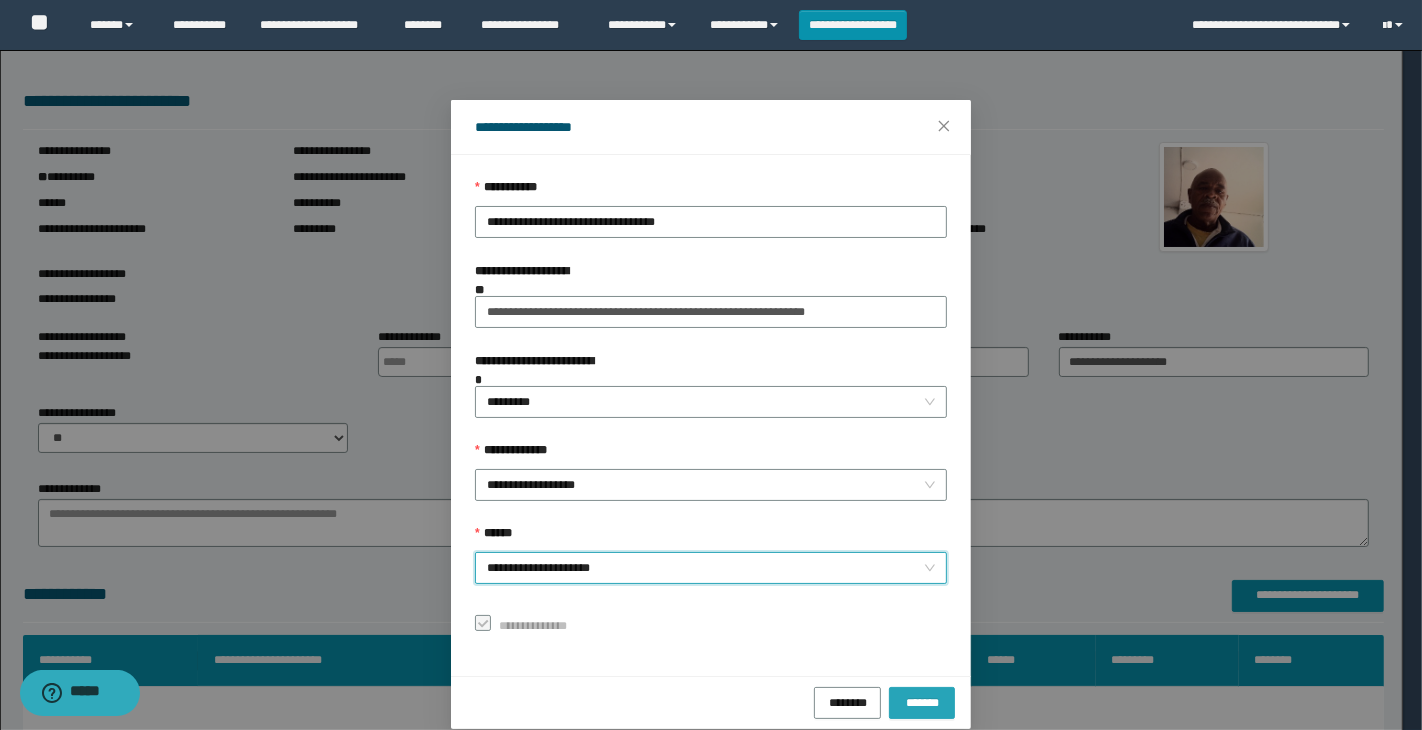 click on "*******" at bounding box center [922, 701] 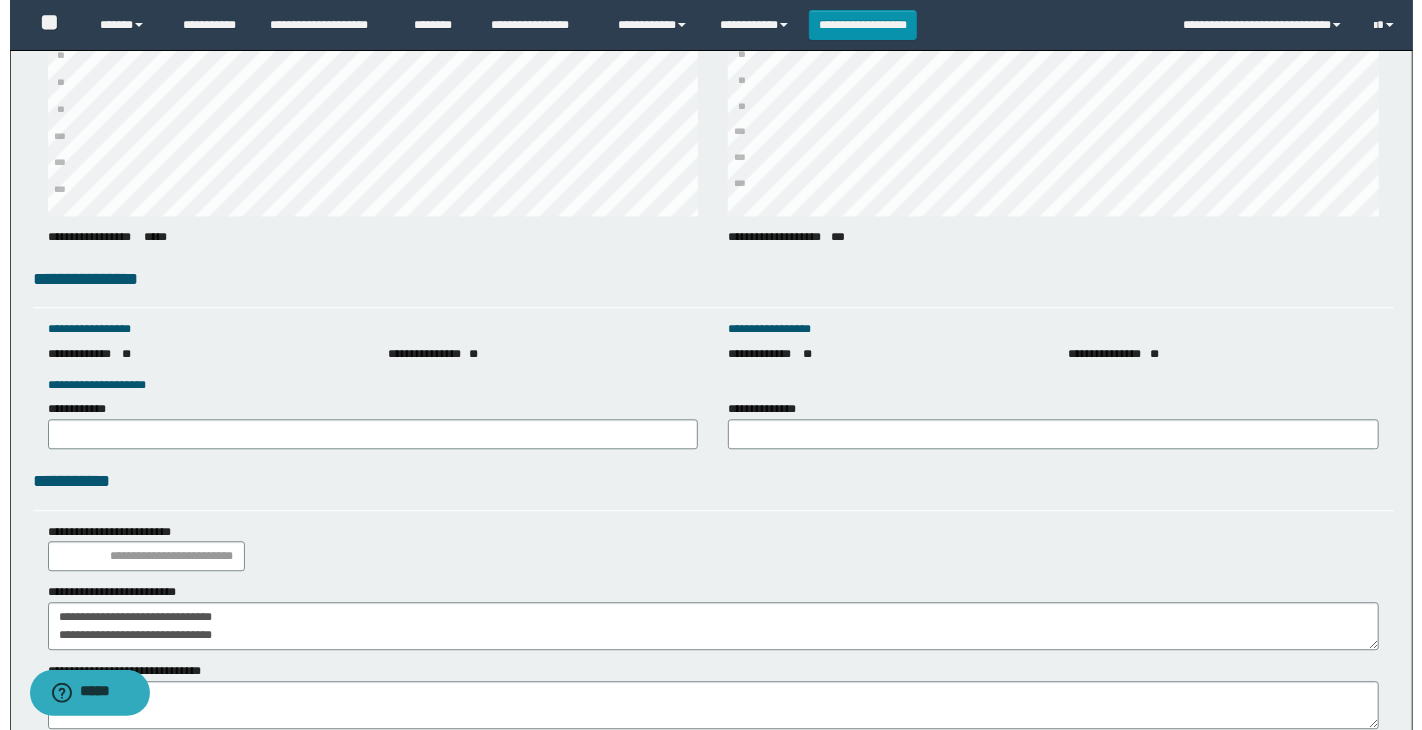 scroll, scrollTop: 2745, scrollLeft: 0, axis: vertical 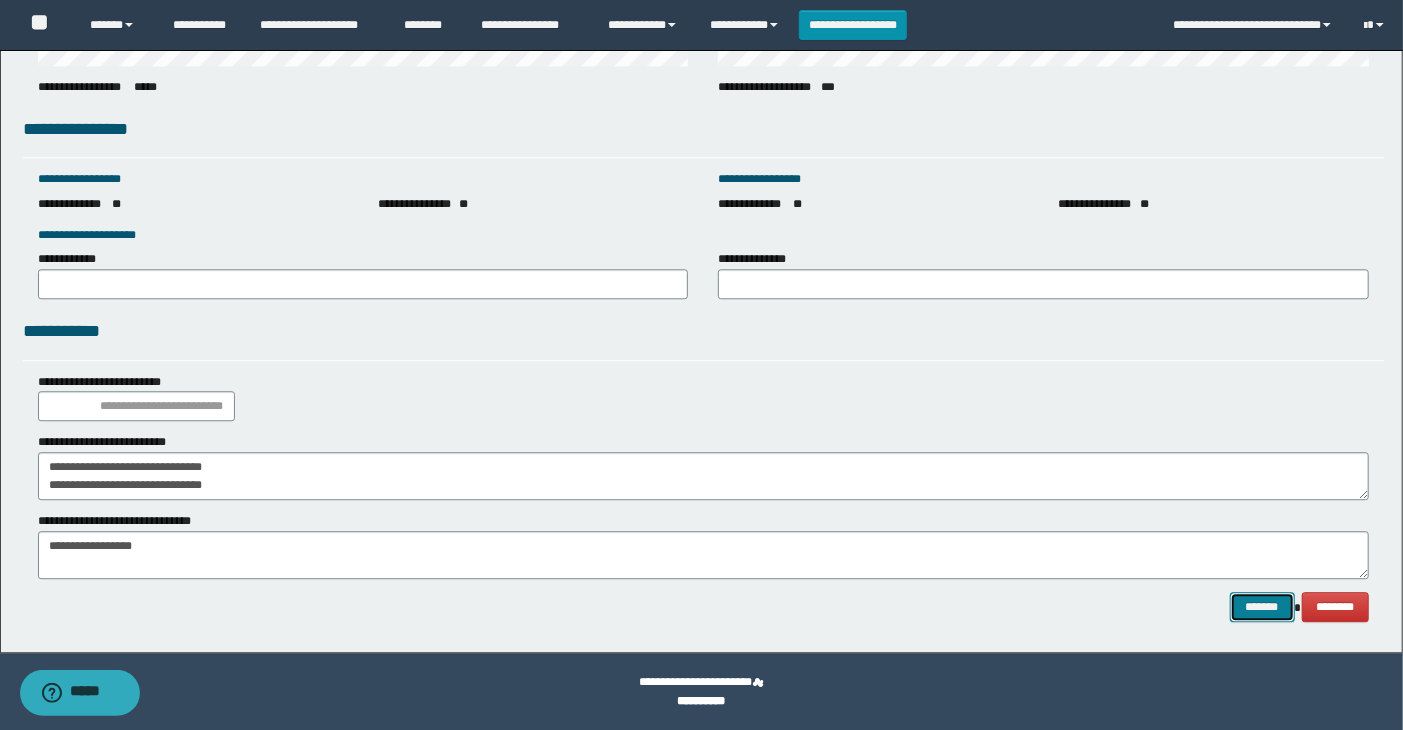 click on "*******" at bounding box center [1262, 607] 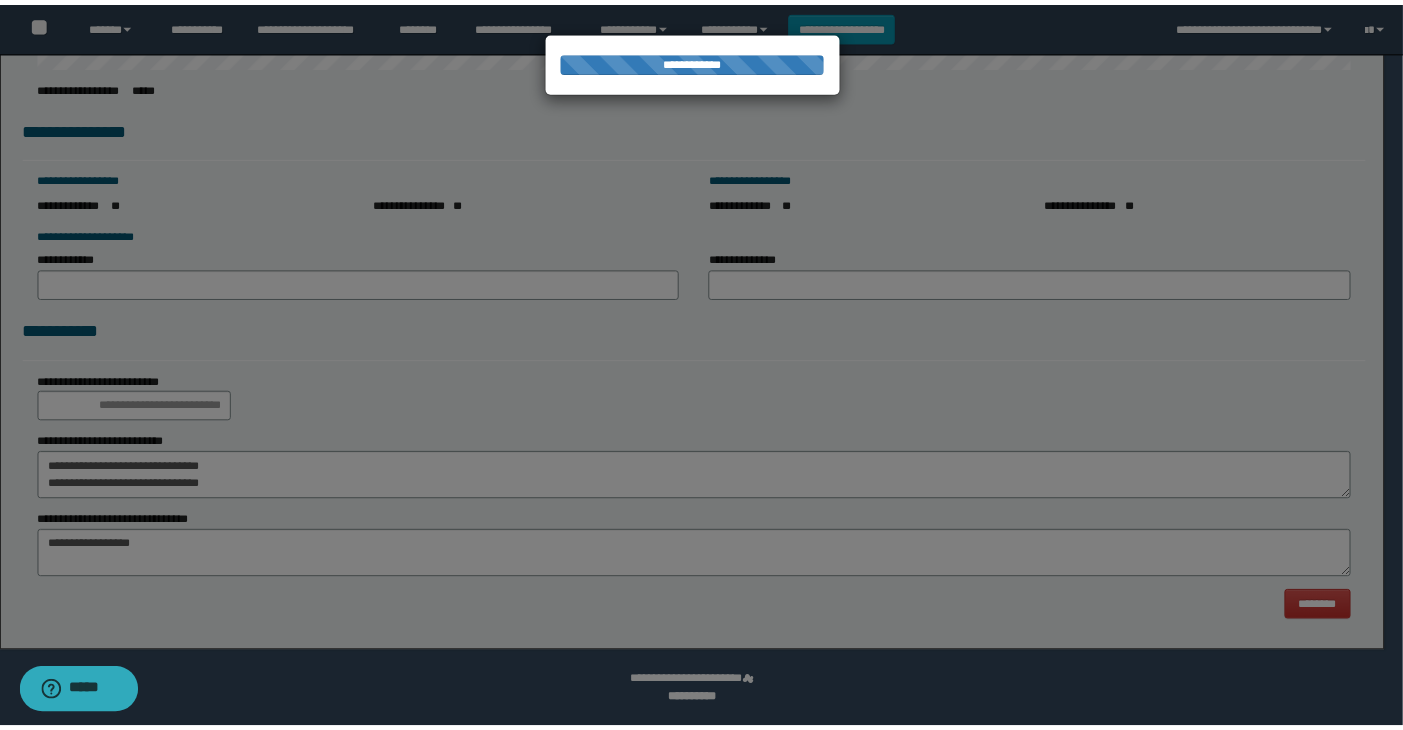 scroll, scrollTop: 0, scrollLeft: 0, axis: both 